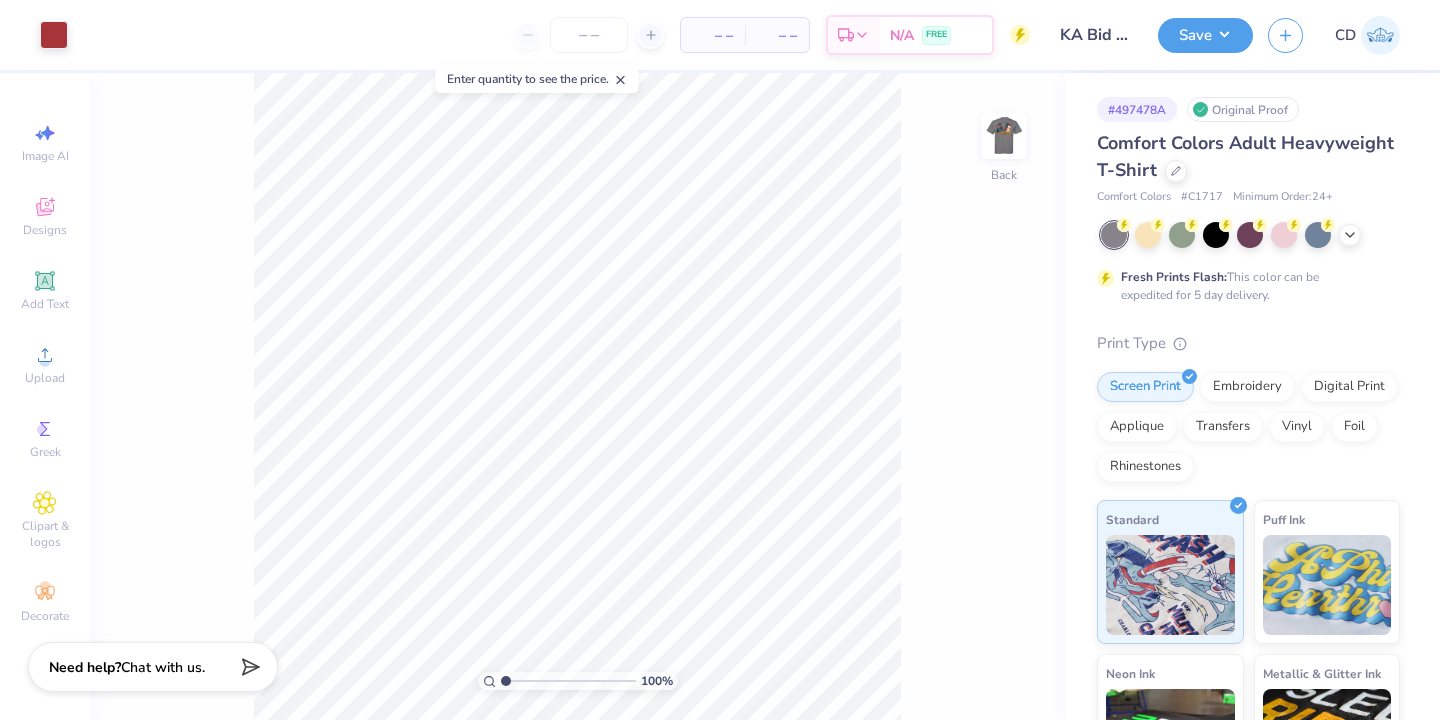 scroll, scrollTop: 0, scrollLeft: 0, axis: both 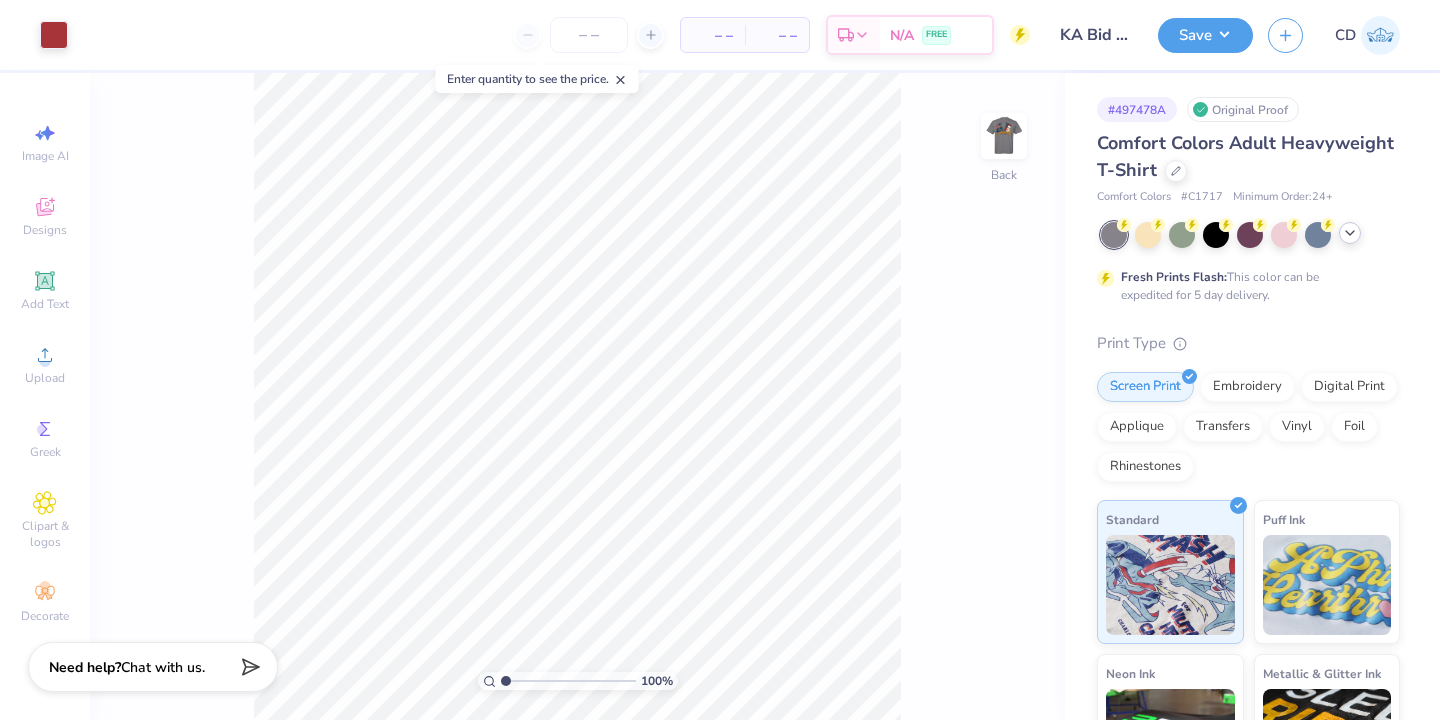 click 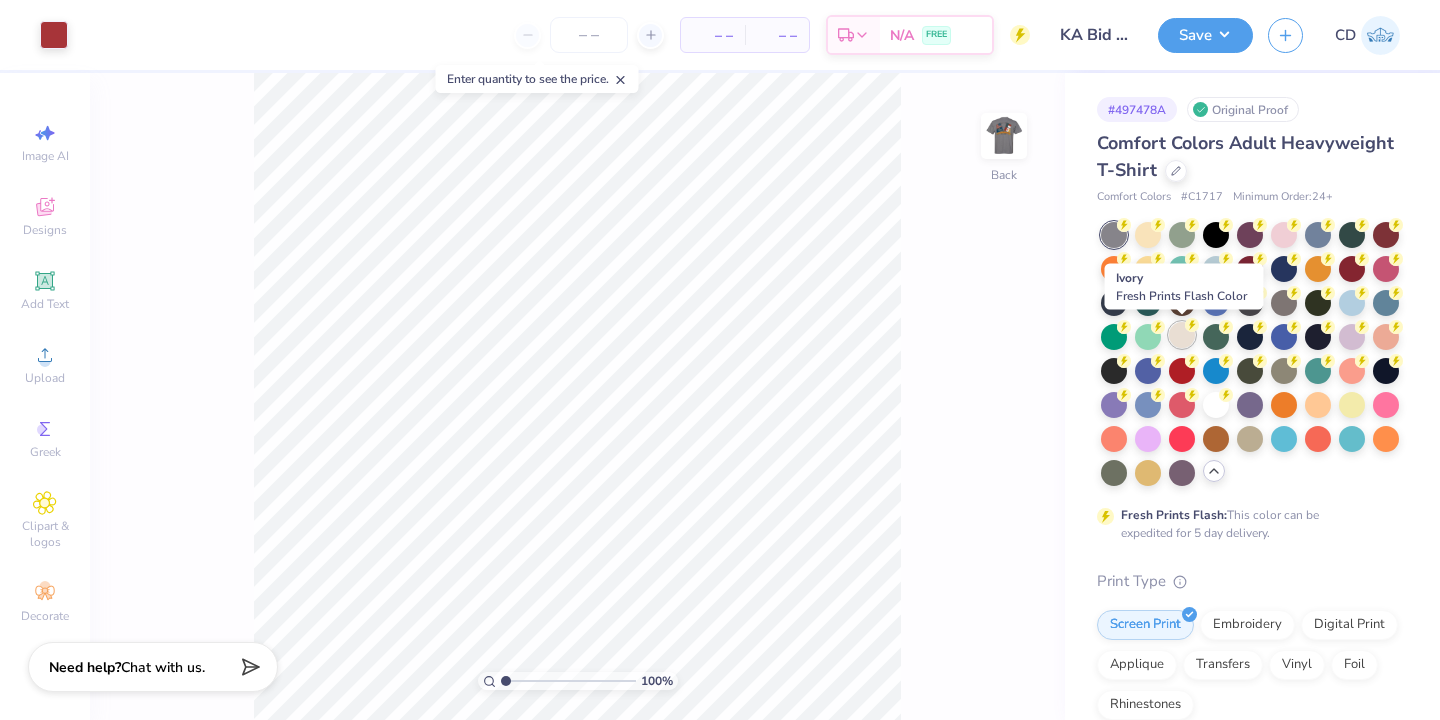 click at bounding box center (1182, 335) 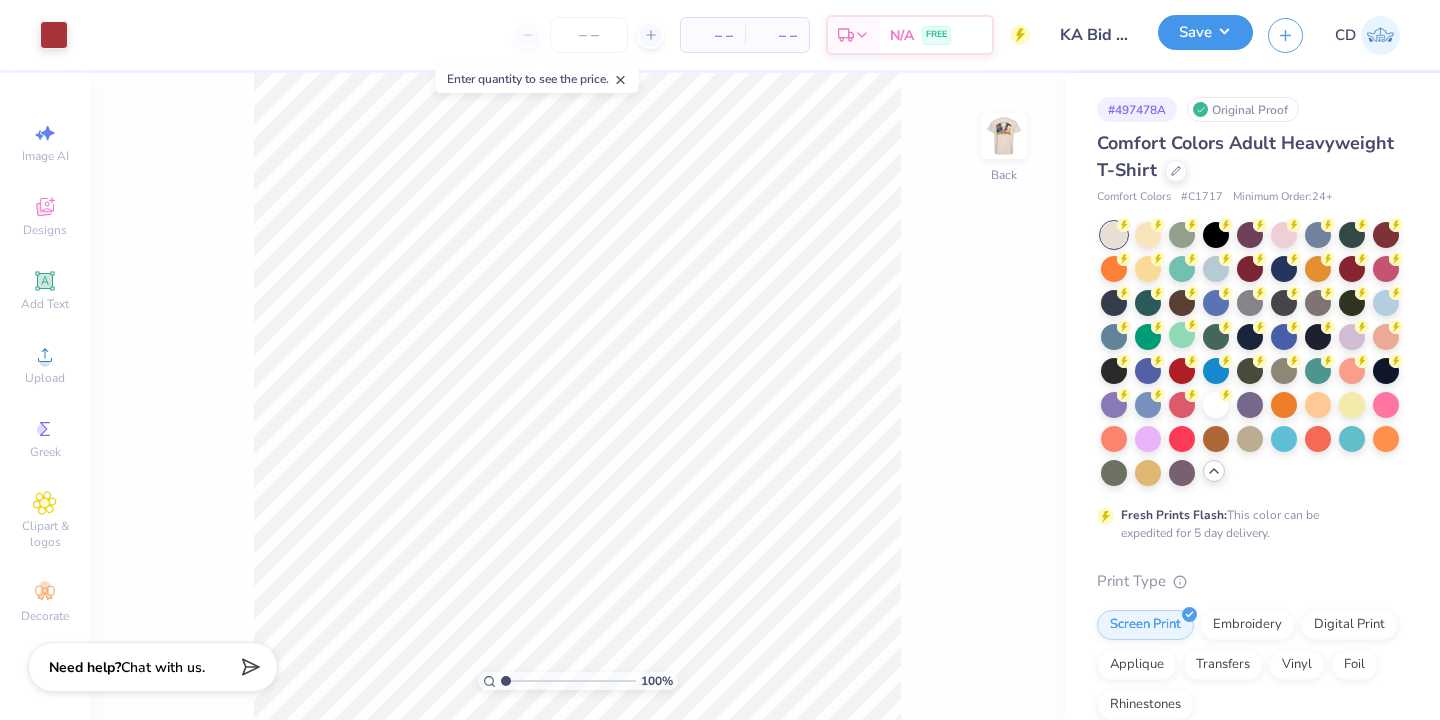click on "Save" at bounding box center [1205, 32] 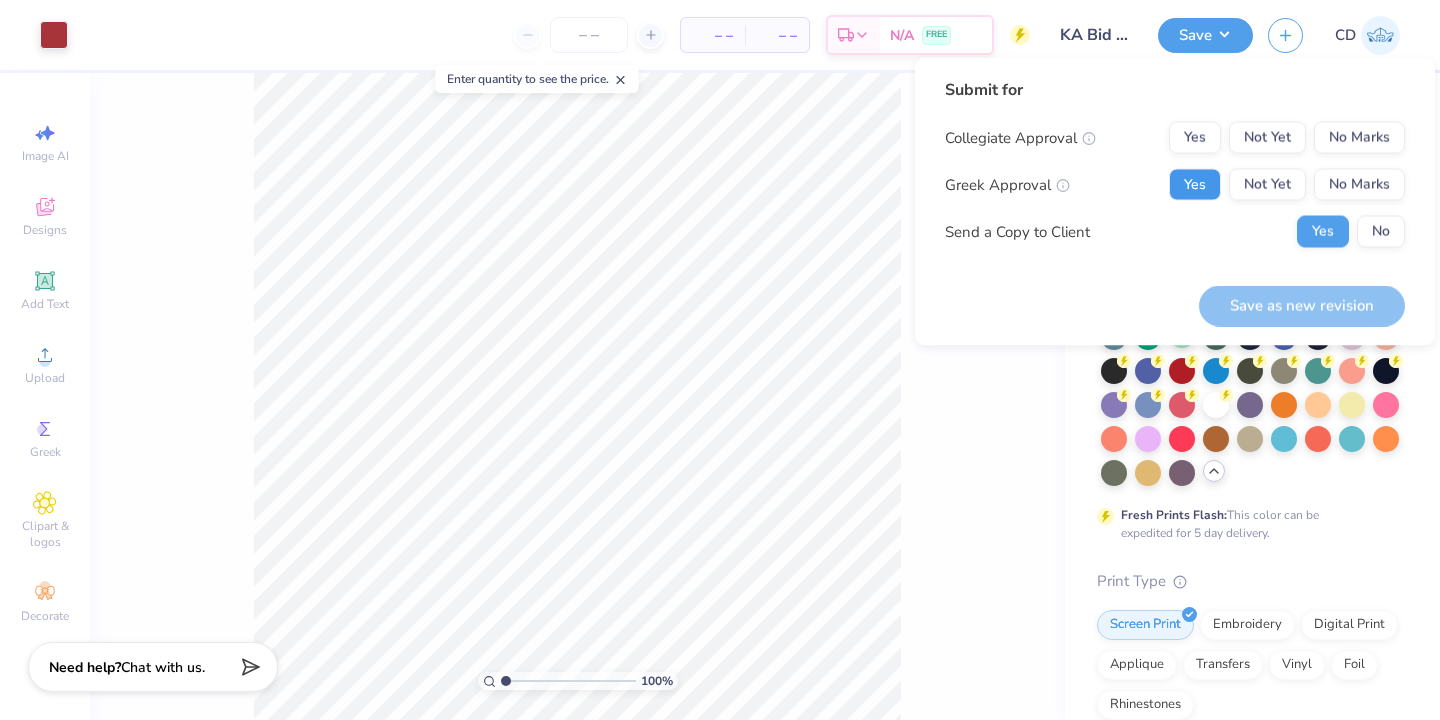 click on "Yes" at bounding box center [1195, 185] 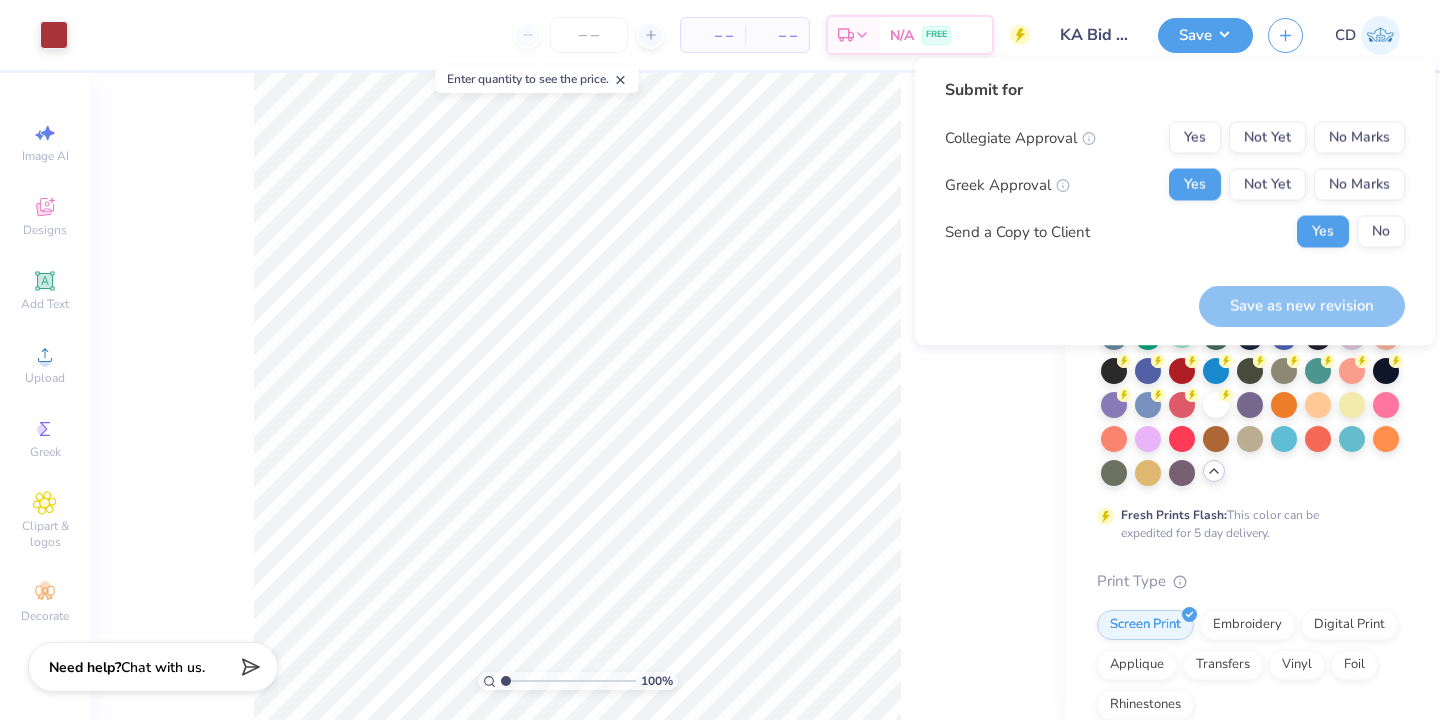 click on "# 497478A Original Proof Comfort Colors Adult Heavyweight T-Shirt Comfort Colors # C1717 Minimum Order:  24 +   Fresh Prints Flash:  This color can be expedited for 5 day delivery. Print Type Screen Print Embroidery Digital Print Applique Transfers Vinyl Foil Rhinestones Standard Puff Ink Neon Ink Metallic & Glitter Ink Glow in the Dark Ink Water based Ink" at bounding box center (1252, 631) 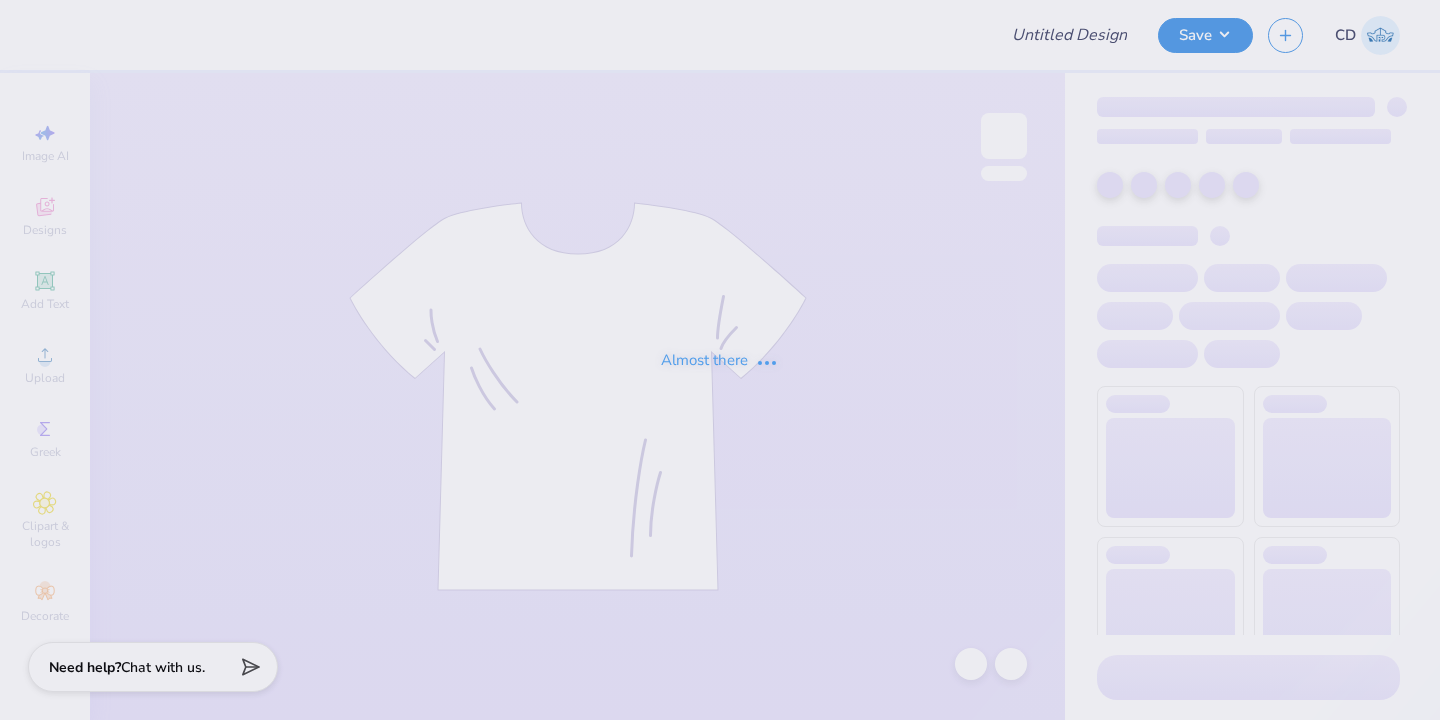 scroll, scrollTop: 0, scrollLeft: 0, axis: both 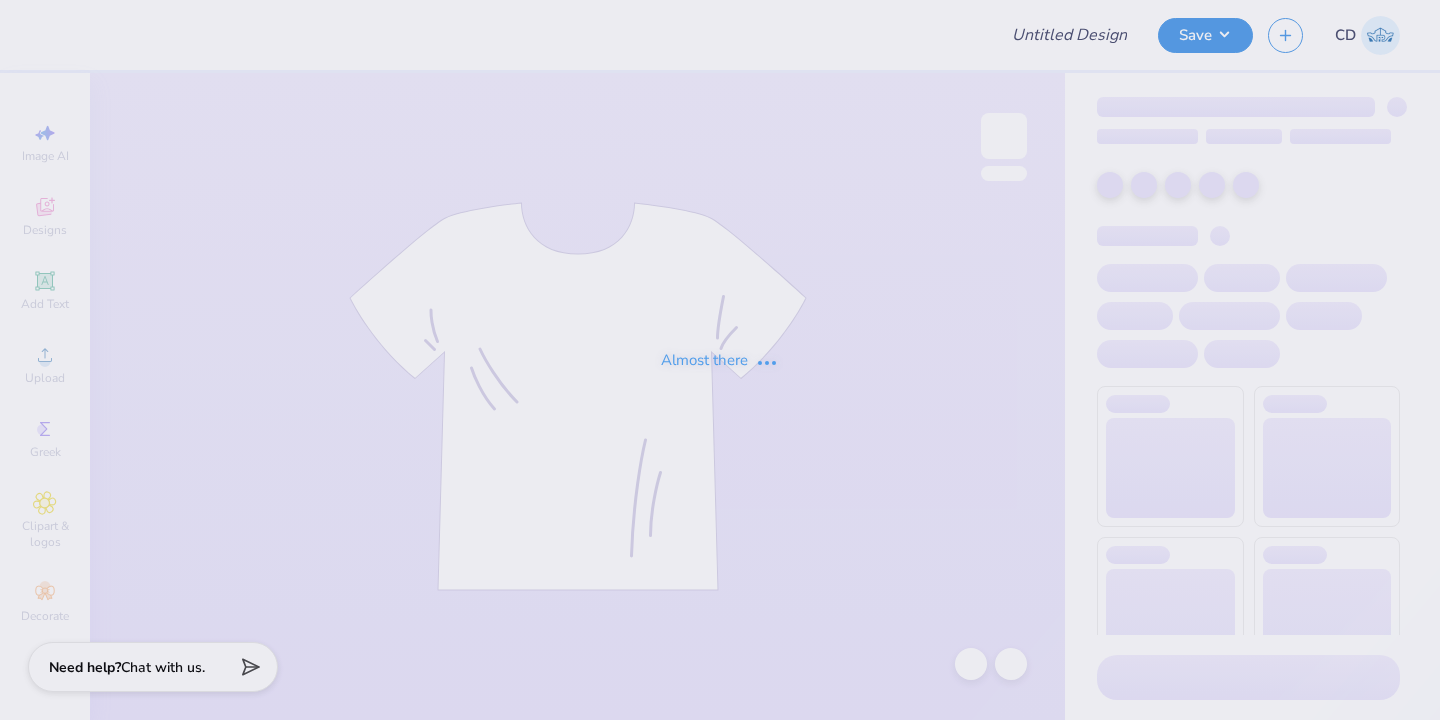 type on "KA Rush T" 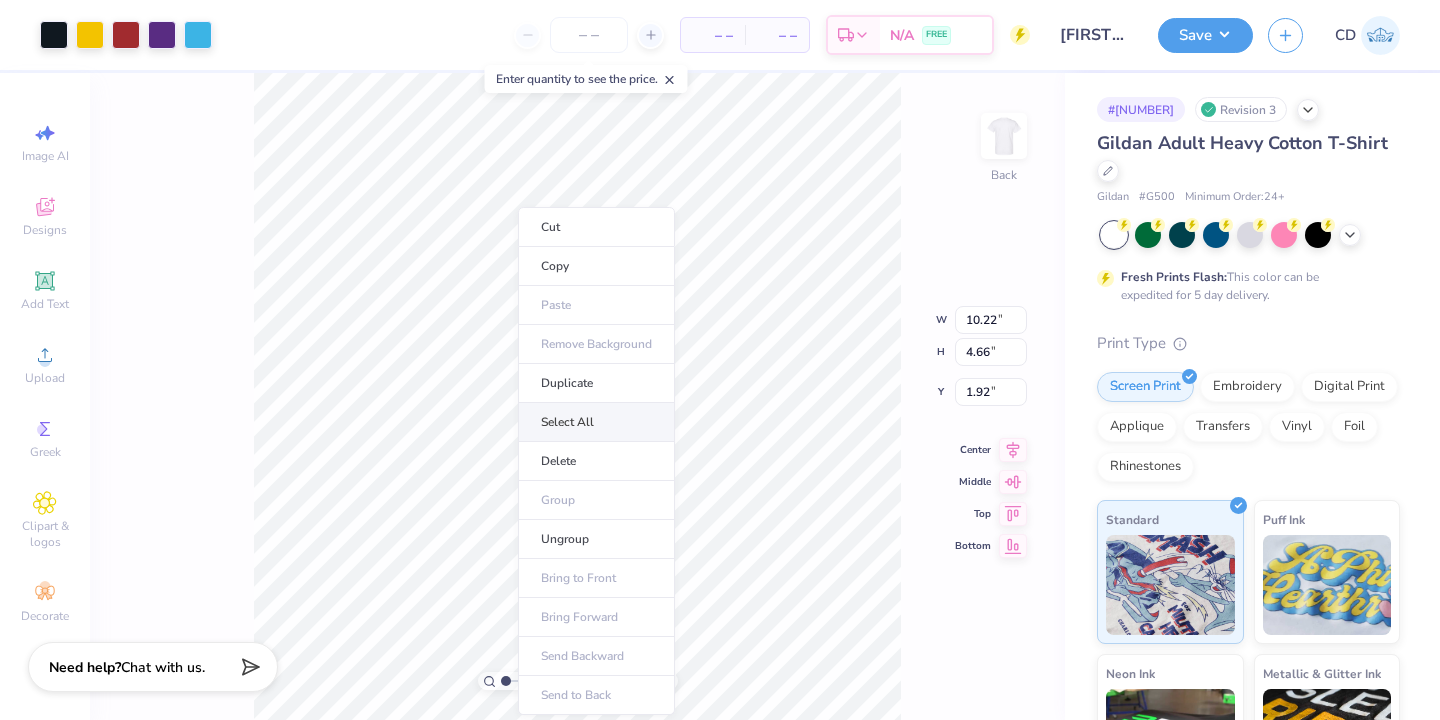 click on "Select All" at bounding box center (596, 422) 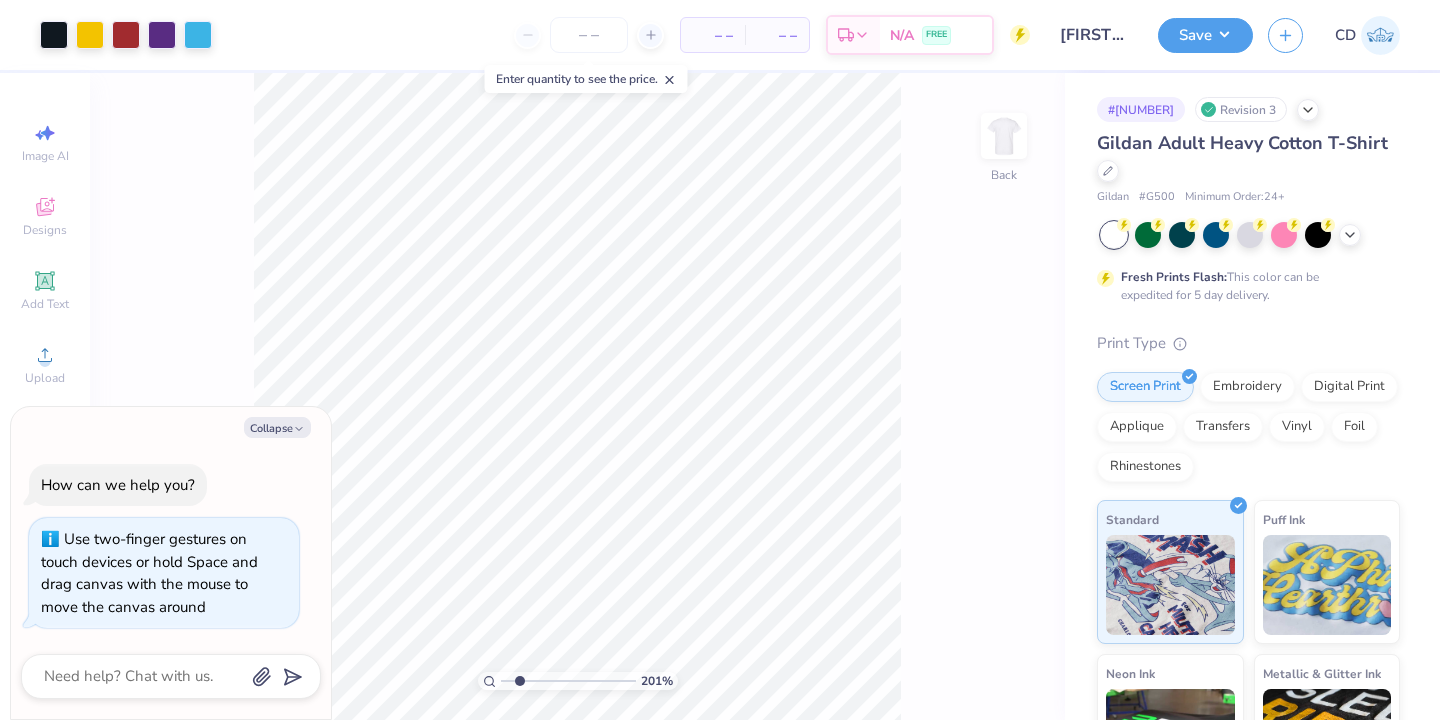 drag, startPoint x: 559, startPoint y: 421, endPoint x: 519, endPoint y: 681, distance: 263.05893 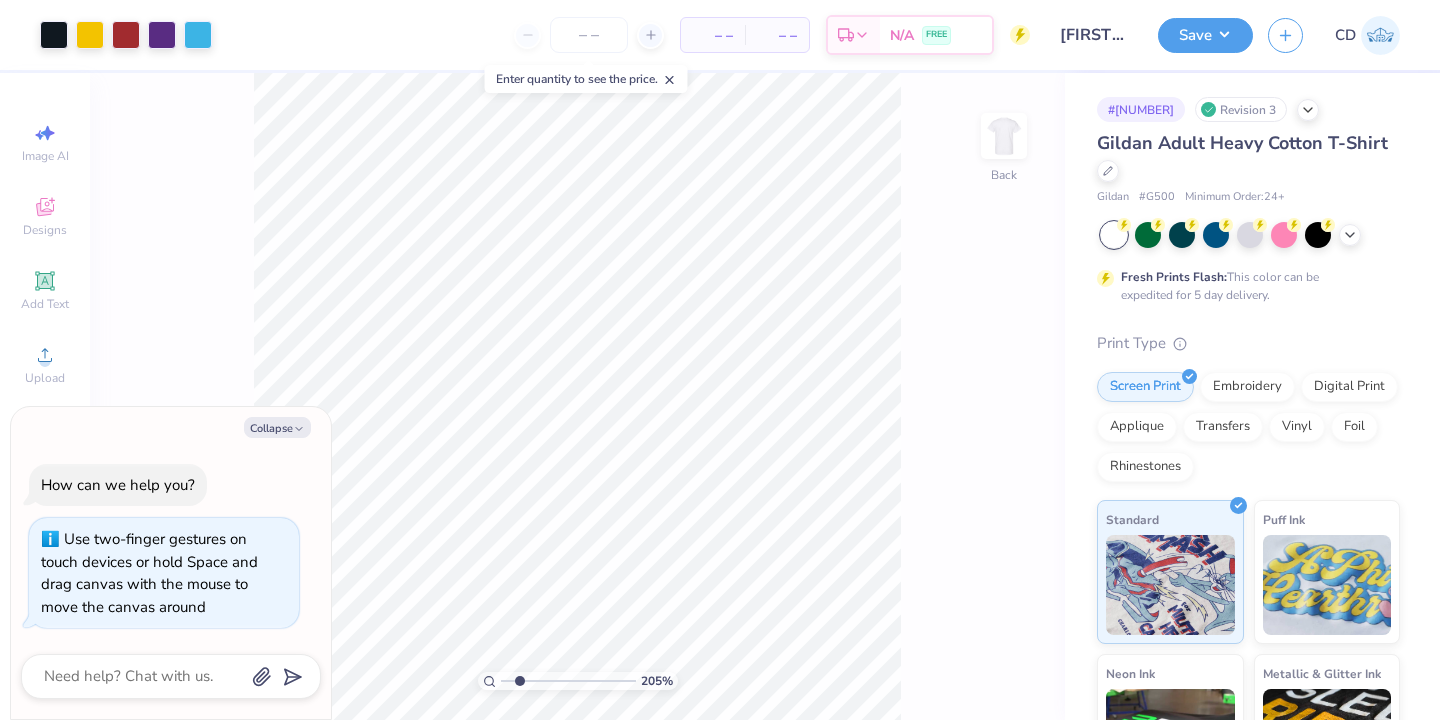click on "Collapse" at bounding box center (277, 427) 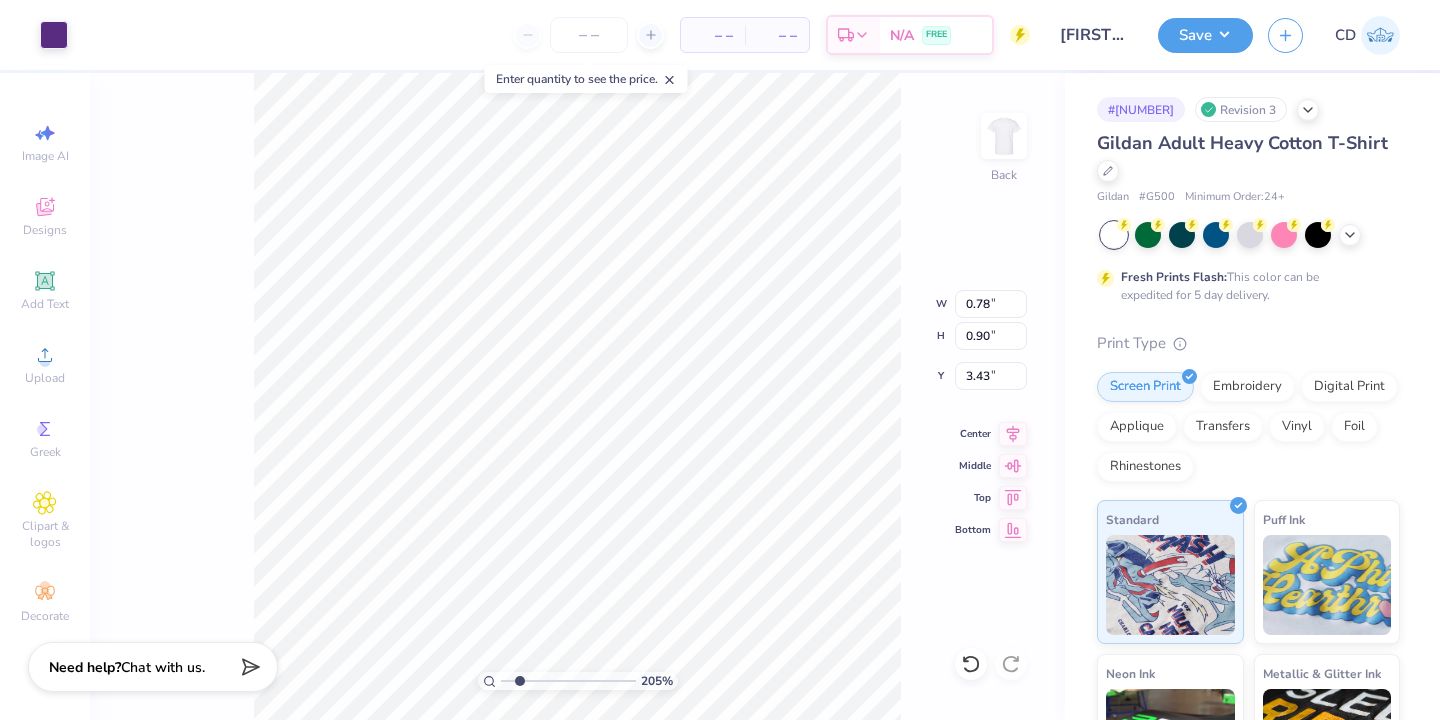 type on "0.62" 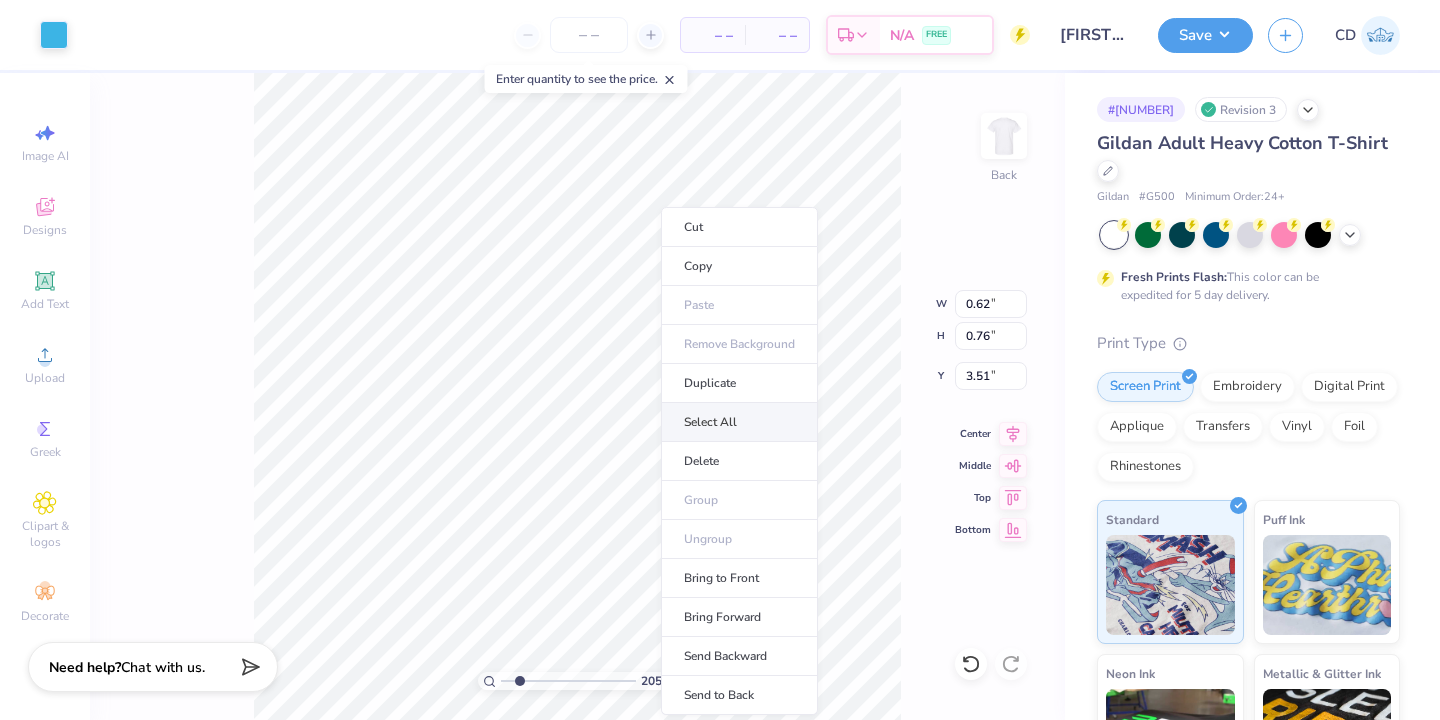 click on "Select All" at bounding box center (739, 422) 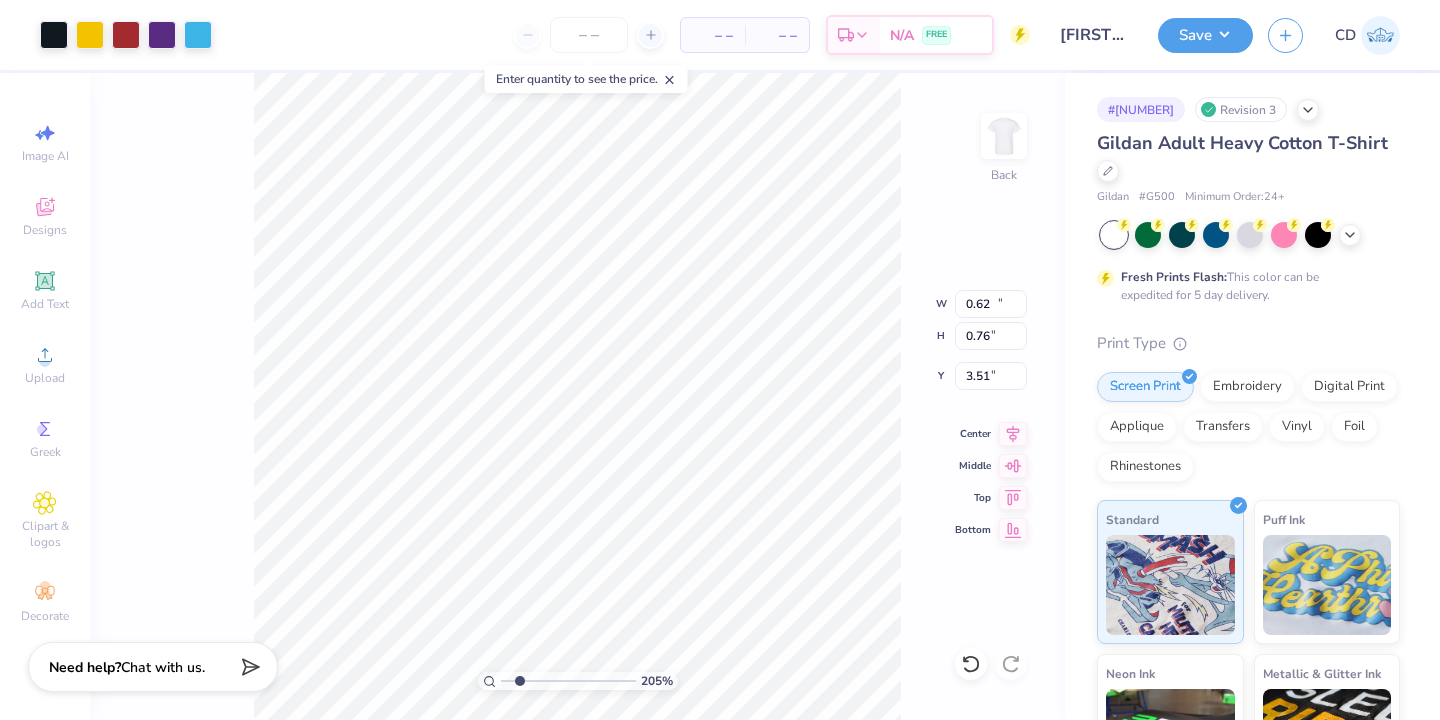 type on "10.22" 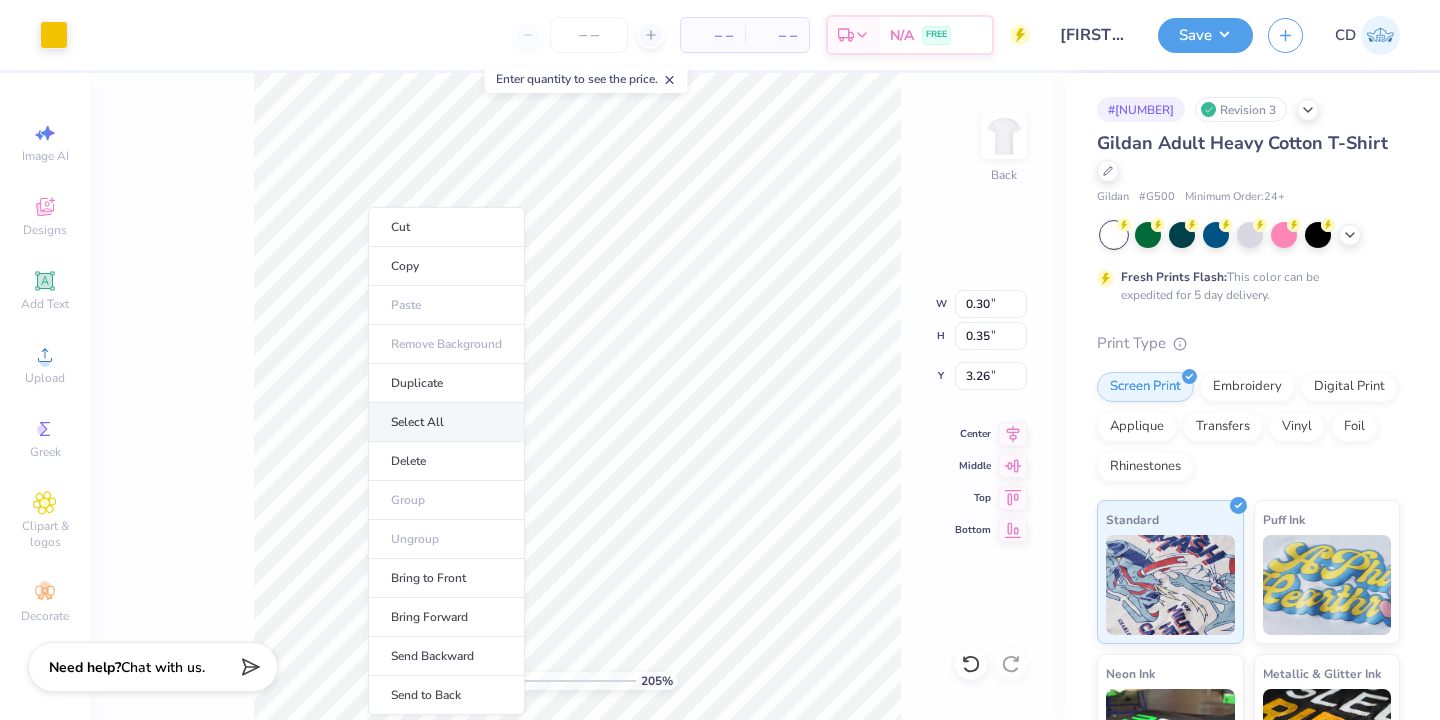 click on "Select All" at bounding box center [446, 422] 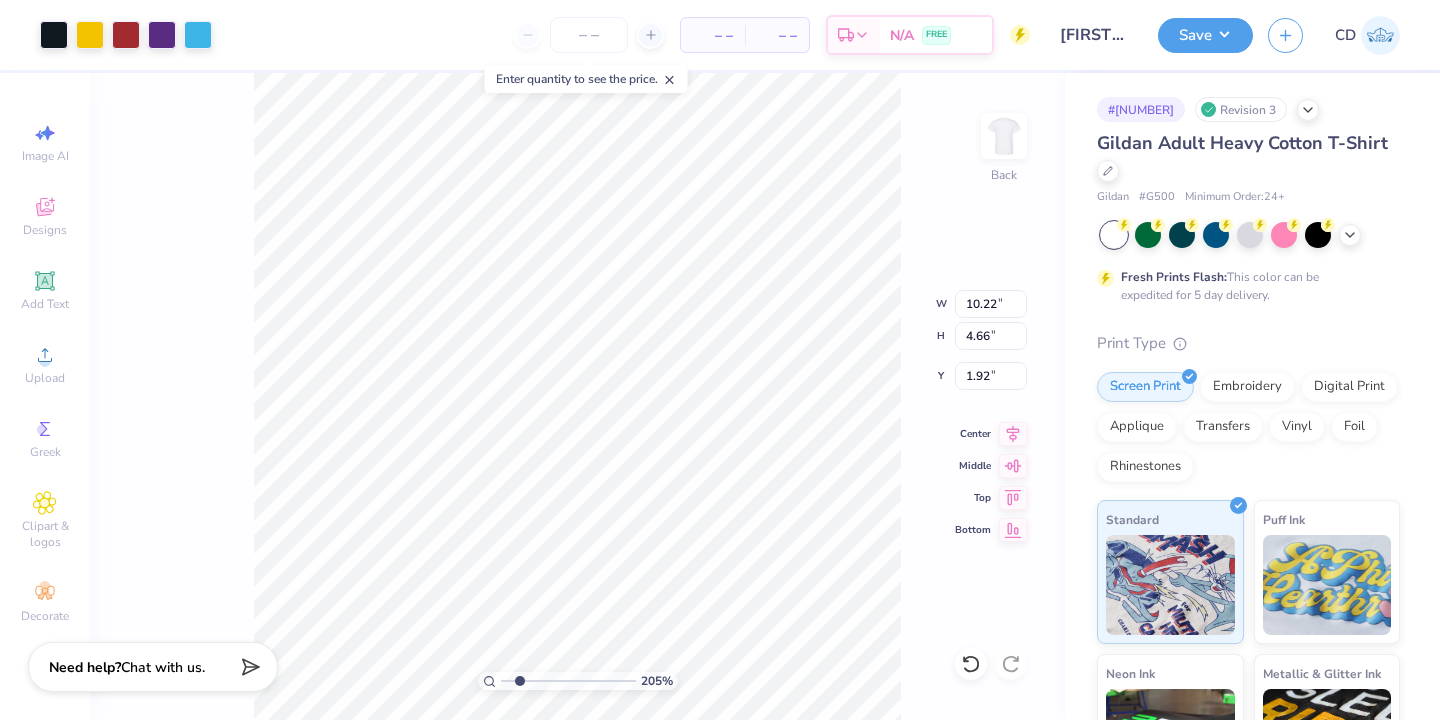click 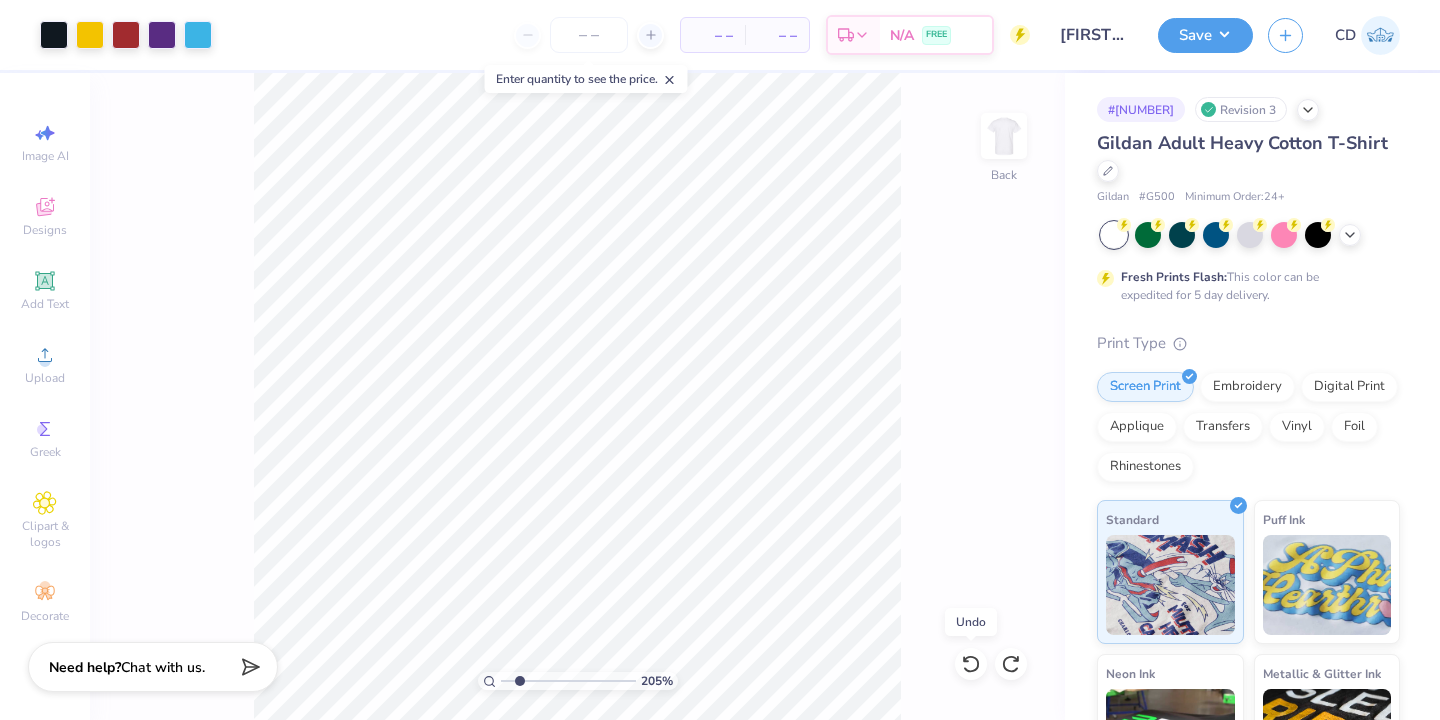 drag, startPoint x: 411, startPoint y: 415, endPoint x: 678, endPoint y: 78, distance: 429.95117 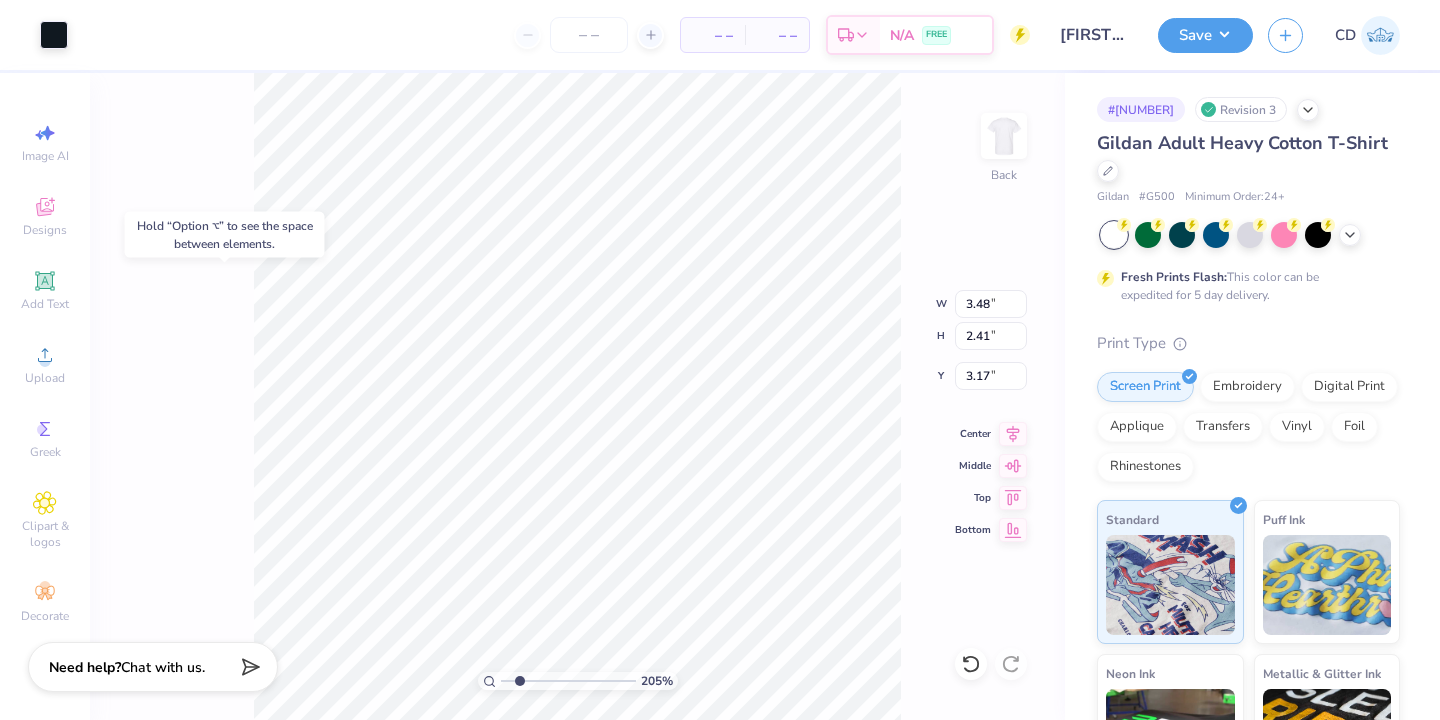 type on "3.17" 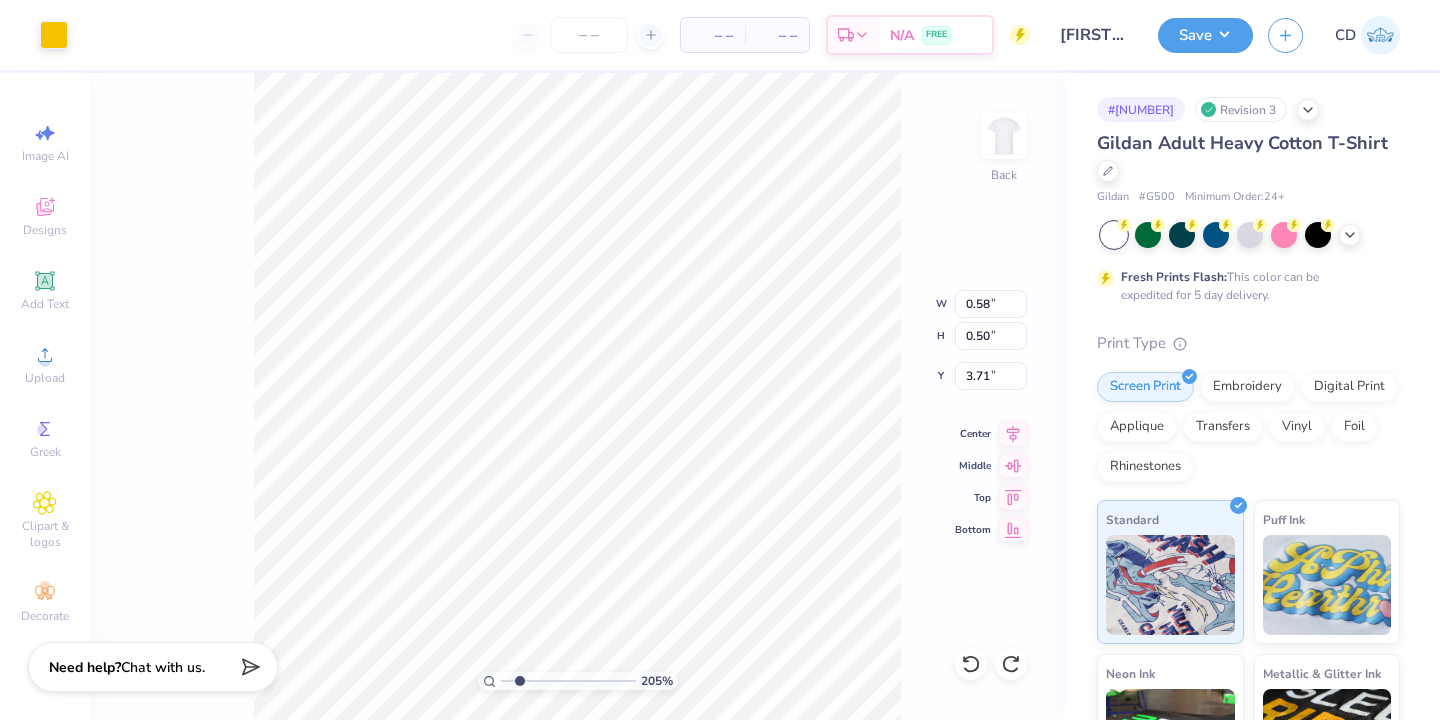 type on "1.75" 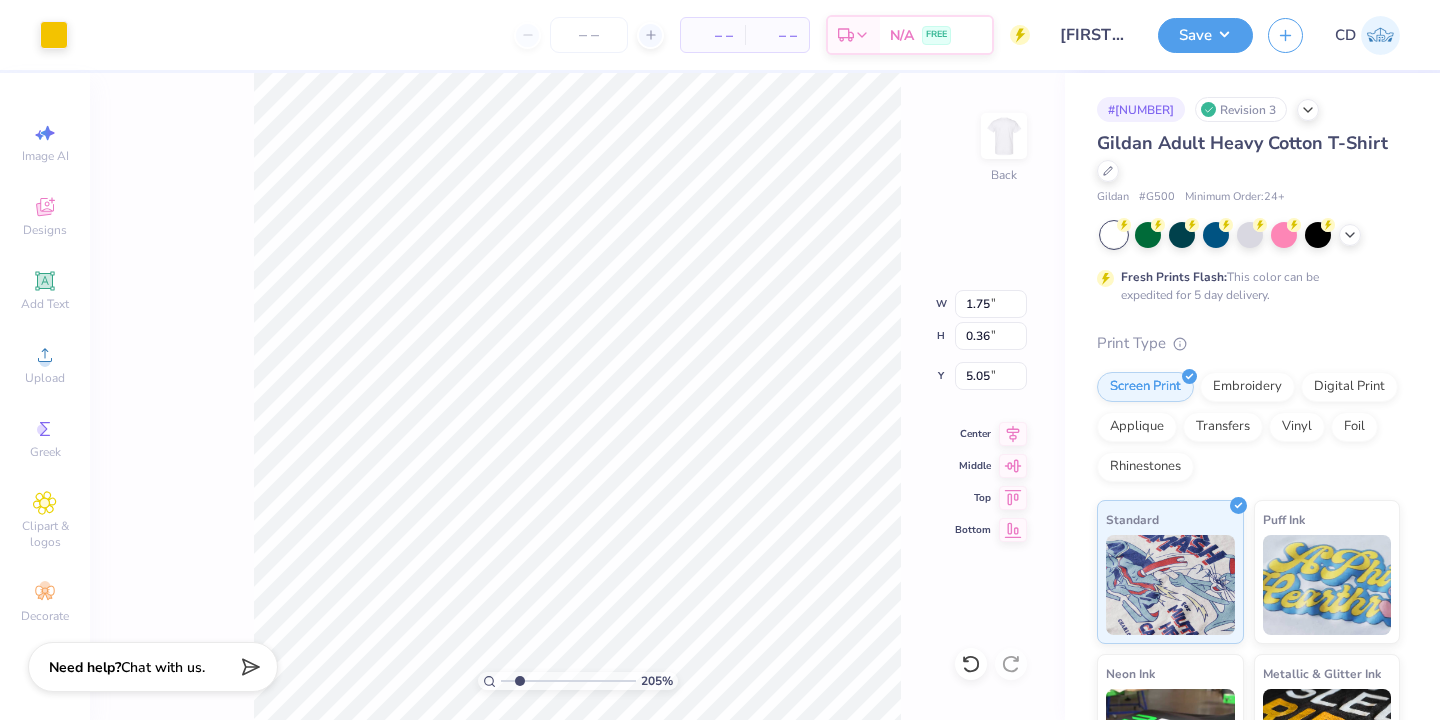 type on "5.17" 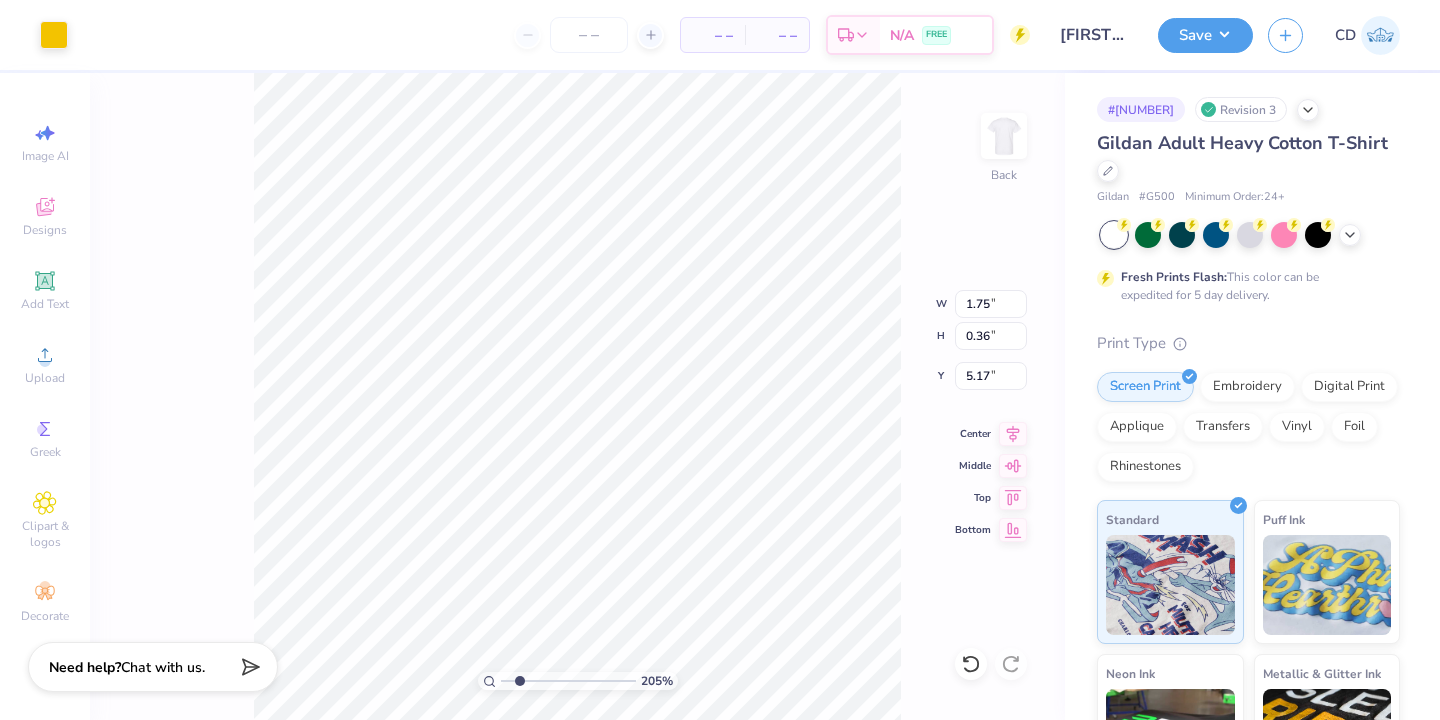 type on "0.56" 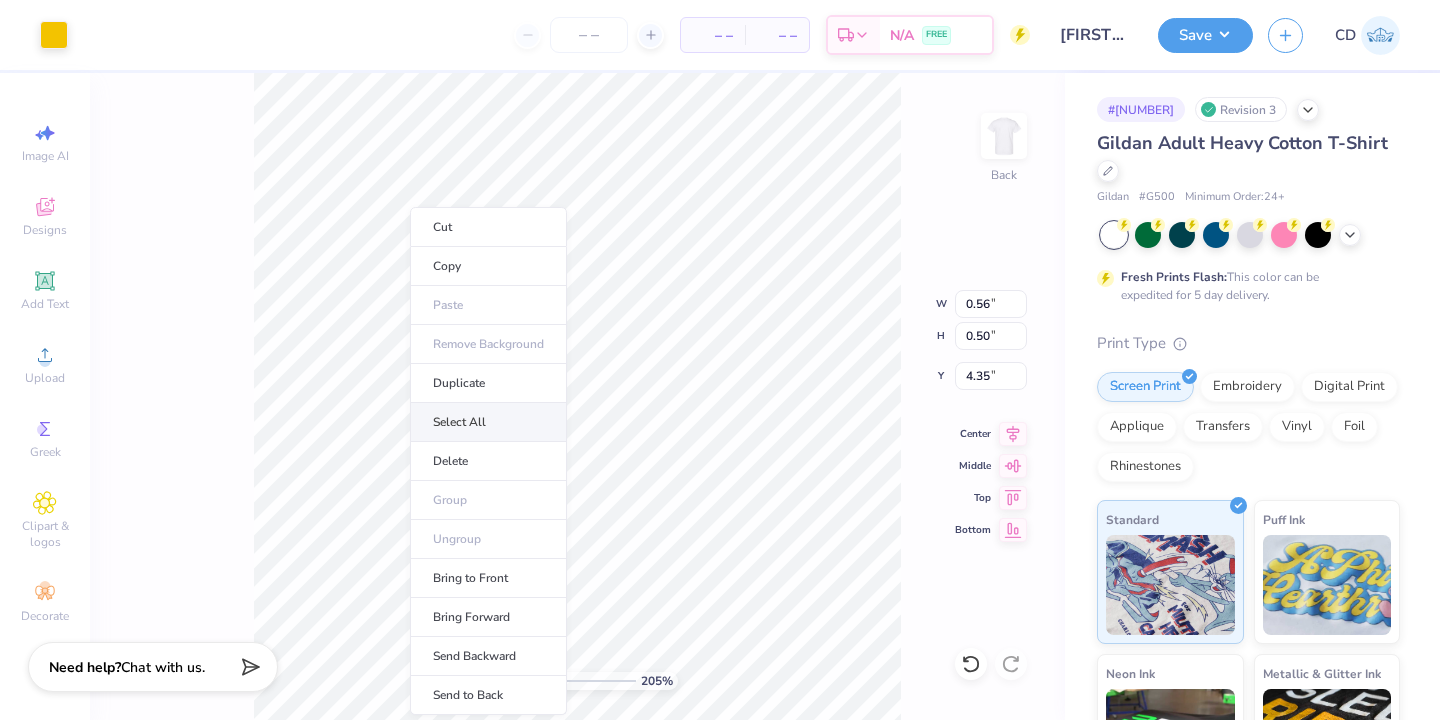 click on "Select All" at bounding box center [488, 422] 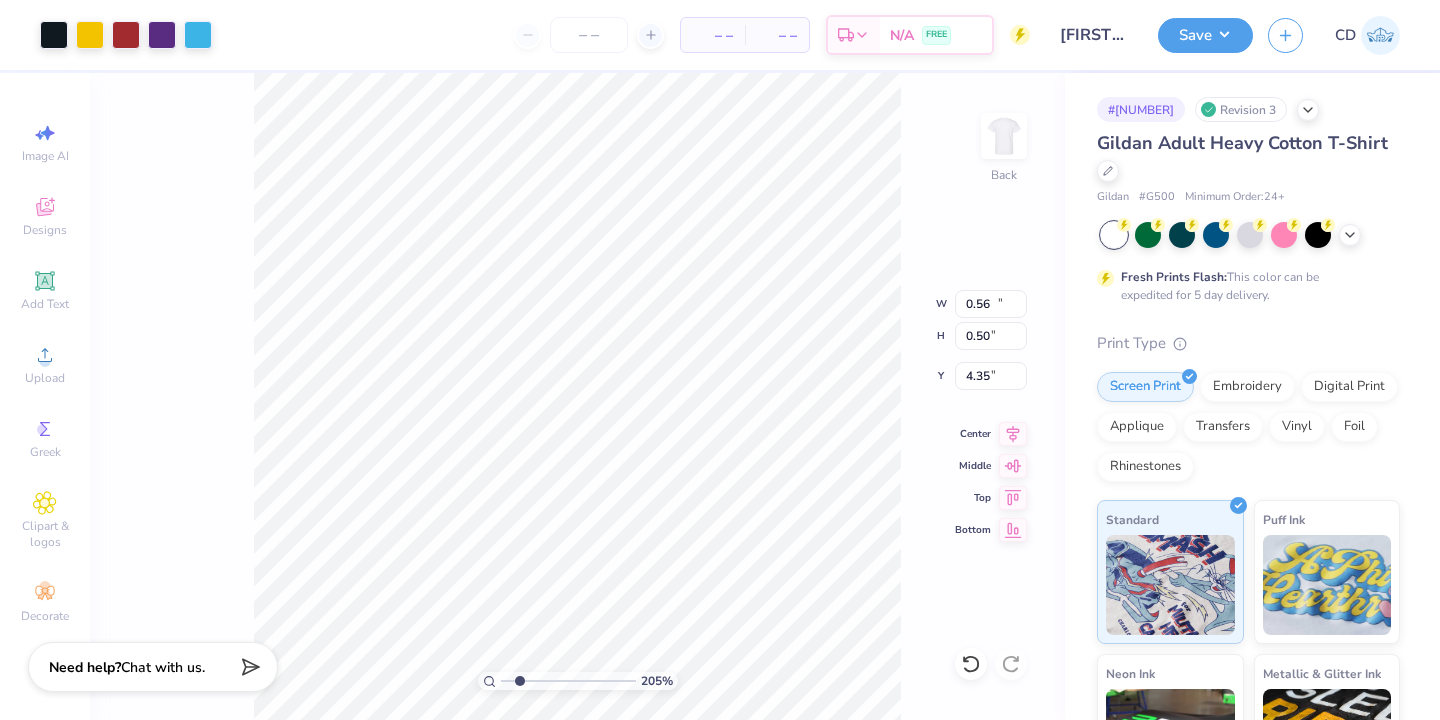type on "10.22" 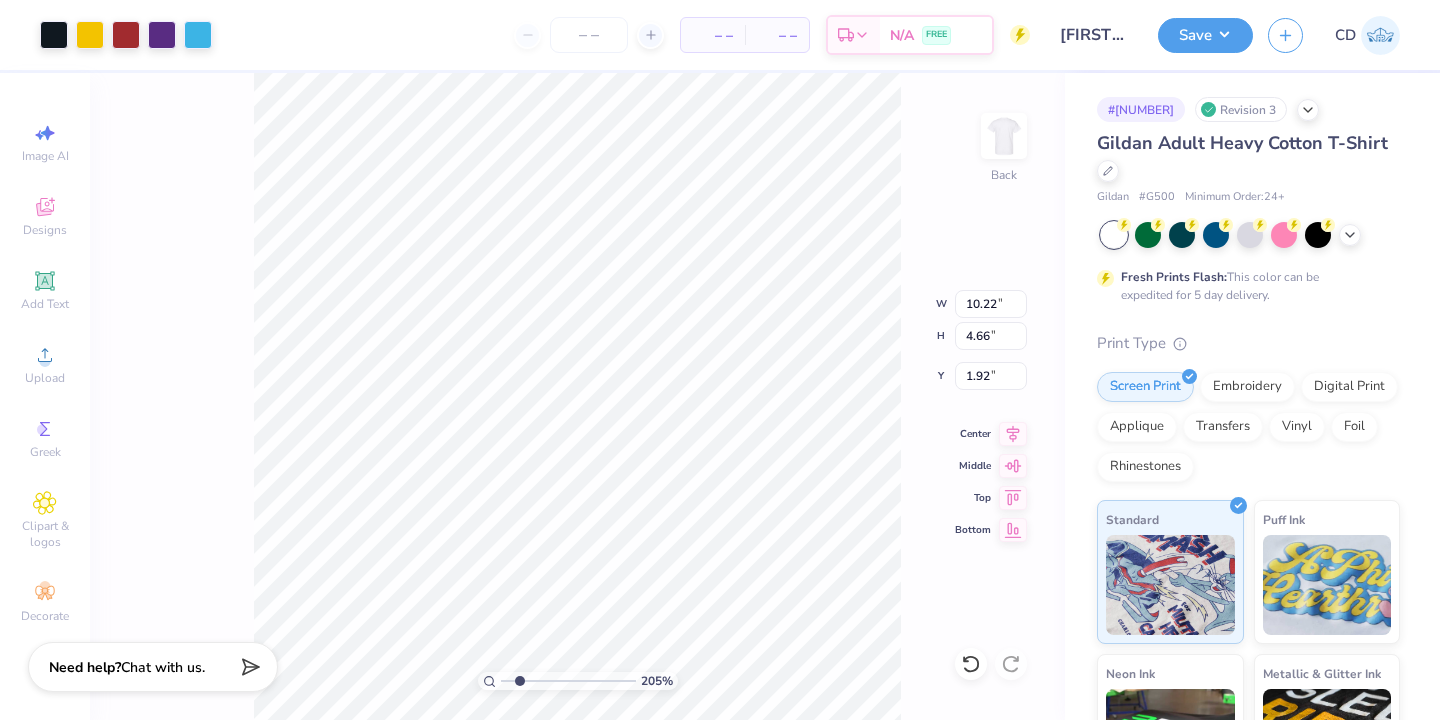 type on "1.93" 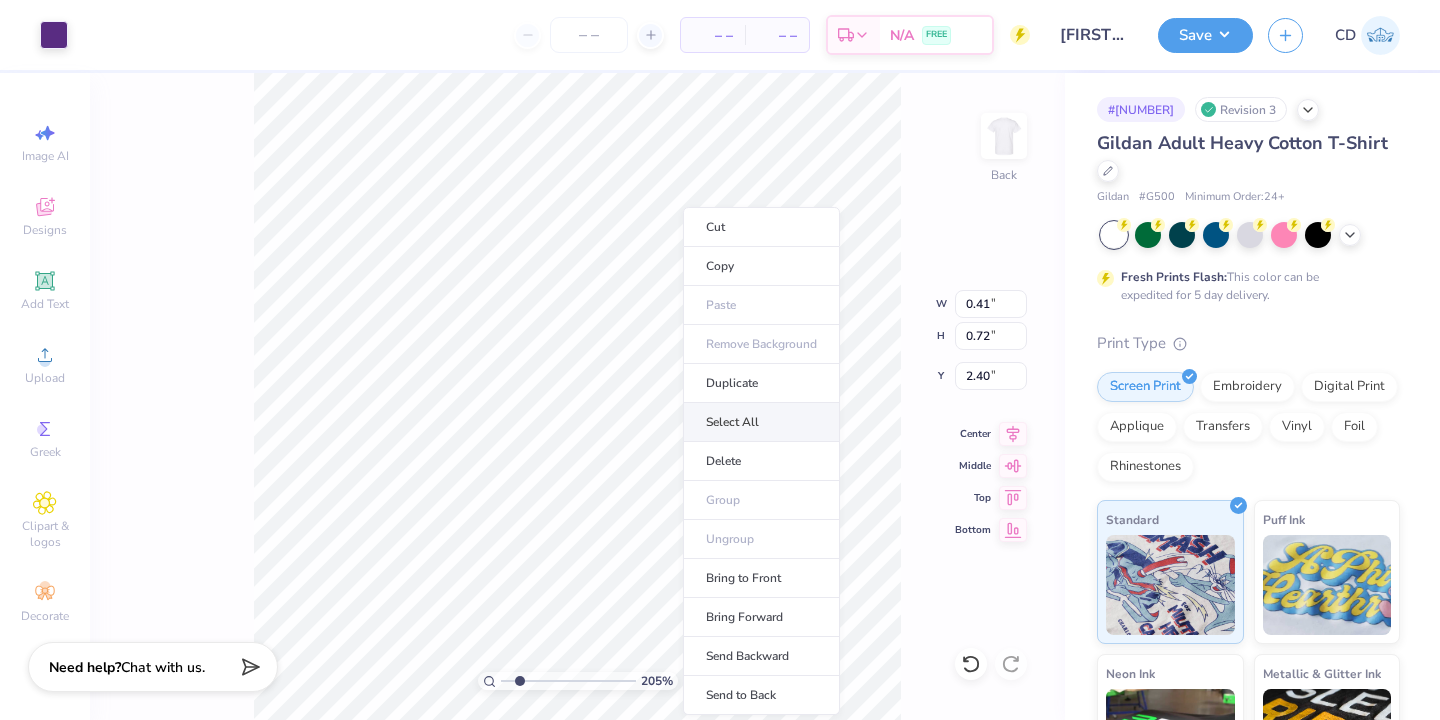 click on "Select All" at bounding box center (761, 422) 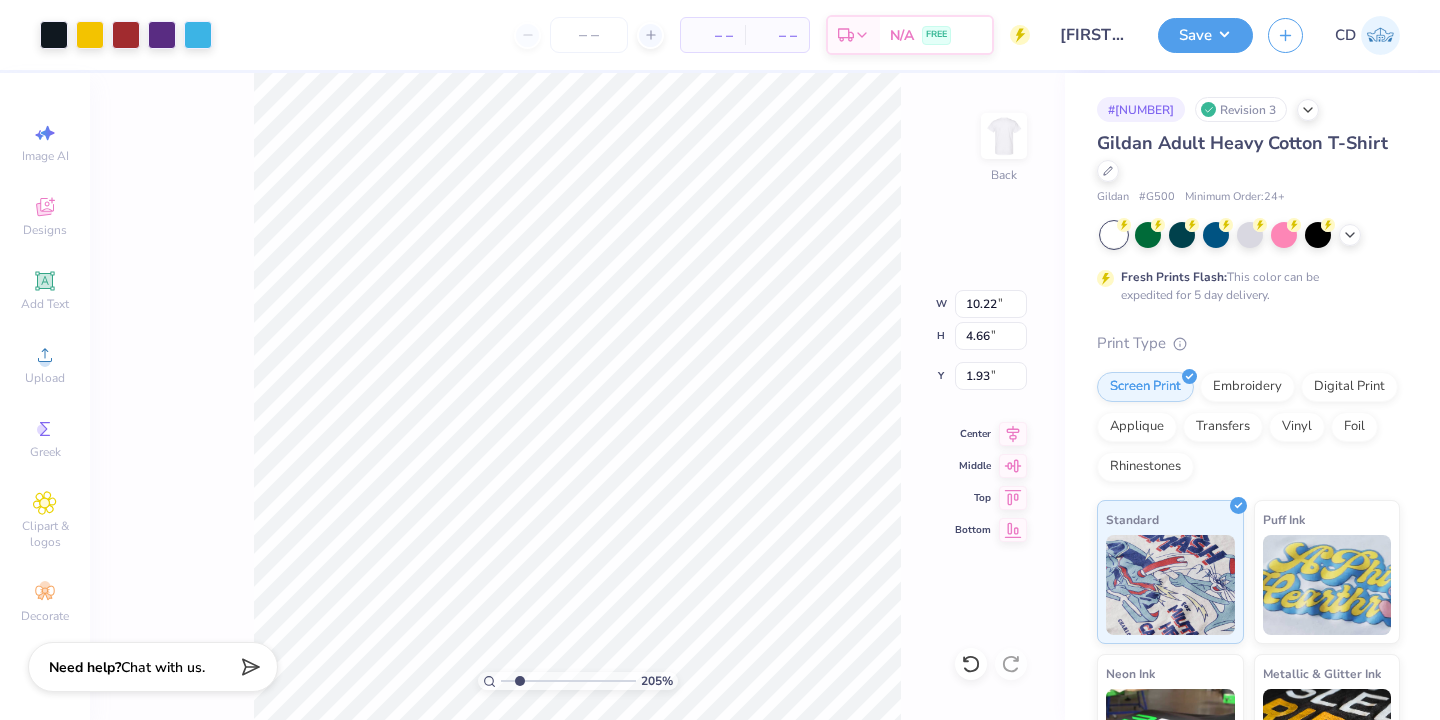 type on "10.22" 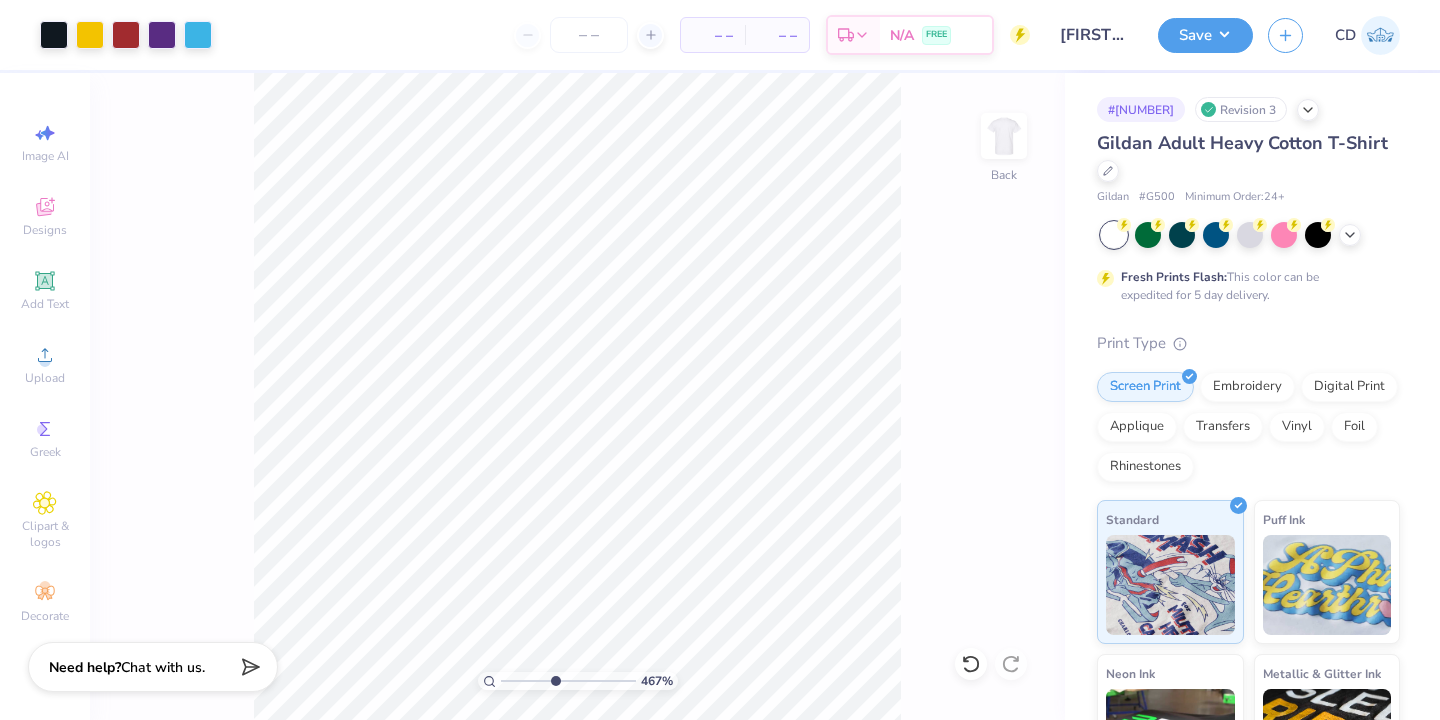 drag, startPoint x: 703, startPoint y: 425, endPoint x: 554, endPoint y: 685, distance: 299.66815 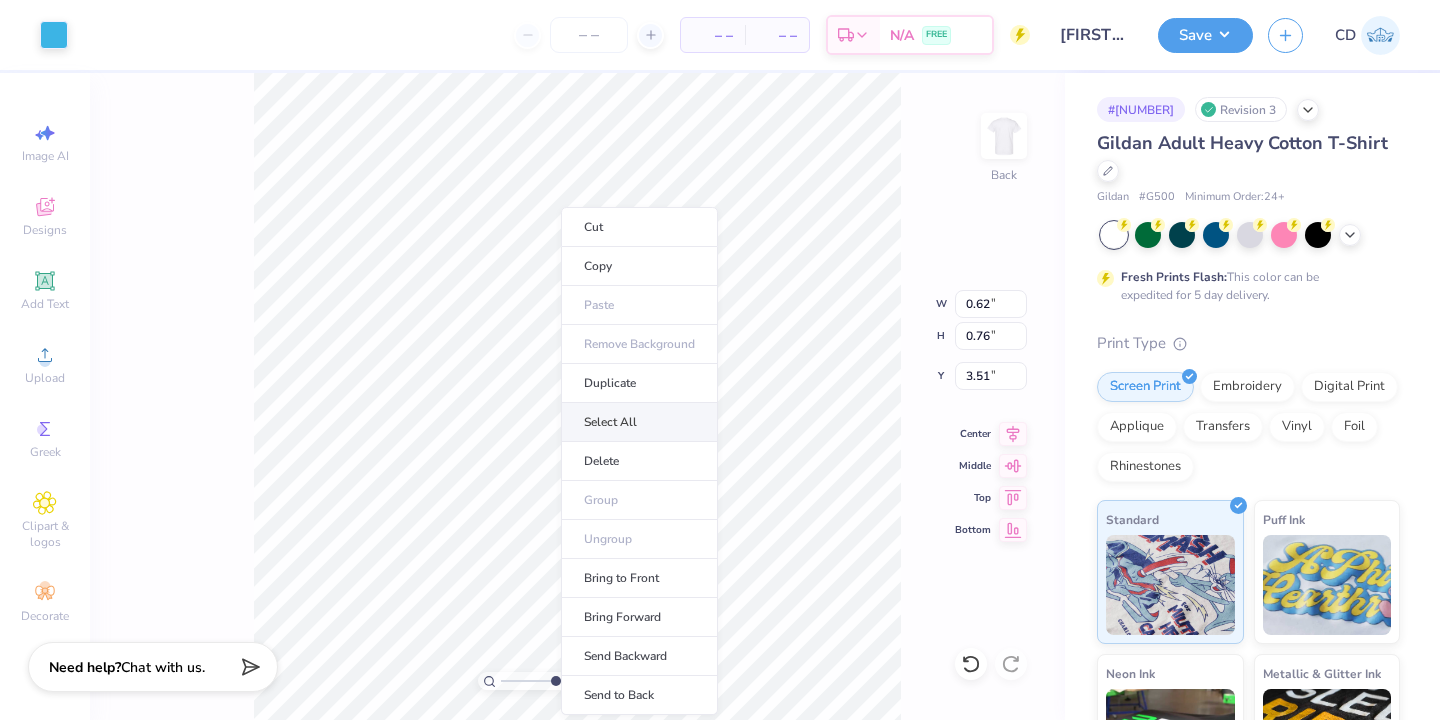 click on "Select All" at bounding box center [639, 422] 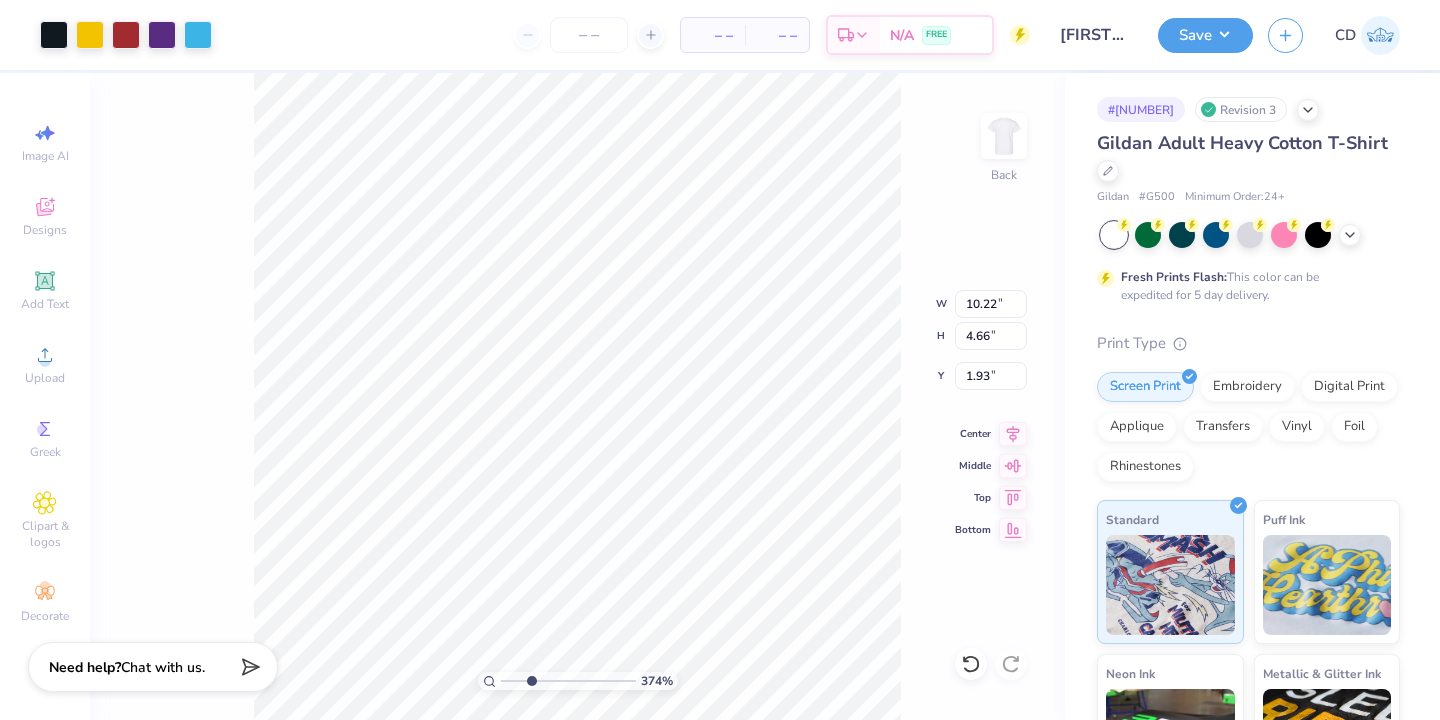 drag, startPoint x: 596, startPoint y: 418, endPoint x: 529, endPoint y: 682, distance: 272.36923 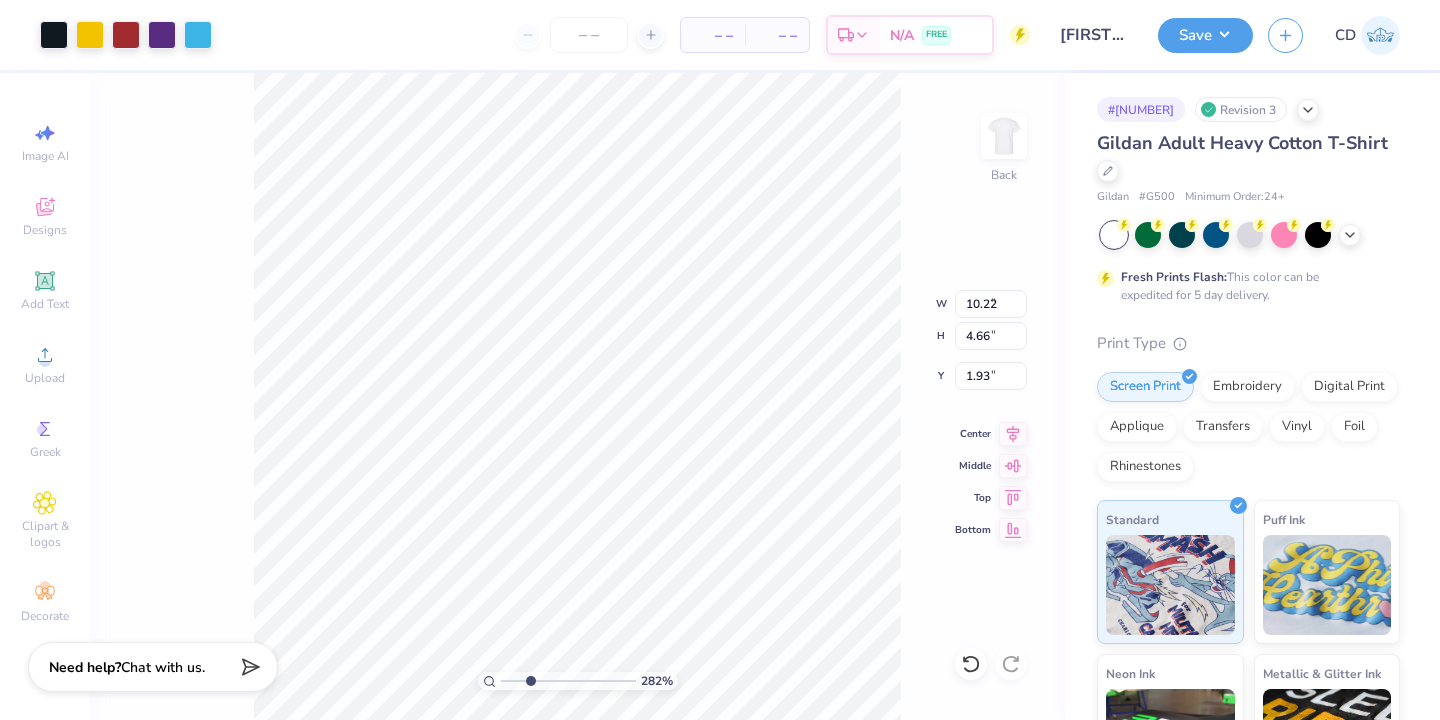 type on "9.31" 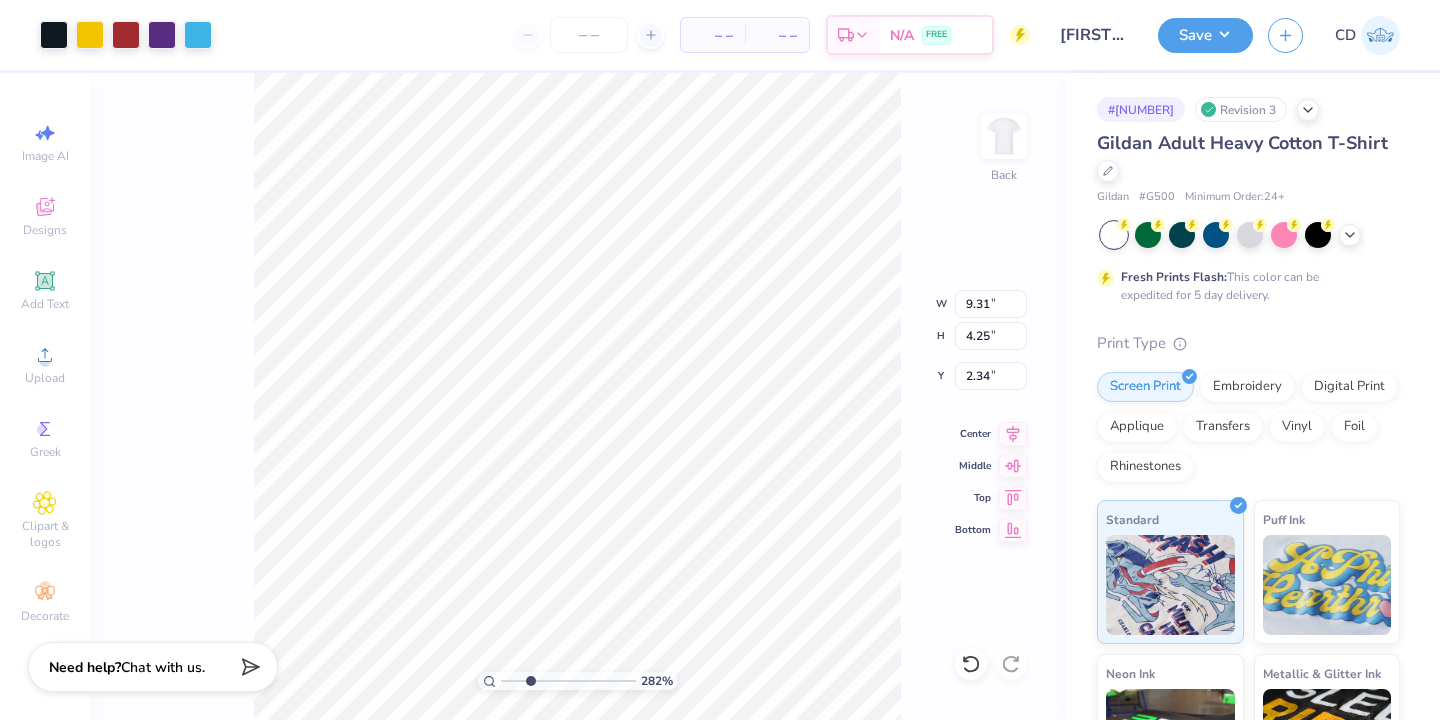 type on "2.05" 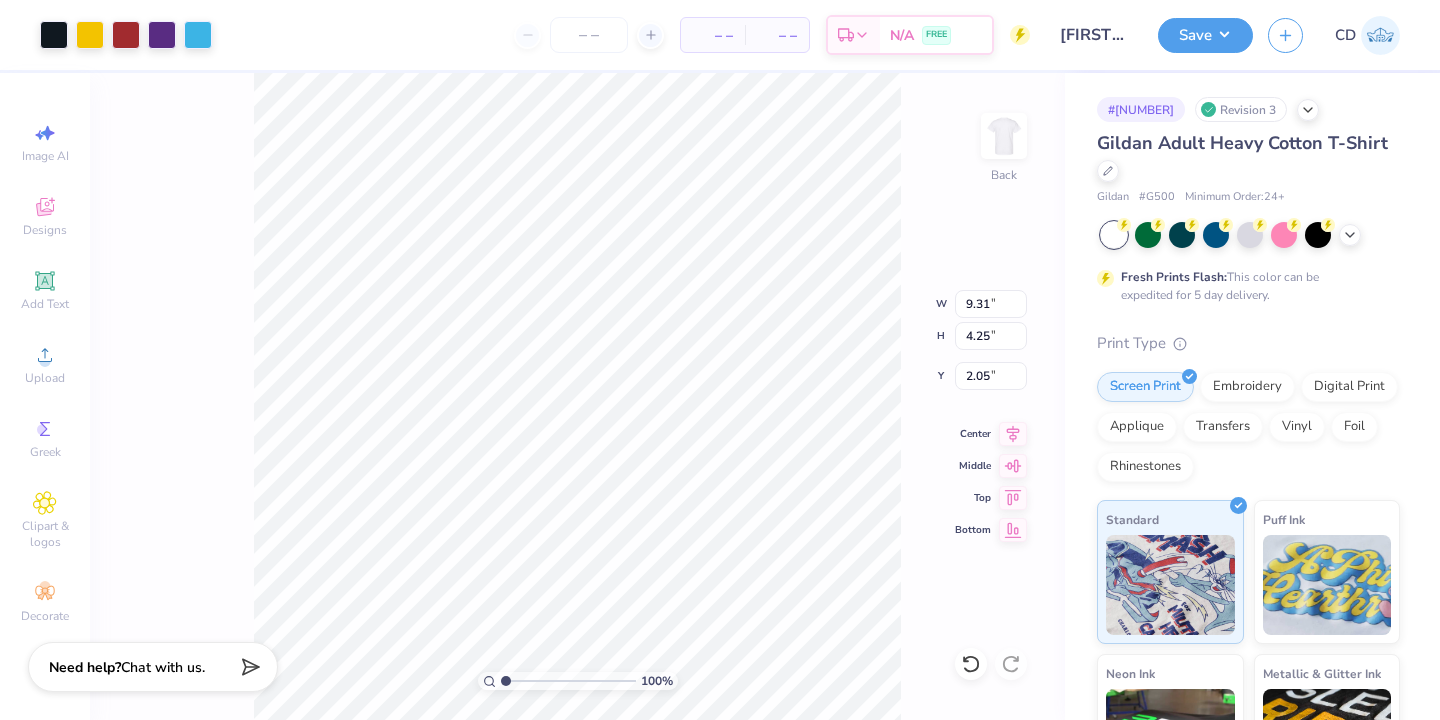 drag, startPoint x: 529, startPoint y: 682, endPoint x: 499, endPoint y: 681, distance: 30.016663 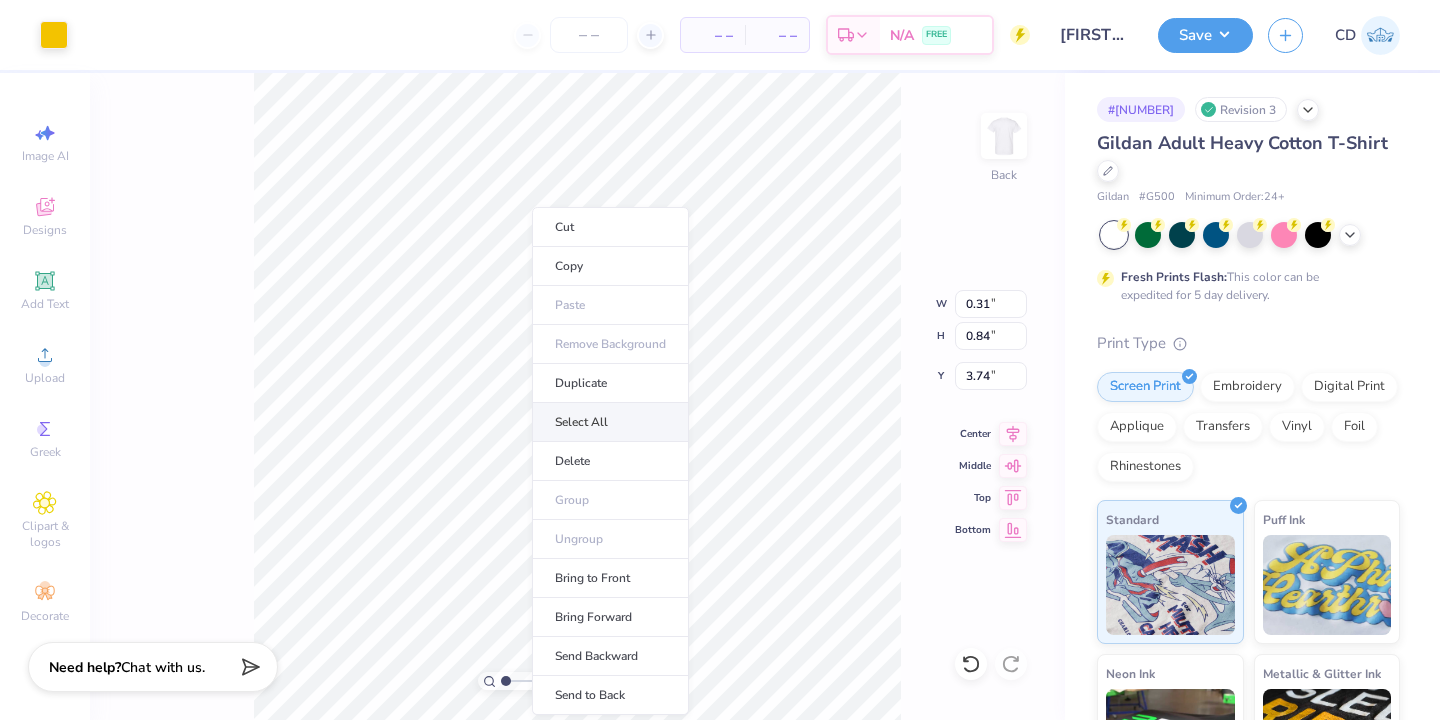 click on "Select All" at bounding box center (610, 422) 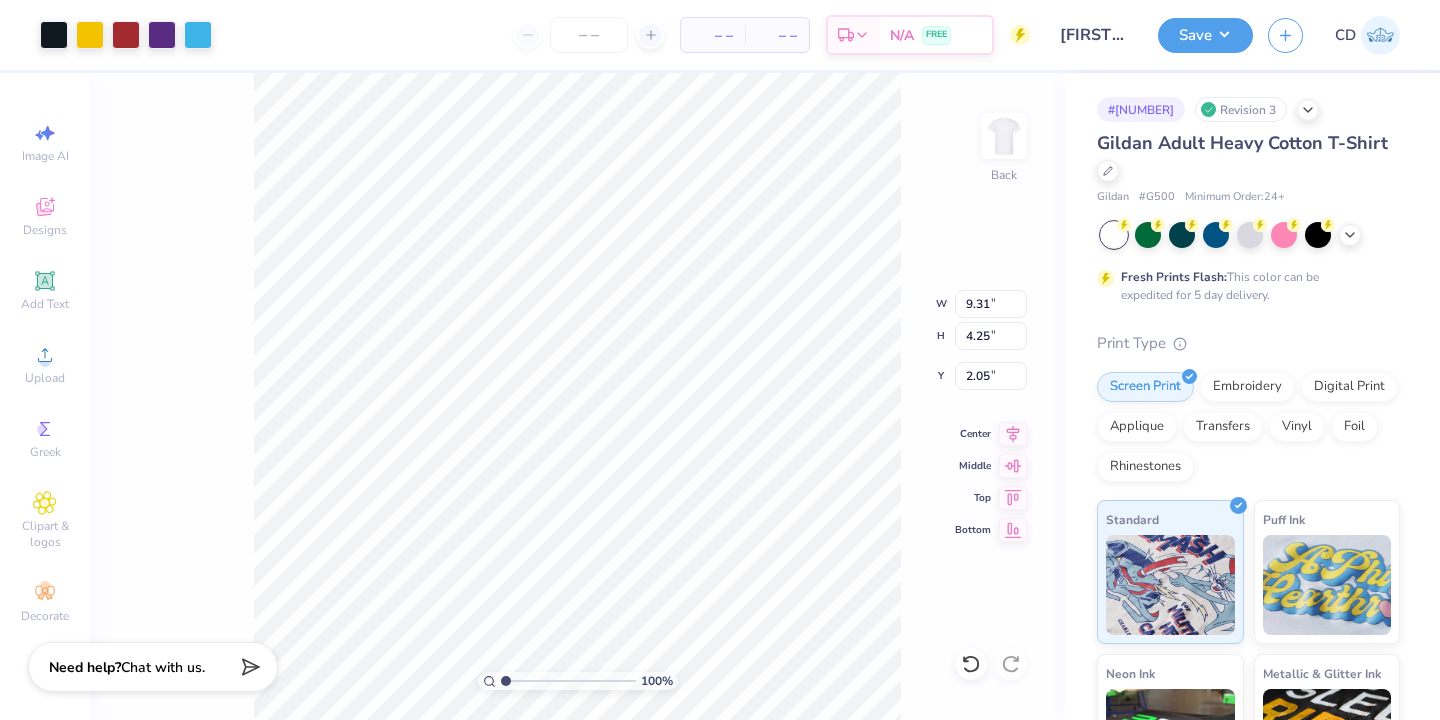 type on "2.34" 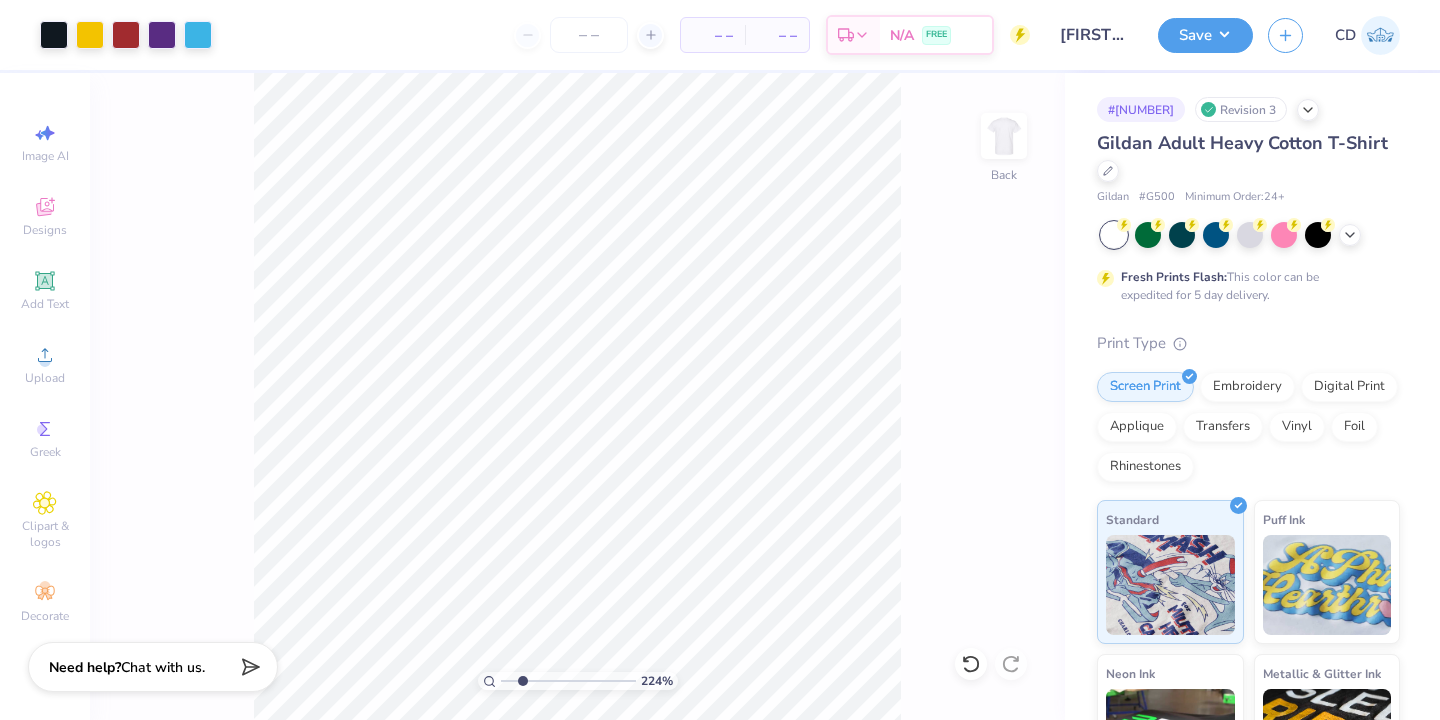 drag, startPoint x: 505, startPoint y: 681, endPoint x: 522, endPoint y: 684, distance: 17.262676 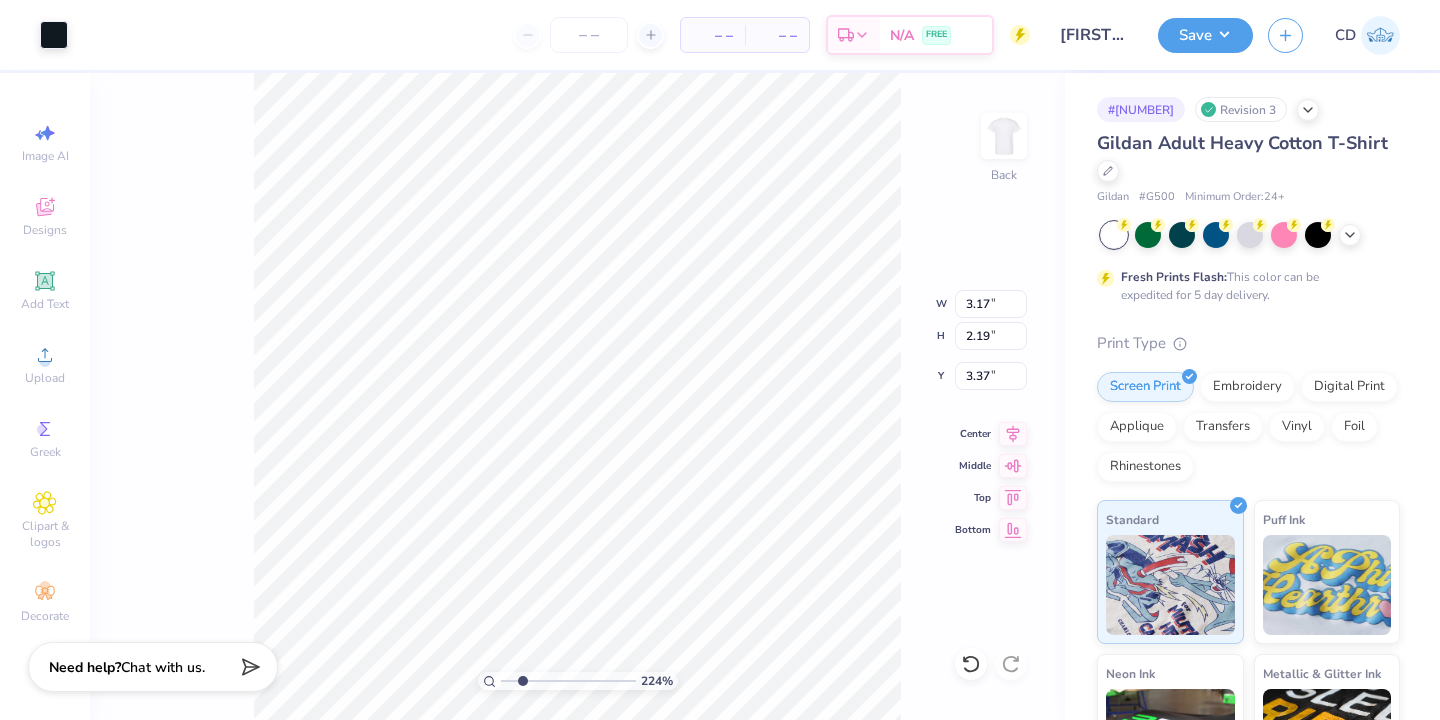 type on "3.17" 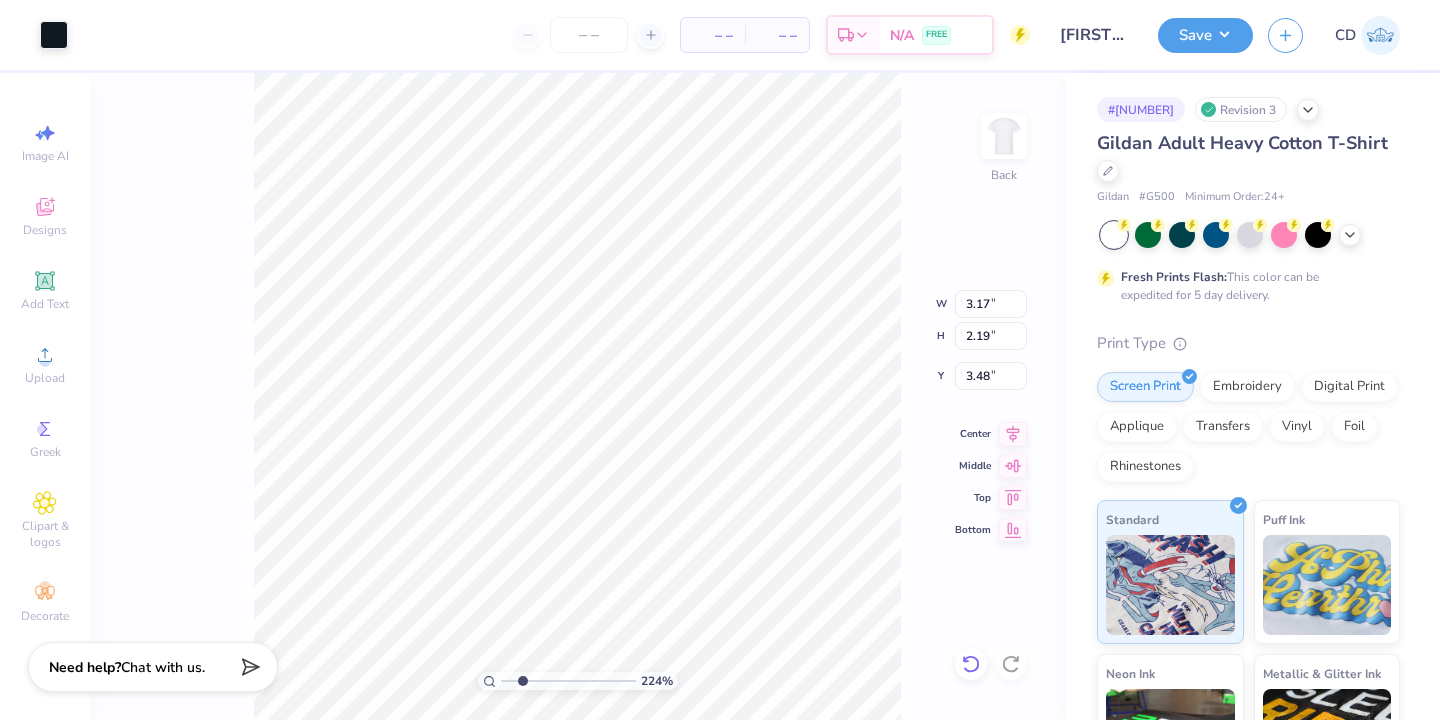 click 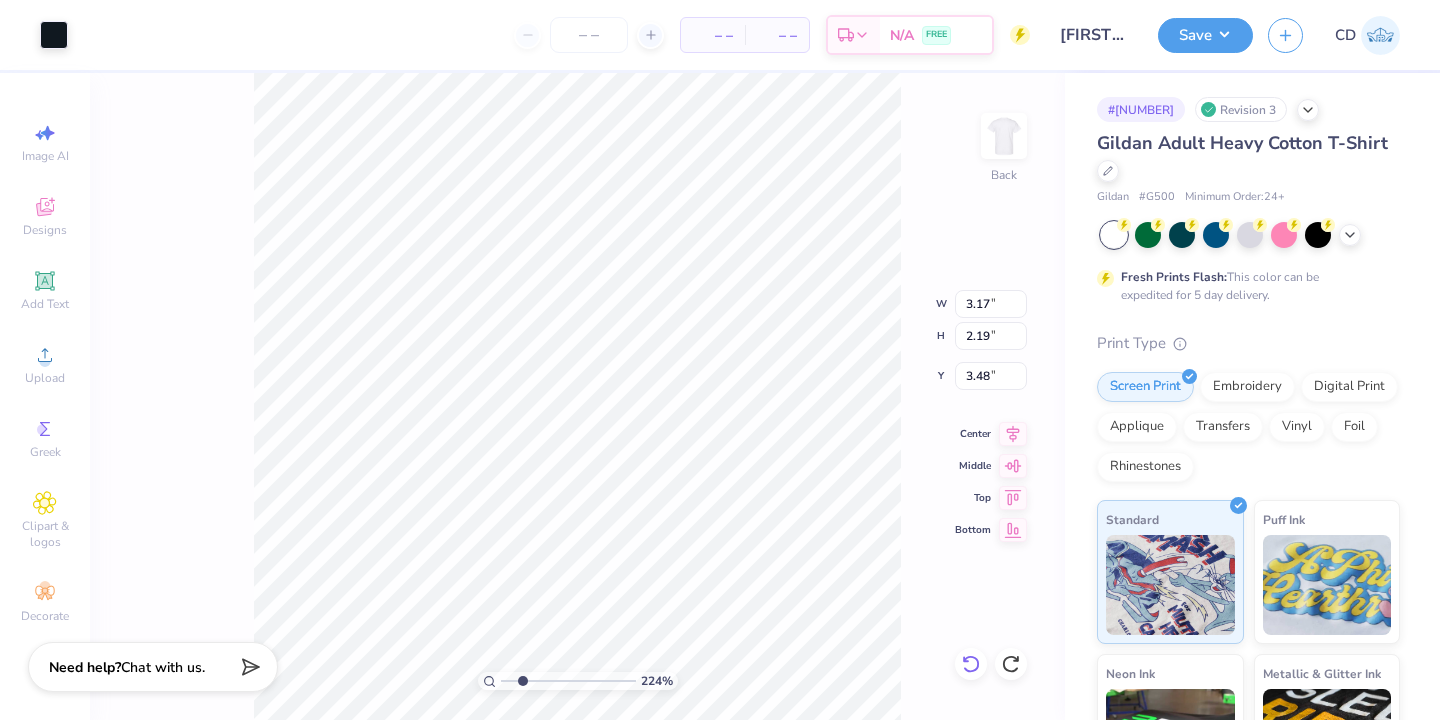 type on "3.37" 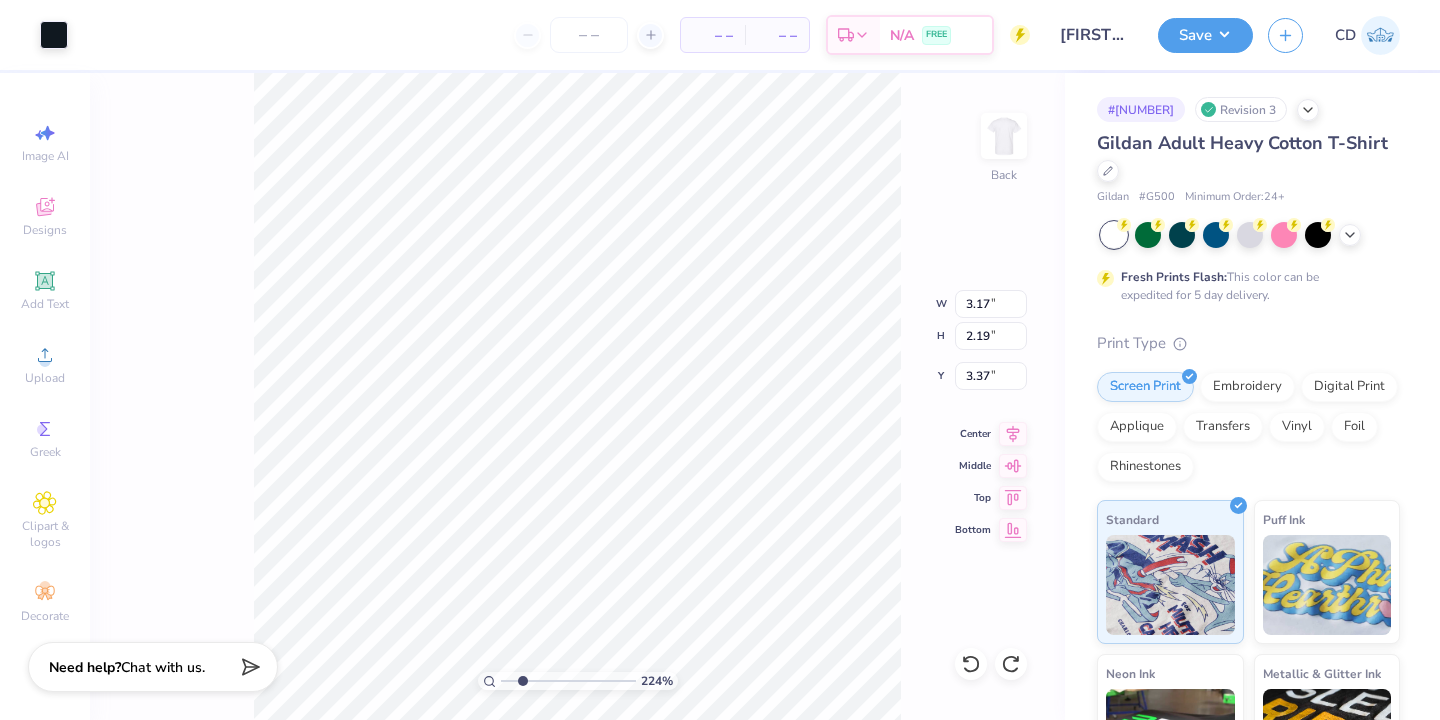 type on "0.53" 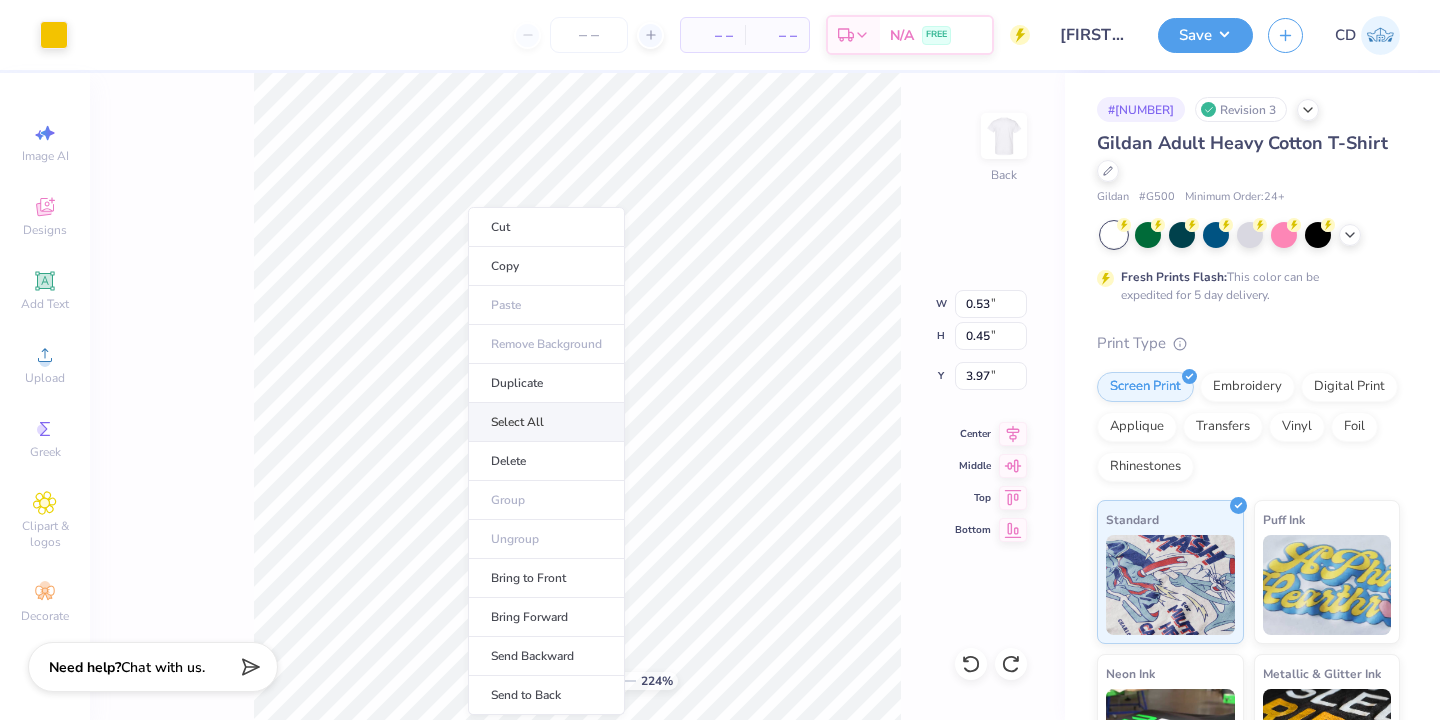 click on "Select All" at bounding box center [546, 422] 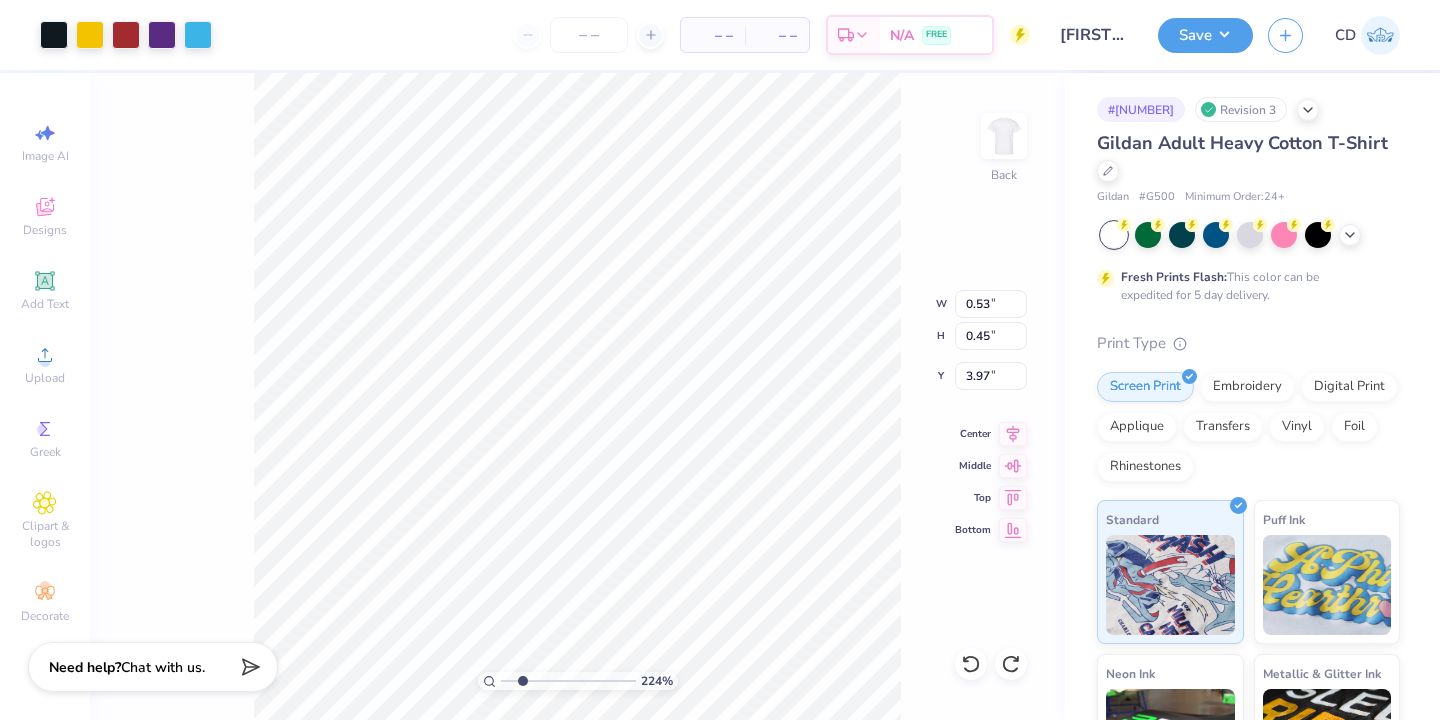 type on "9.31" 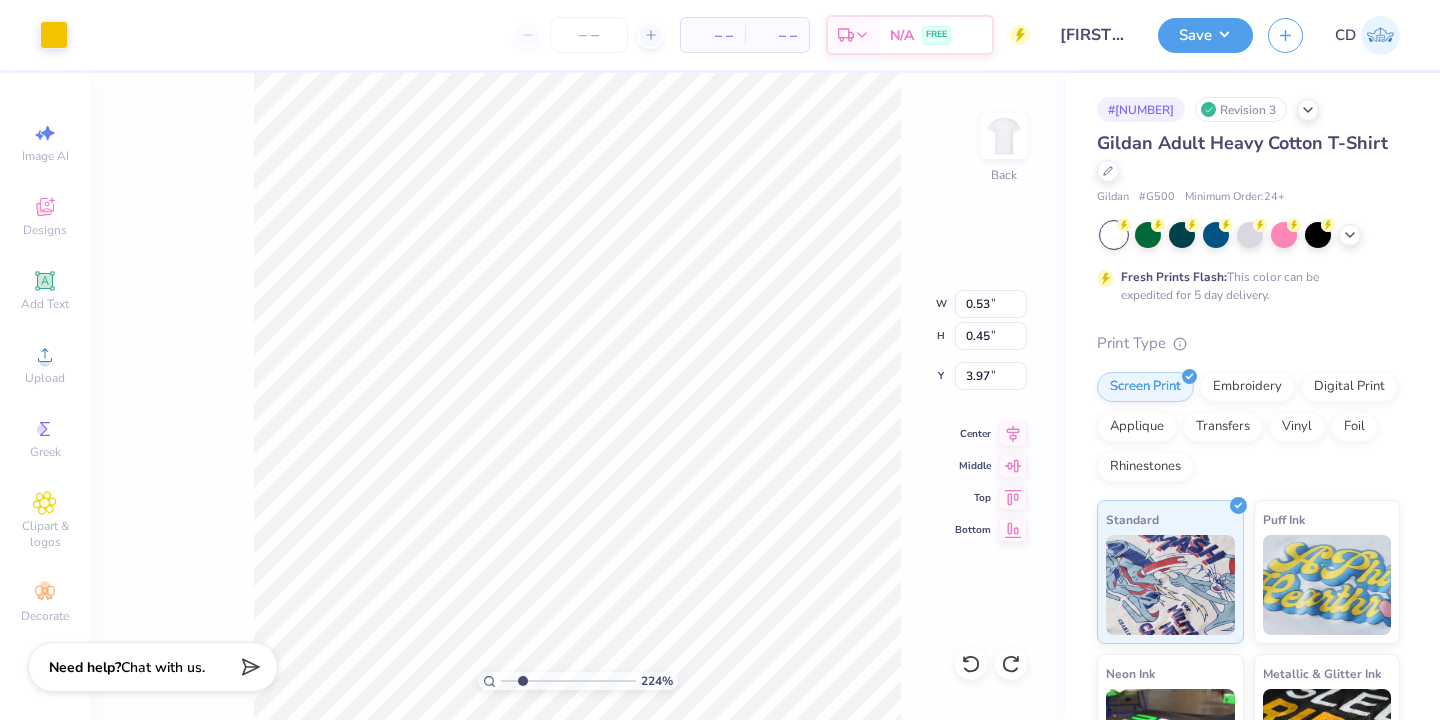 type on "3.17" 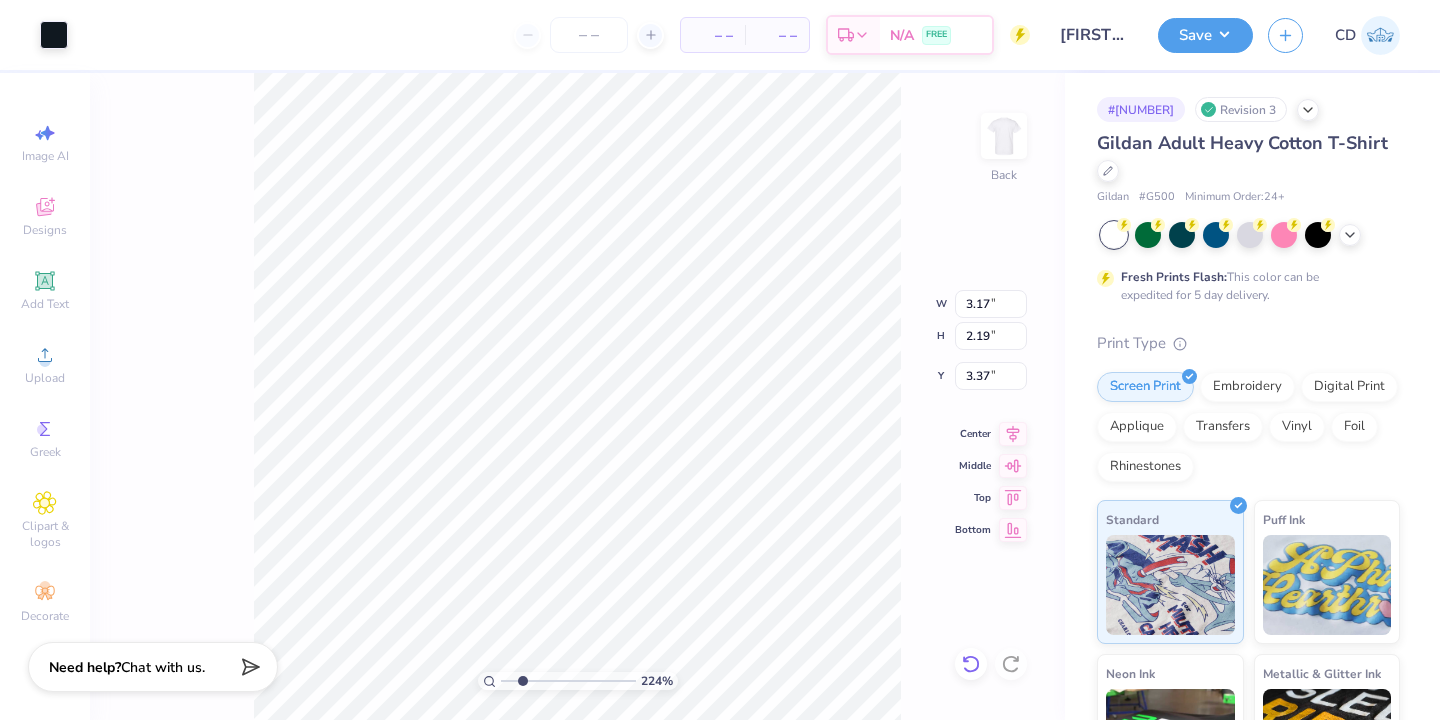 type on "3.20" 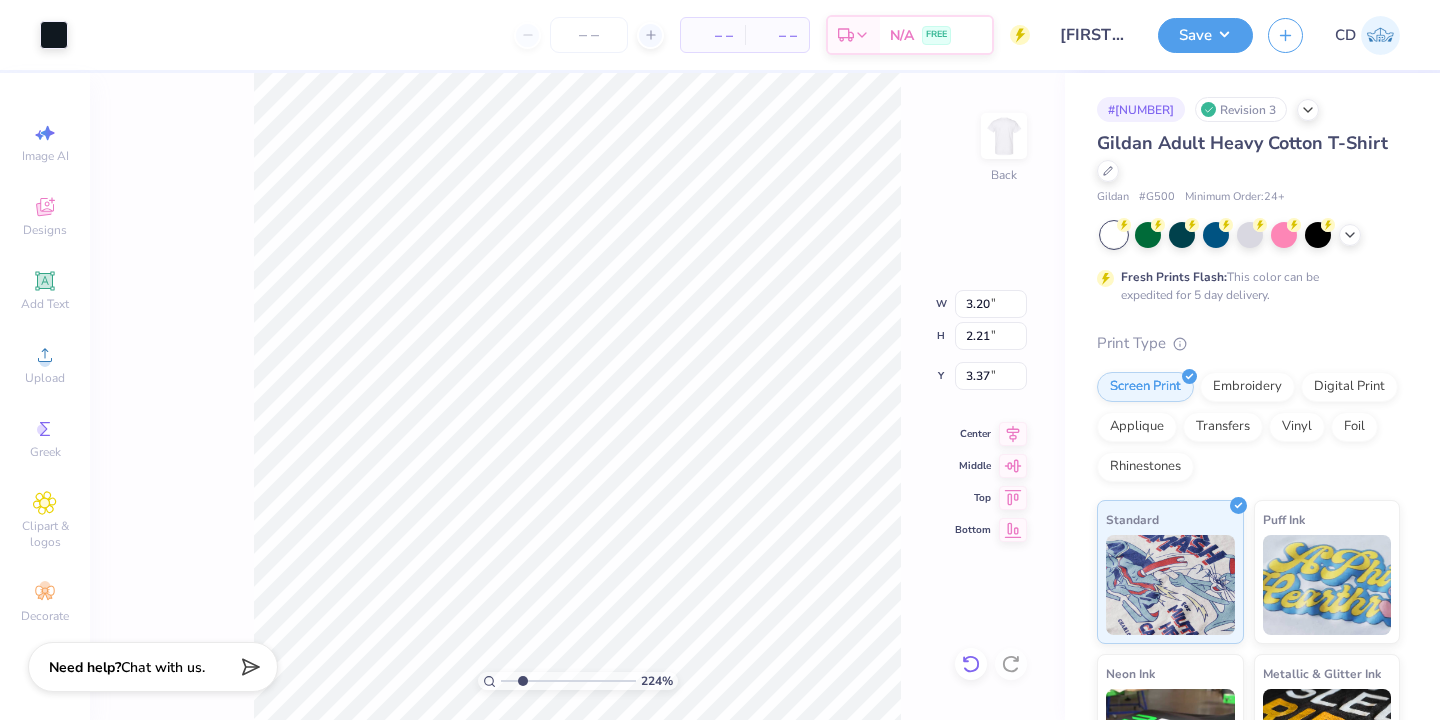 click 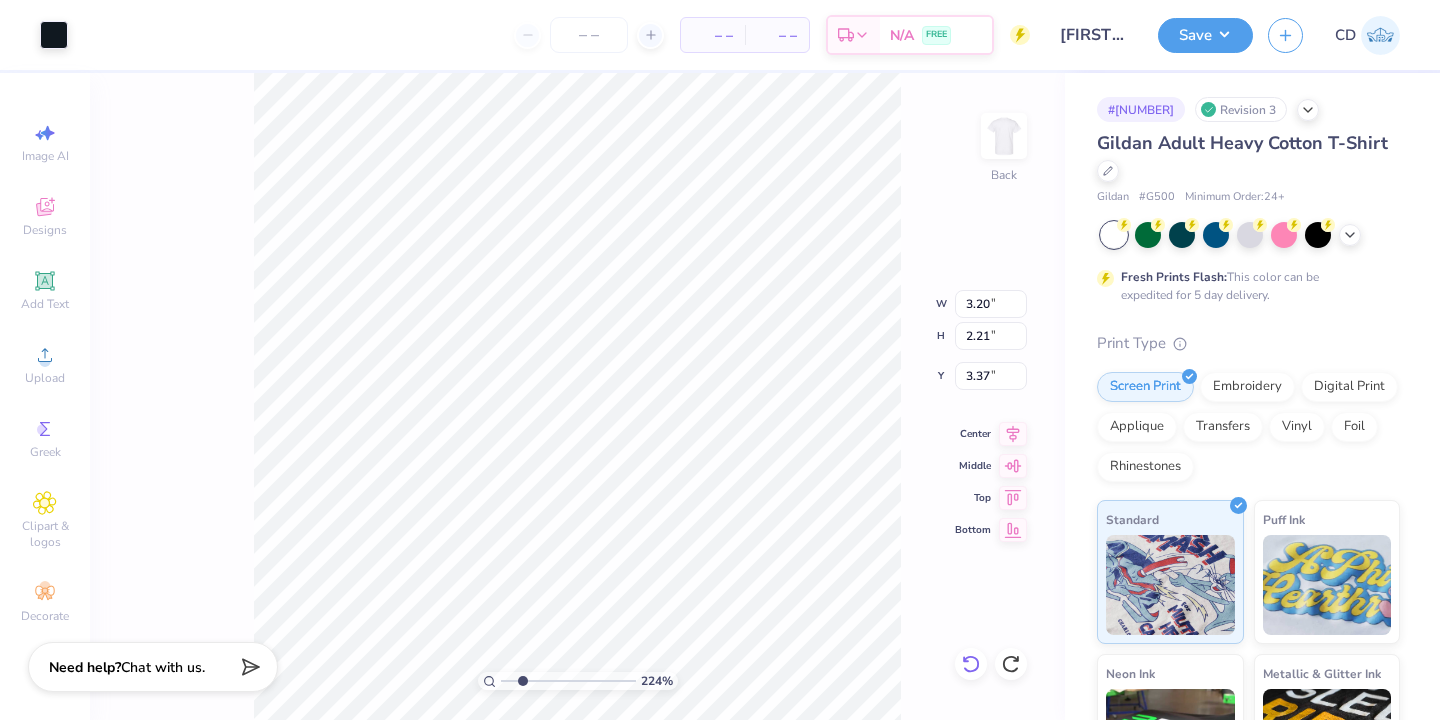 type on "3.17" 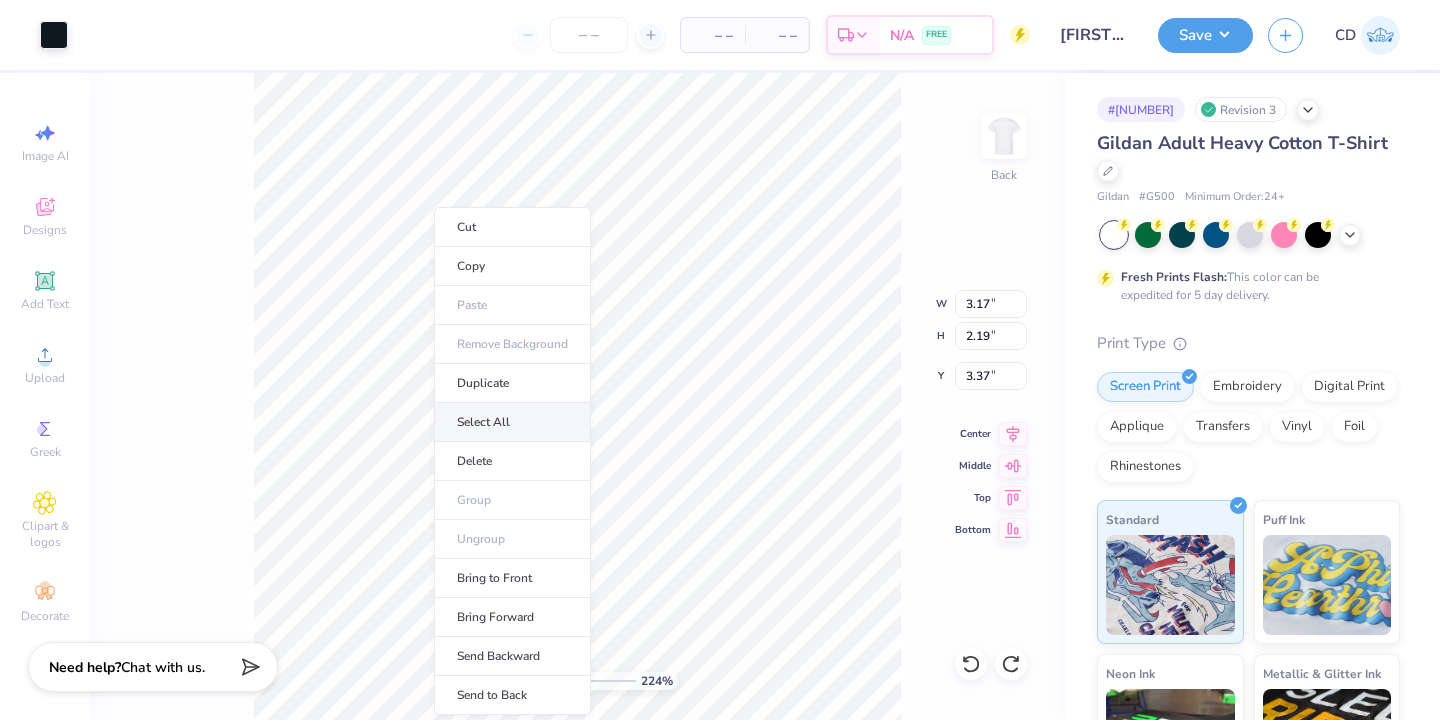 click on "Select All" at bounding box center [512, 422] 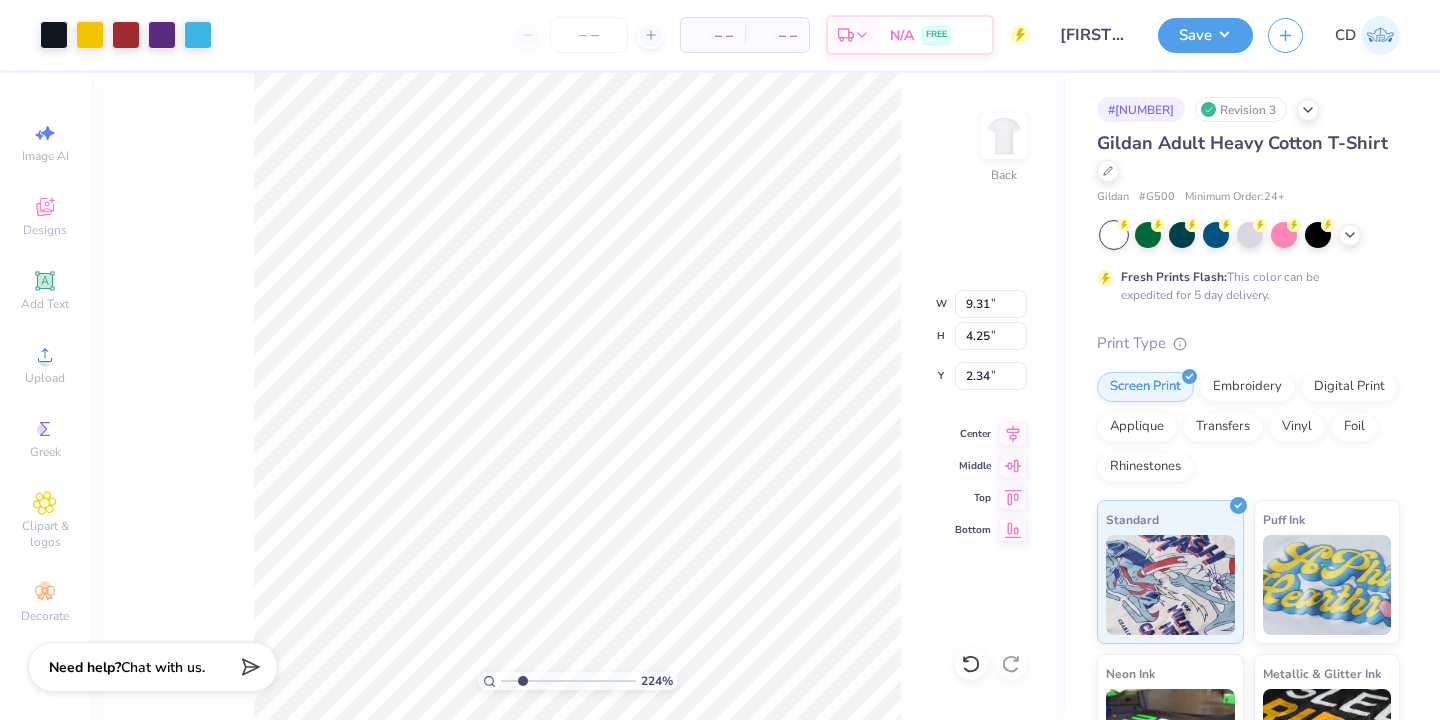 type on "2.08" 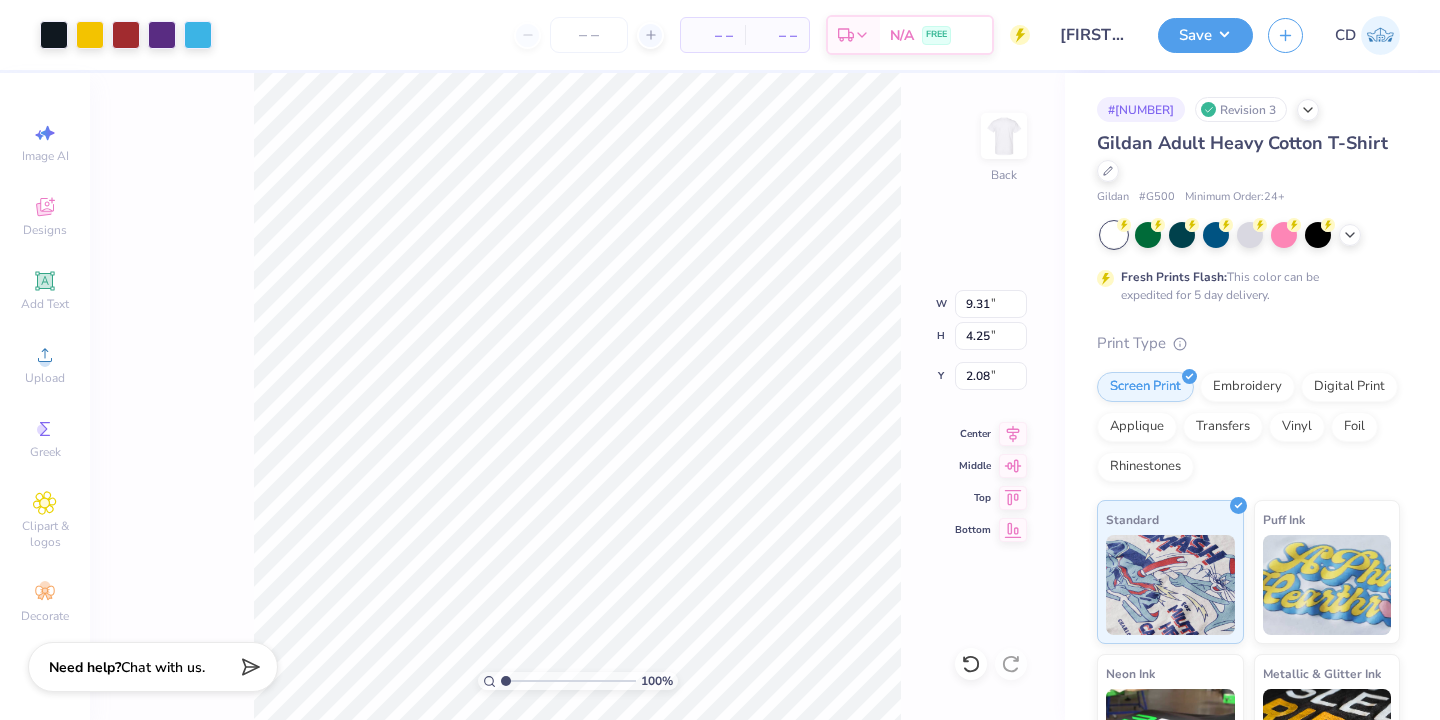 drag, startPoint x: 522, startPoint y: 680, endPoint x: 488, endPoint y: 680, distance: 34 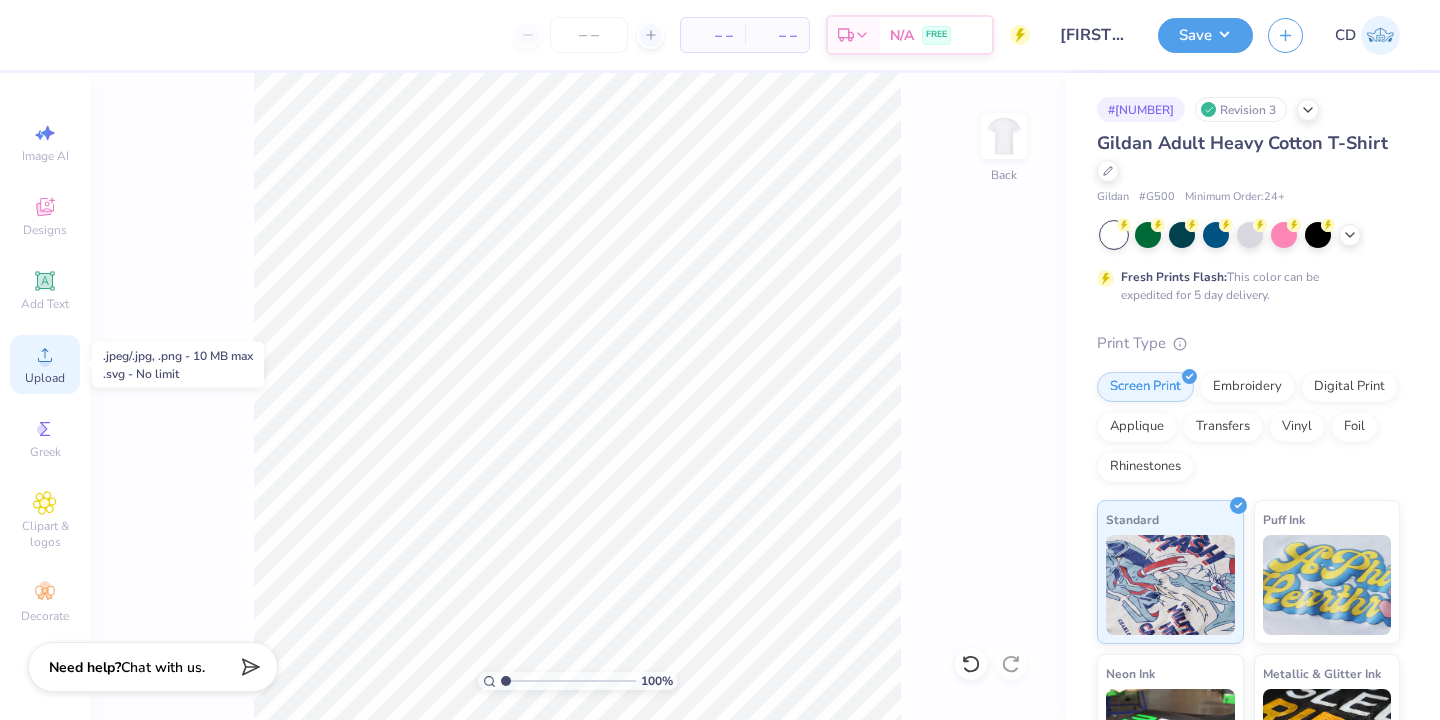 click 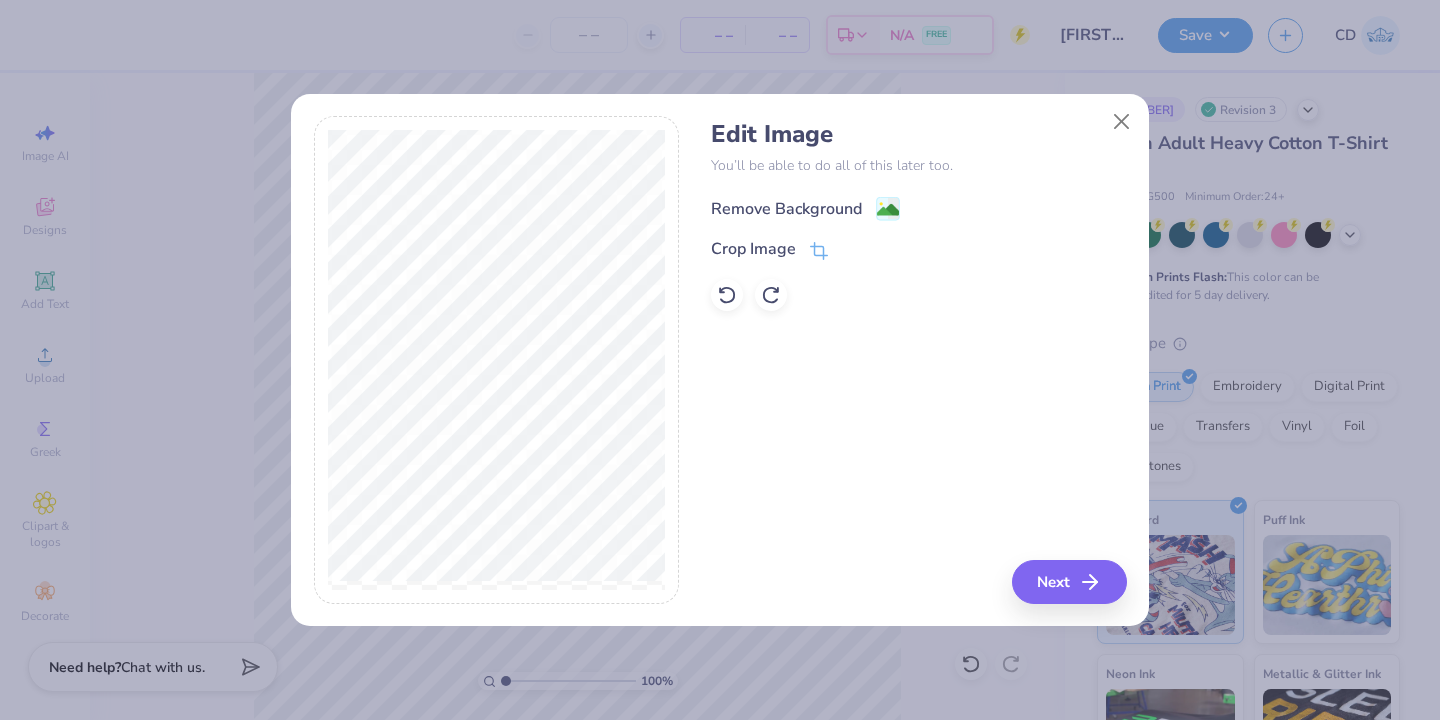 click on "Remove Background" at bounding box center [786, 209] 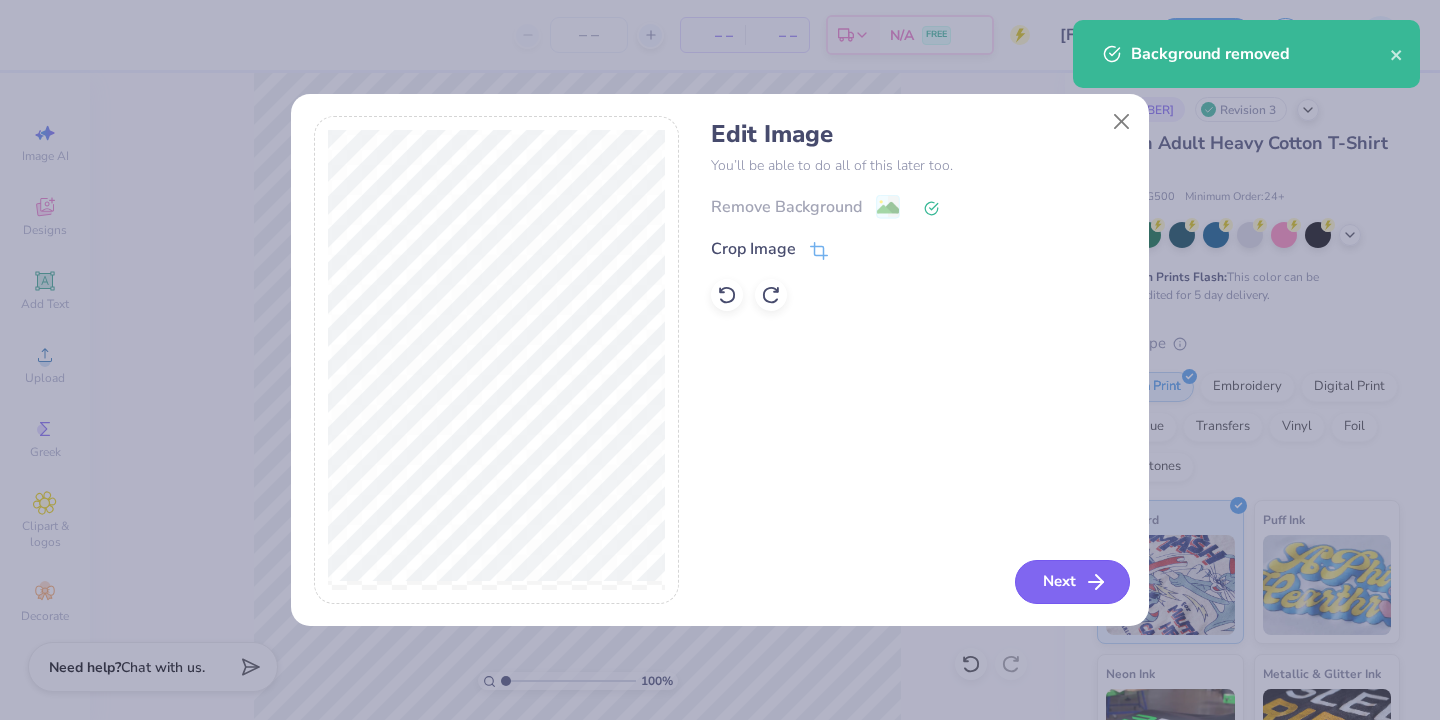 click on "Next" at bounding box center (1072, 582) 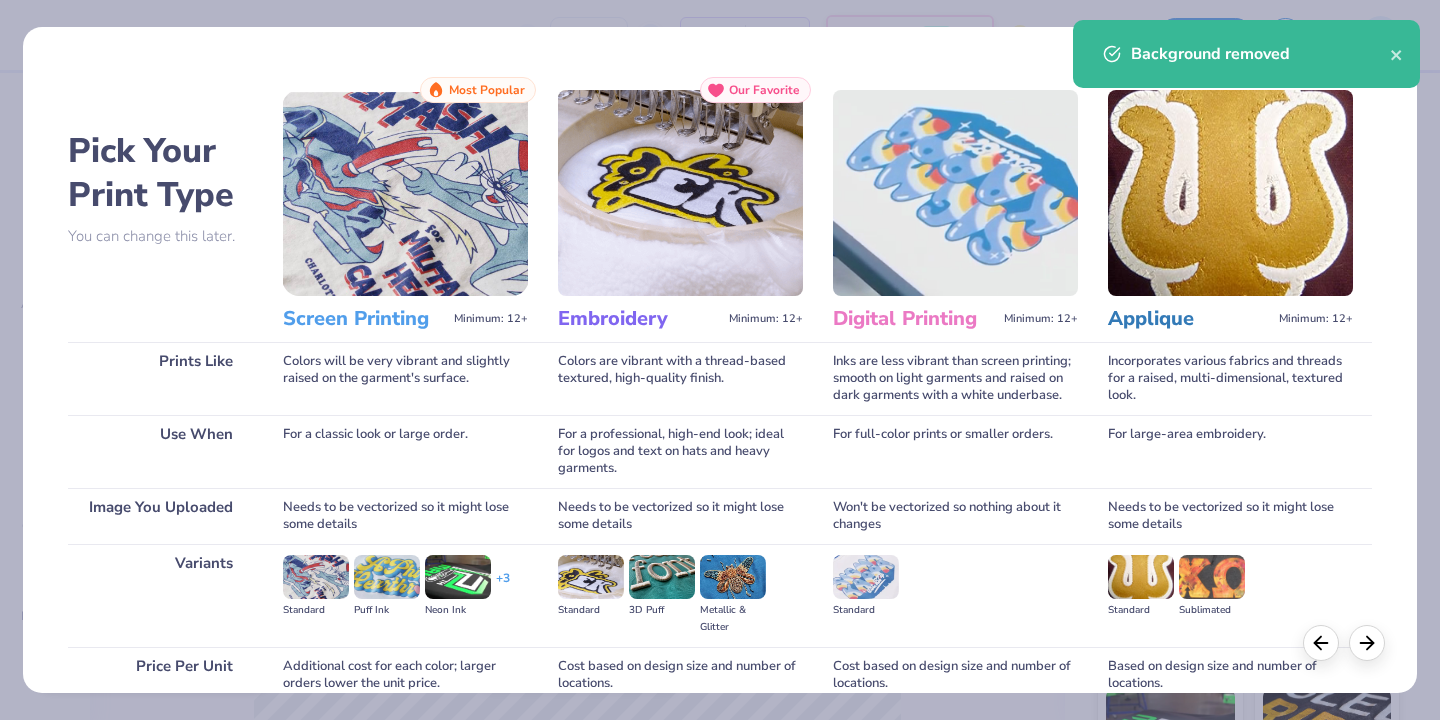 scroll, scrollTop: 160, scrollLeft: 0, axis: vertical 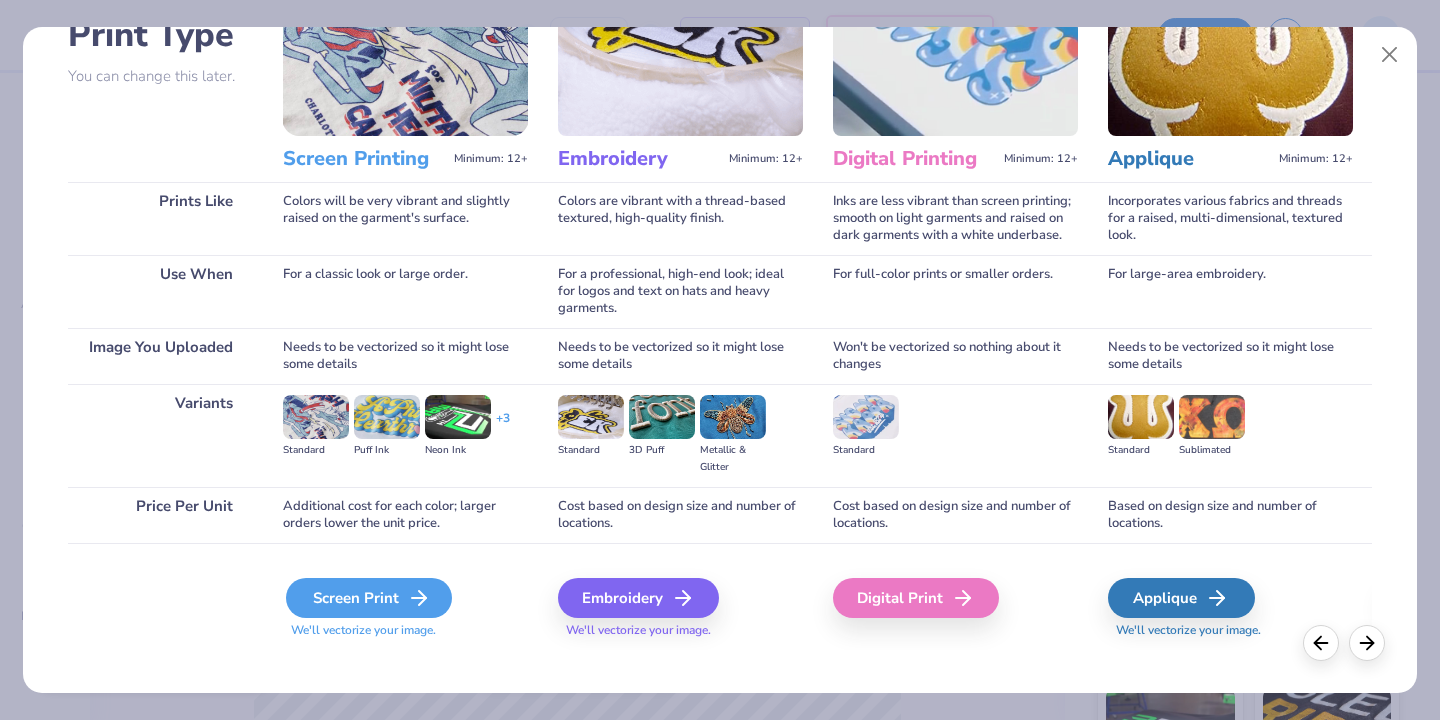 click on "Screen Print" at bounding box center (369, 598) 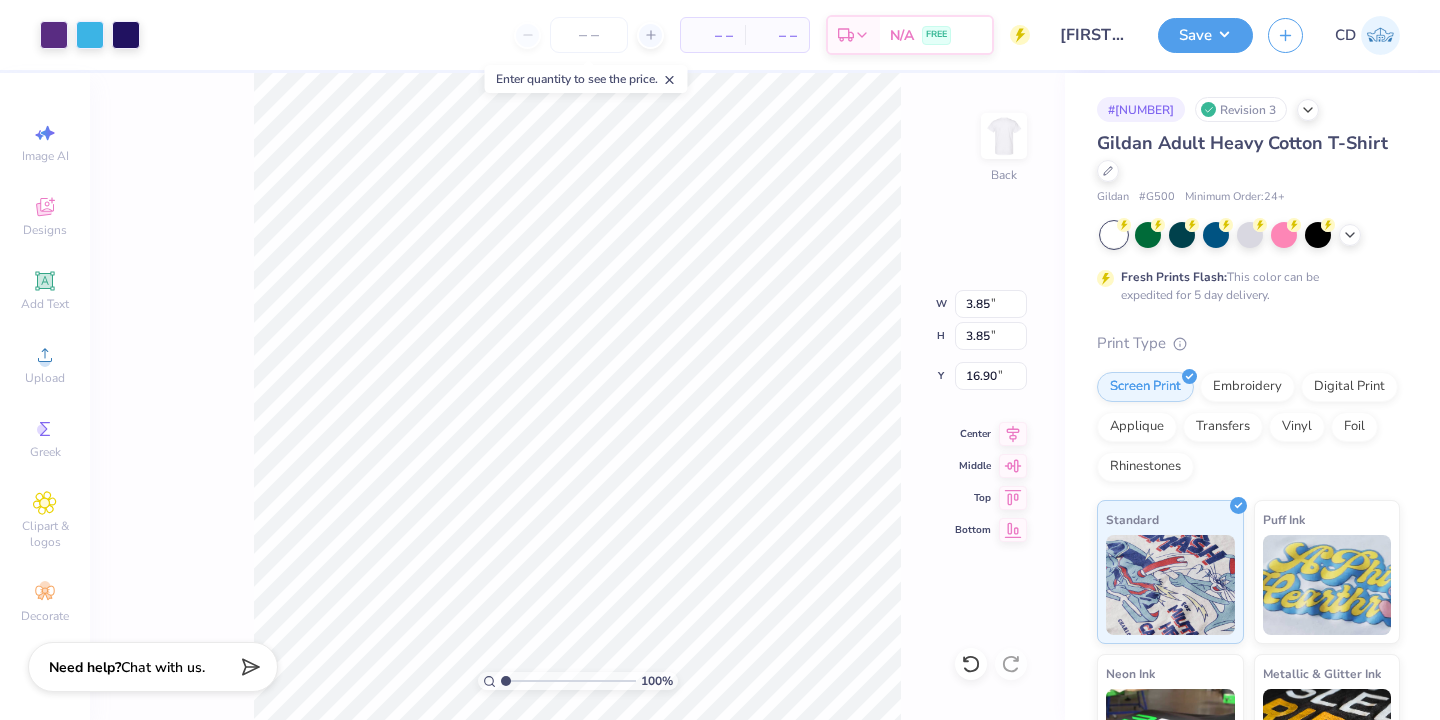 type on "3.85" 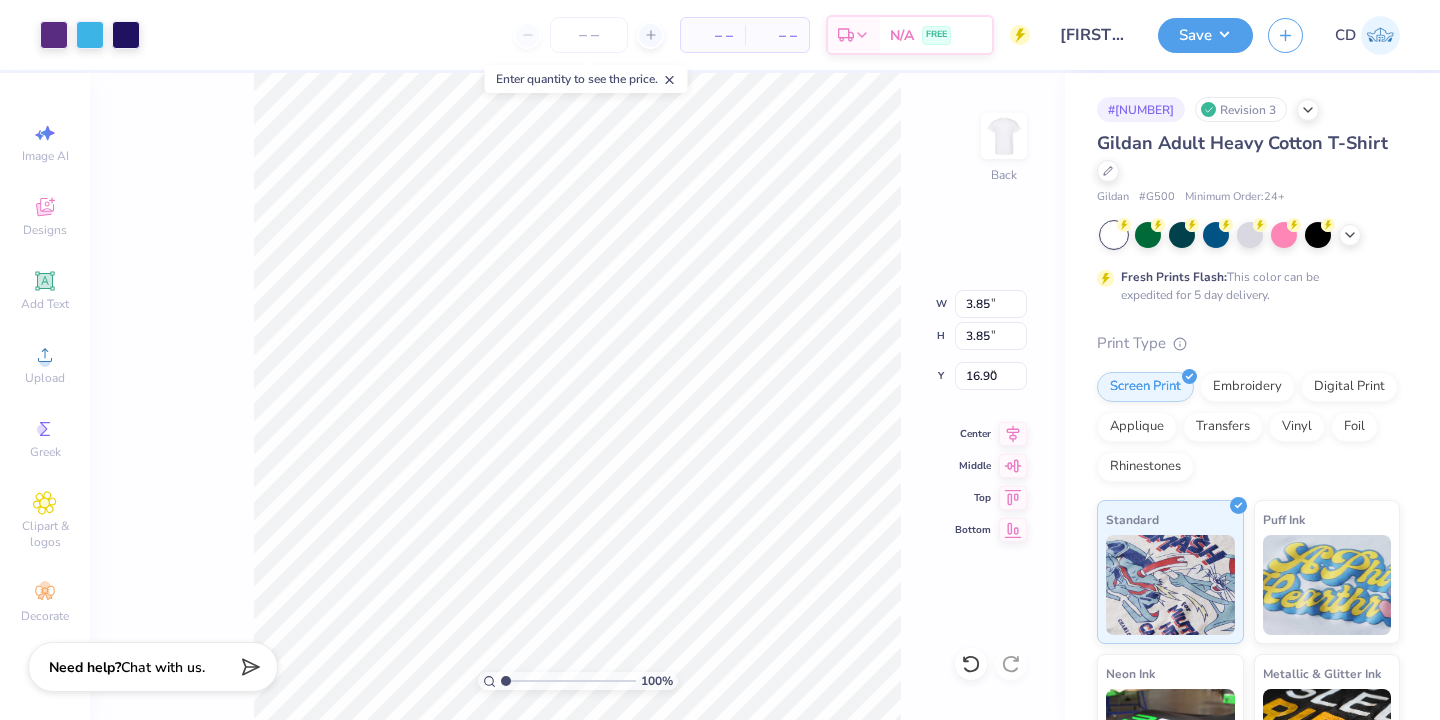 type on "3.00" 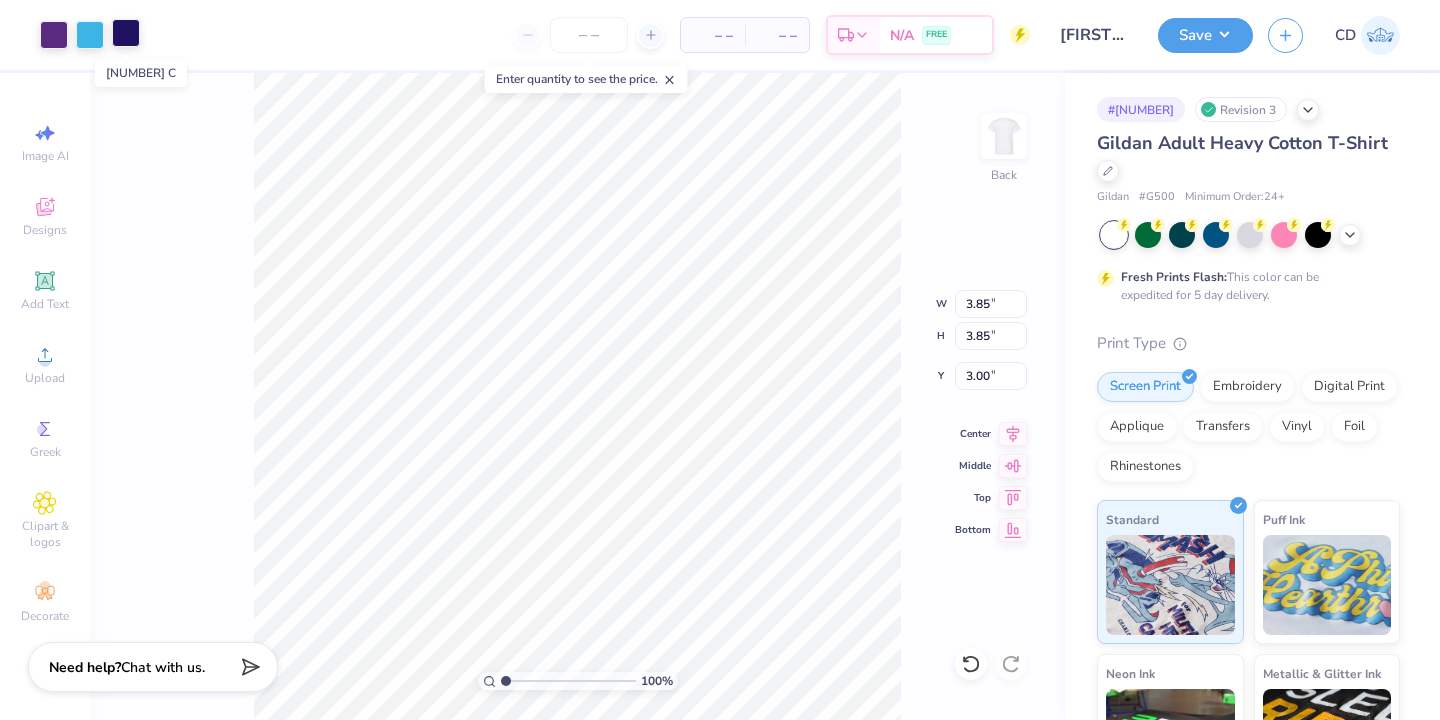 click at bounding box center [126, 33] 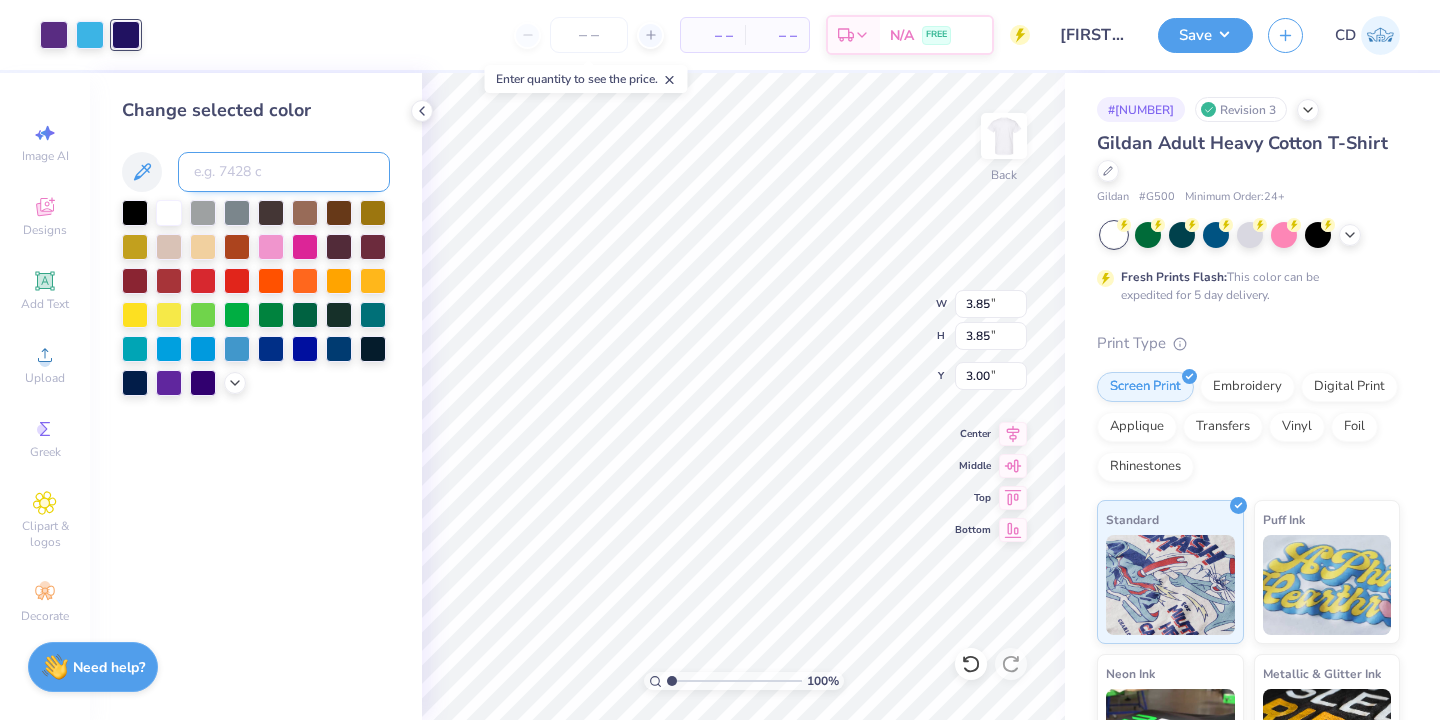 click at bounding box center (284, 172) 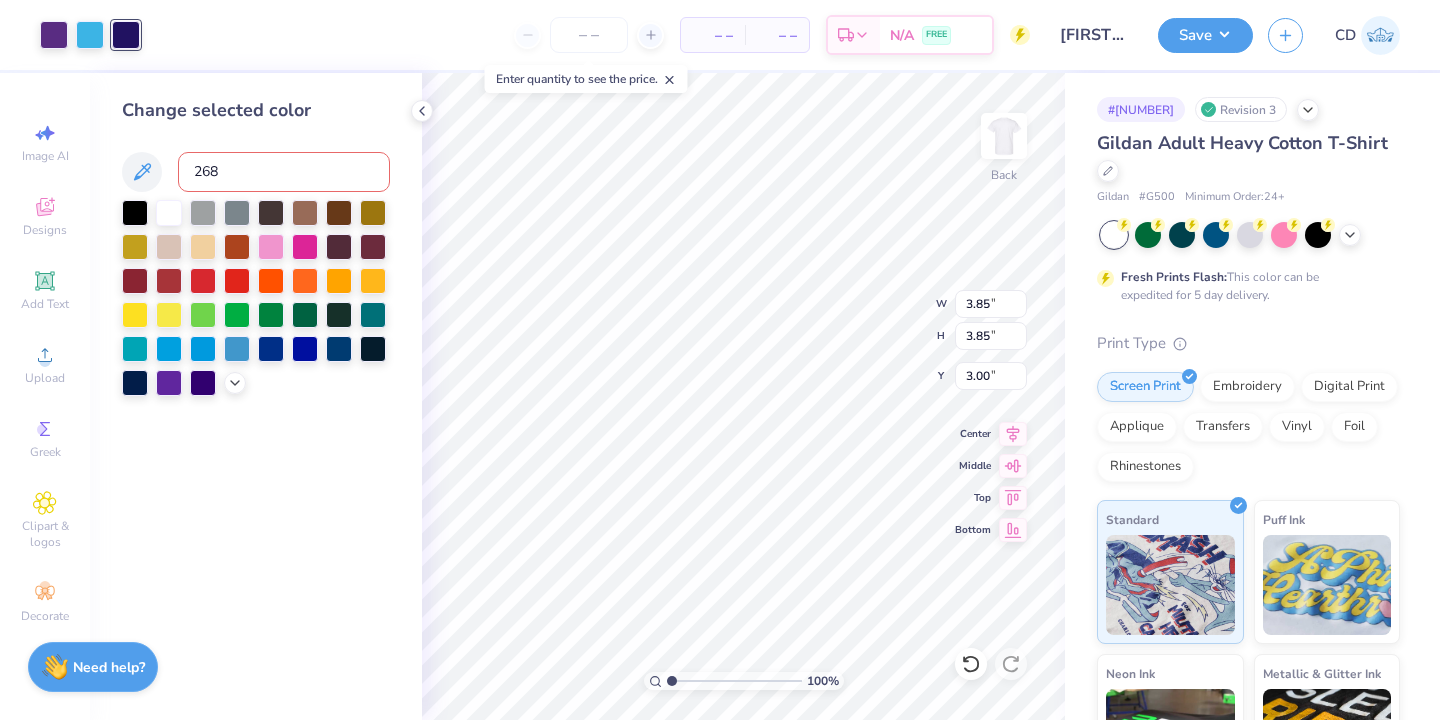 type on "268" 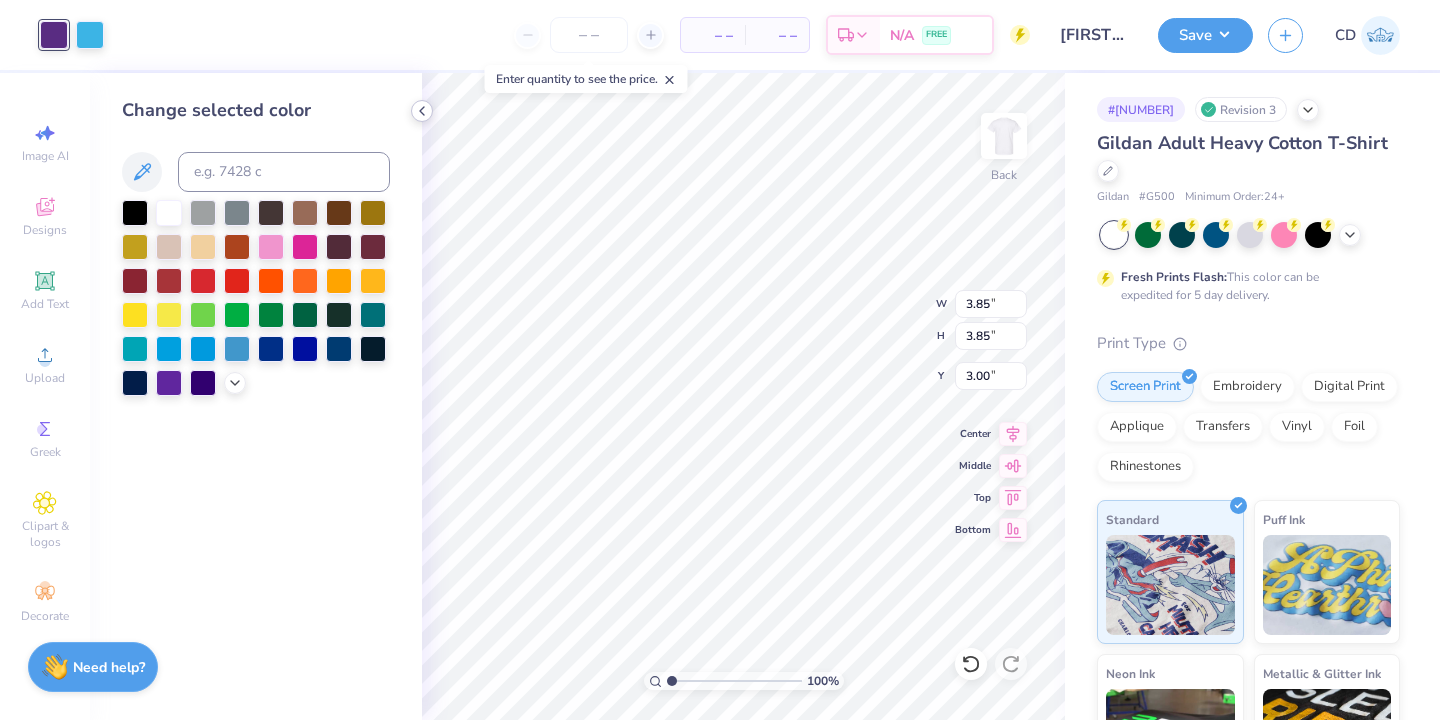 click 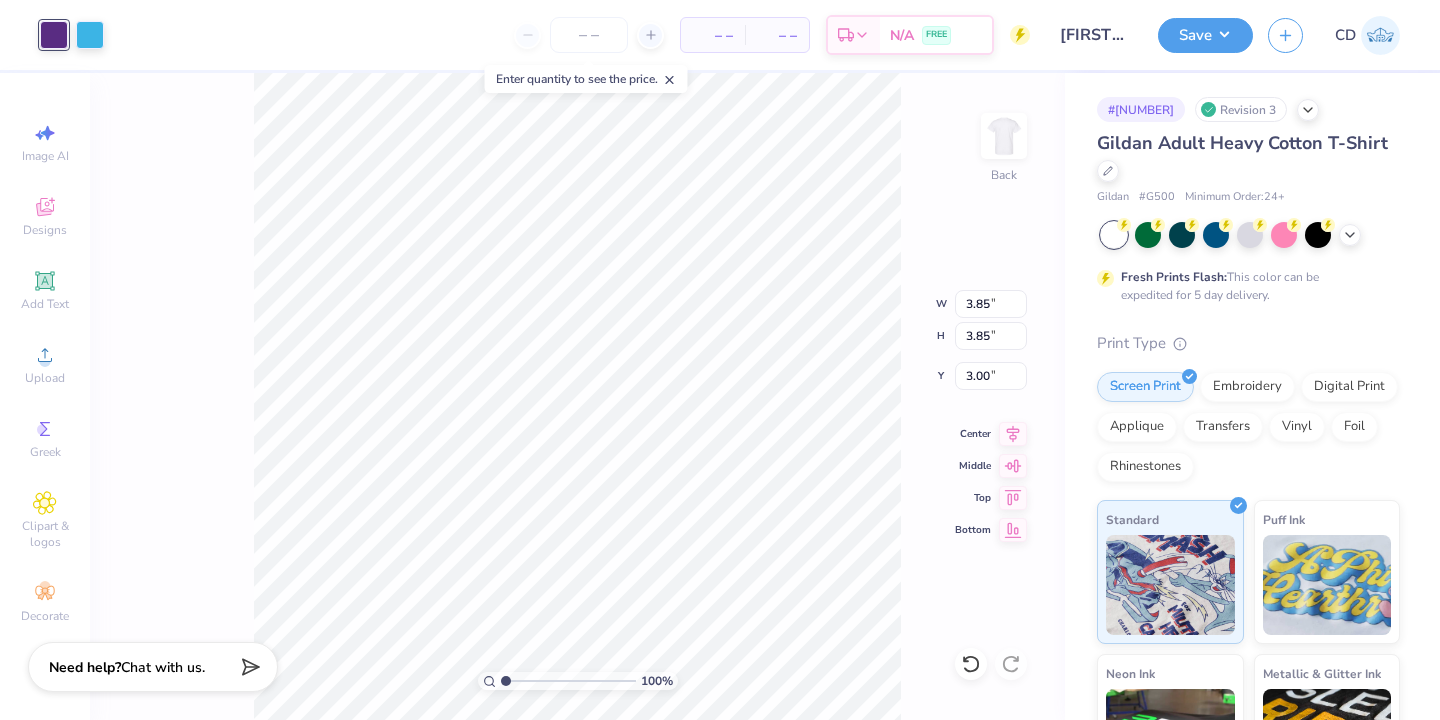 type on "1.96" 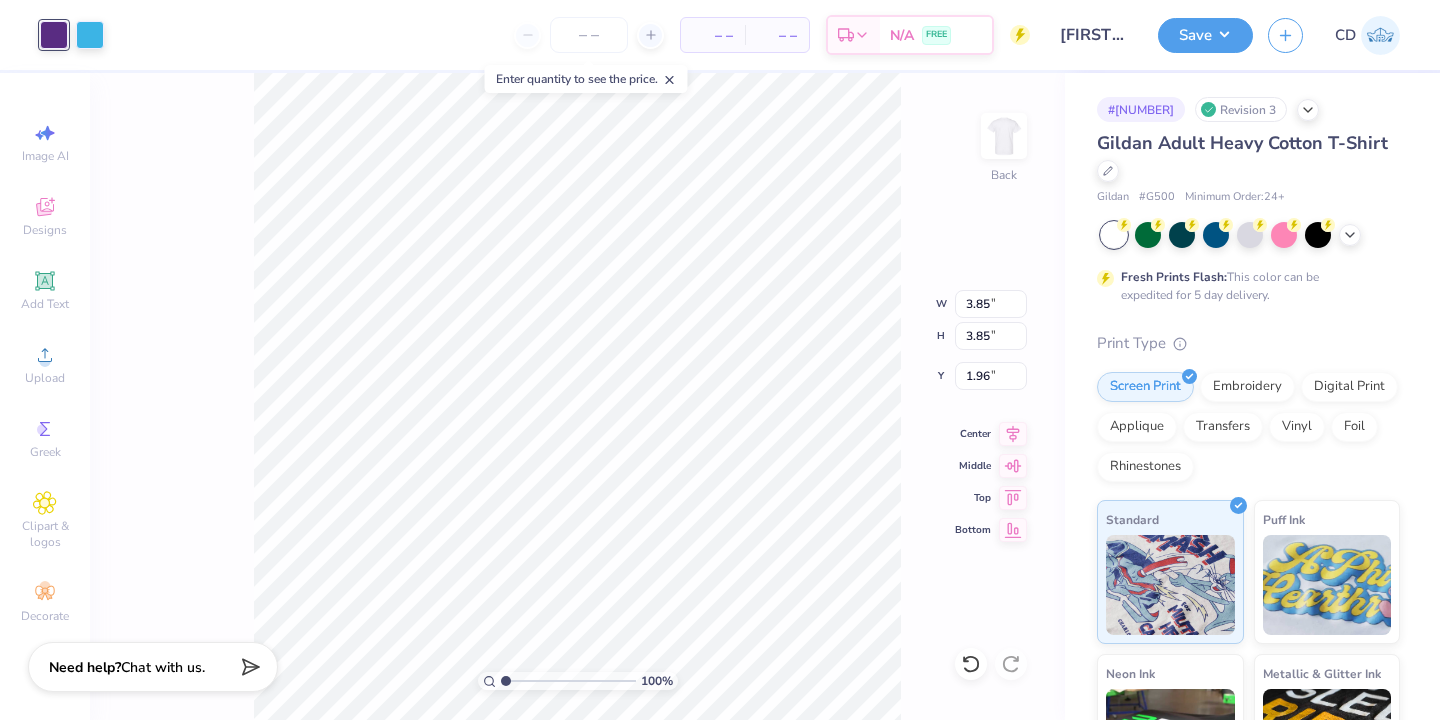 click on "100  % Back W 3.85 3.85 " H 3.85 3.85 " Y 1.96 1.96 " Center Middle Top Bottom" at bounding box center [577, 396] 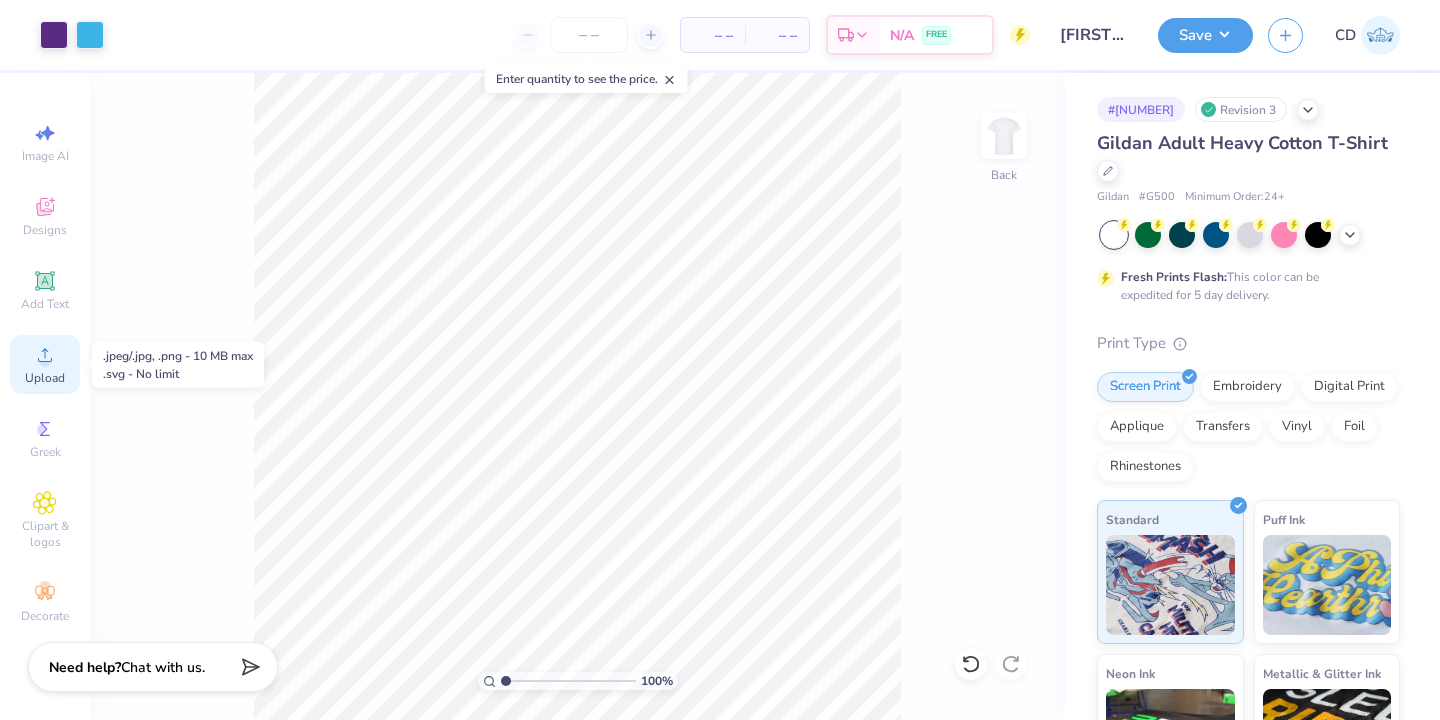 click 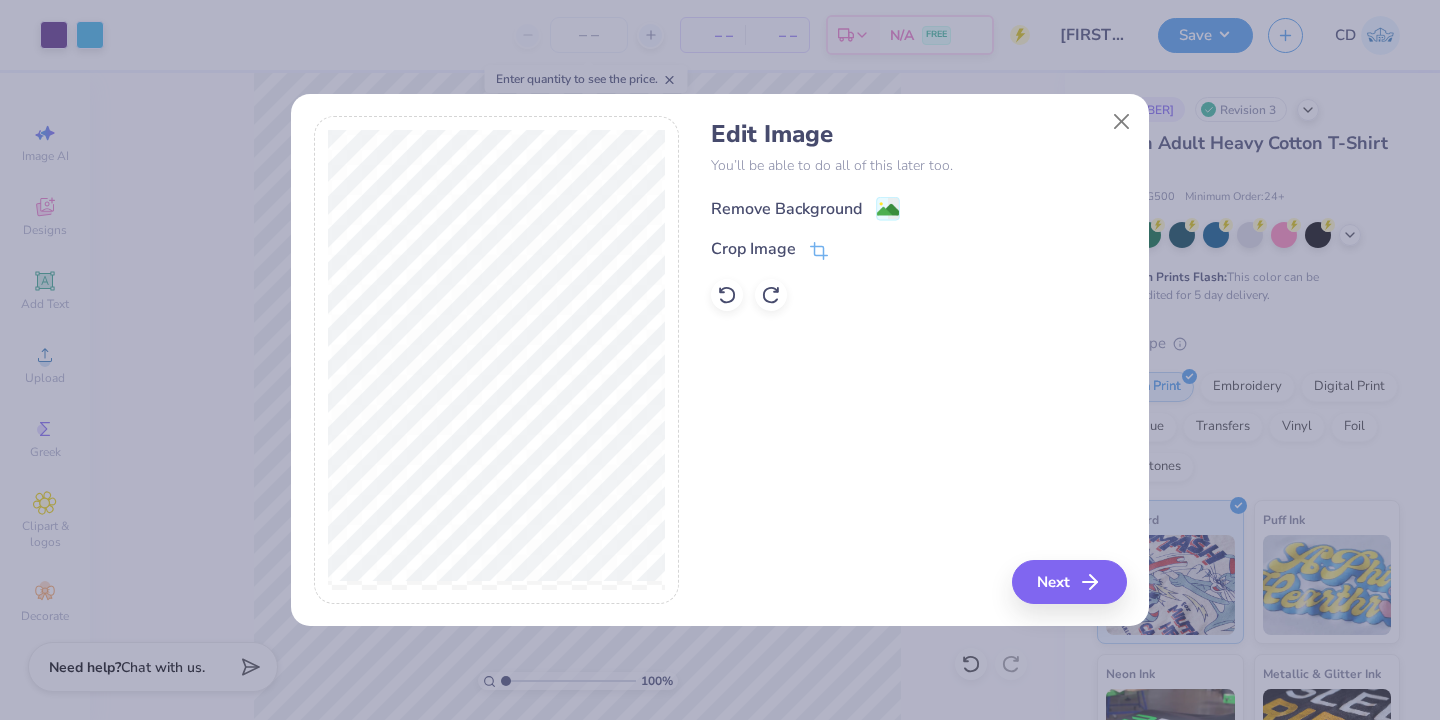 click on "Remove Background" at bounding box center [786, 209] 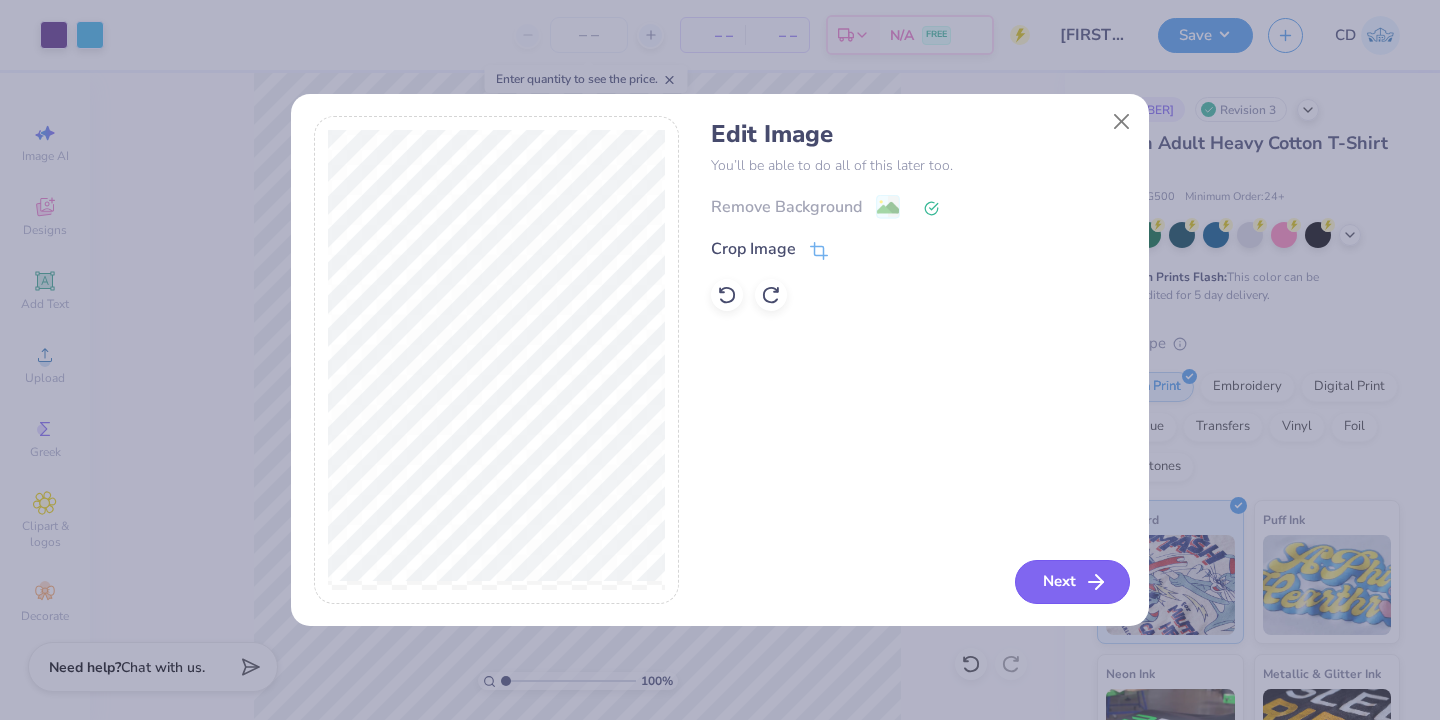 click on "Next" at bounding box center [1072, 582] 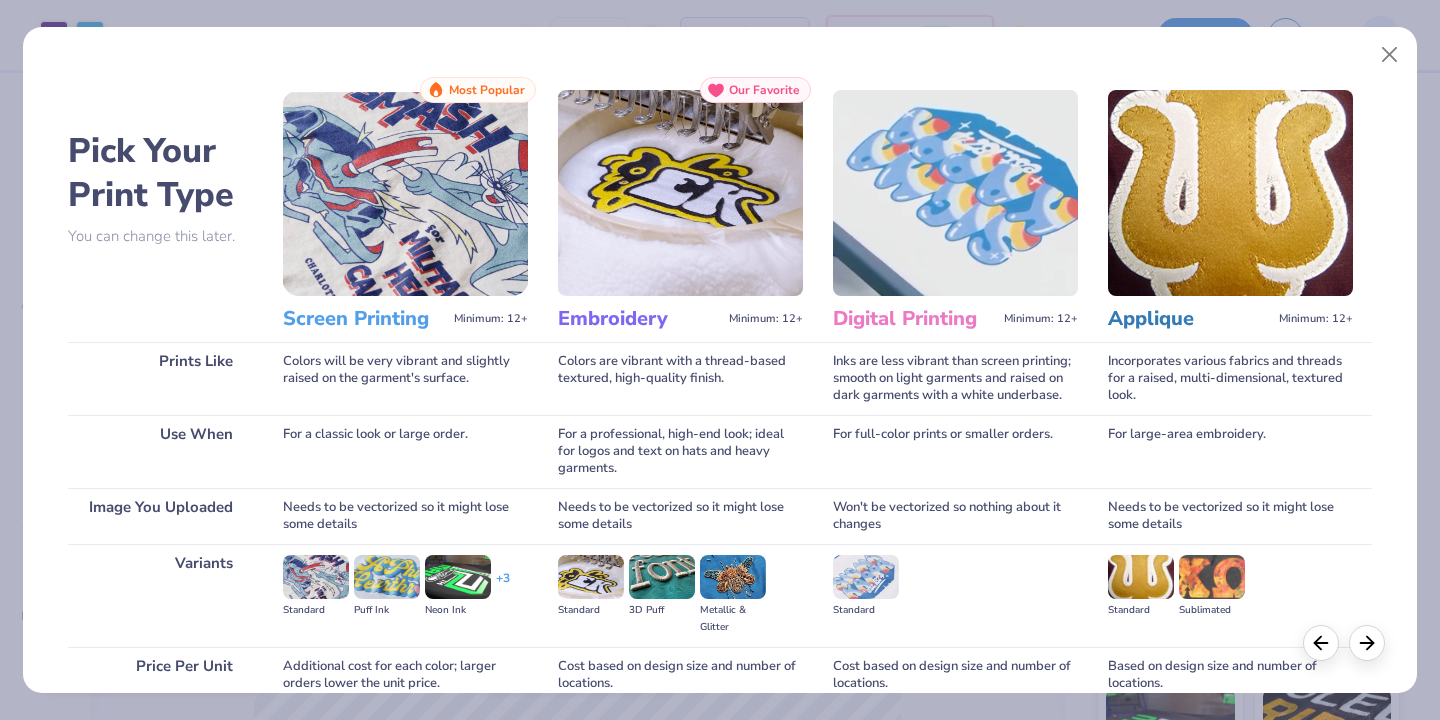 scroll, scrollTop: 160, scrollLeft: 0, axis: vertical 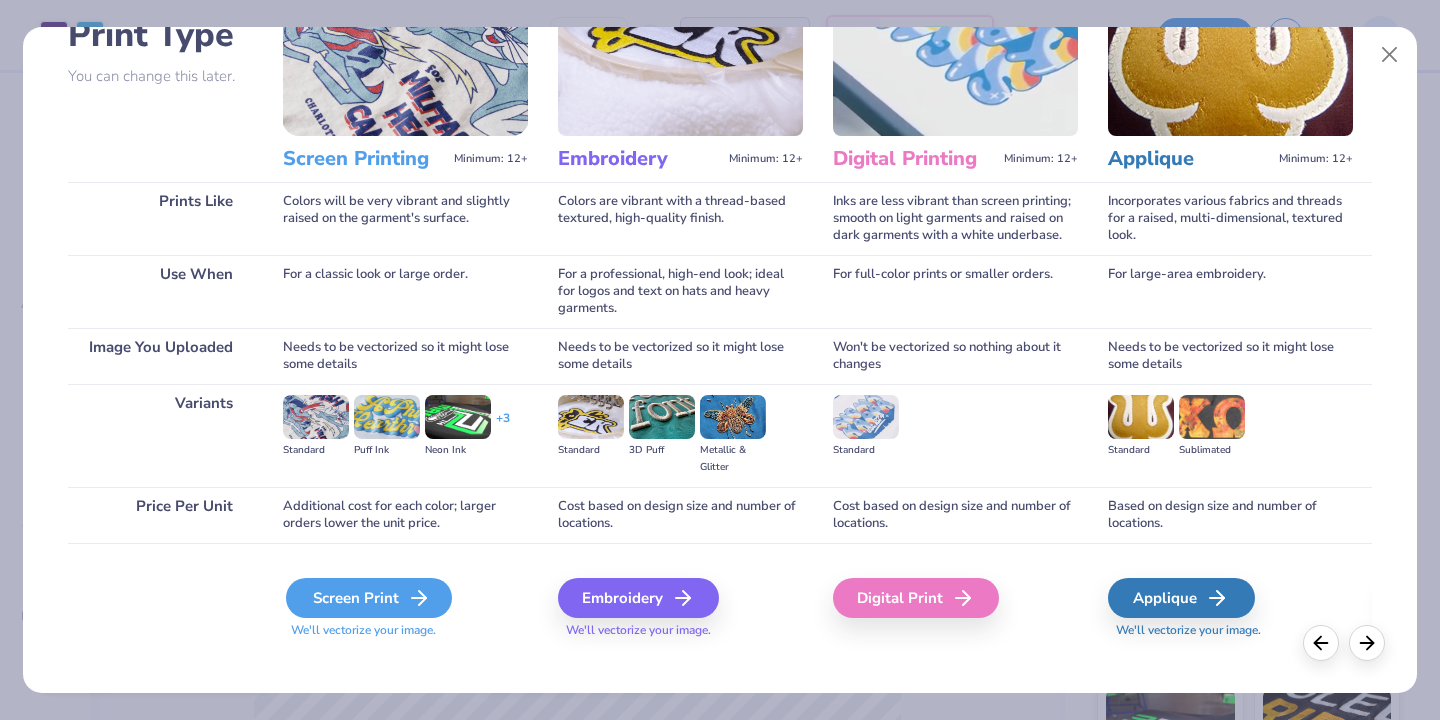 click on "Screen Print" at bounding box center (369, 598) 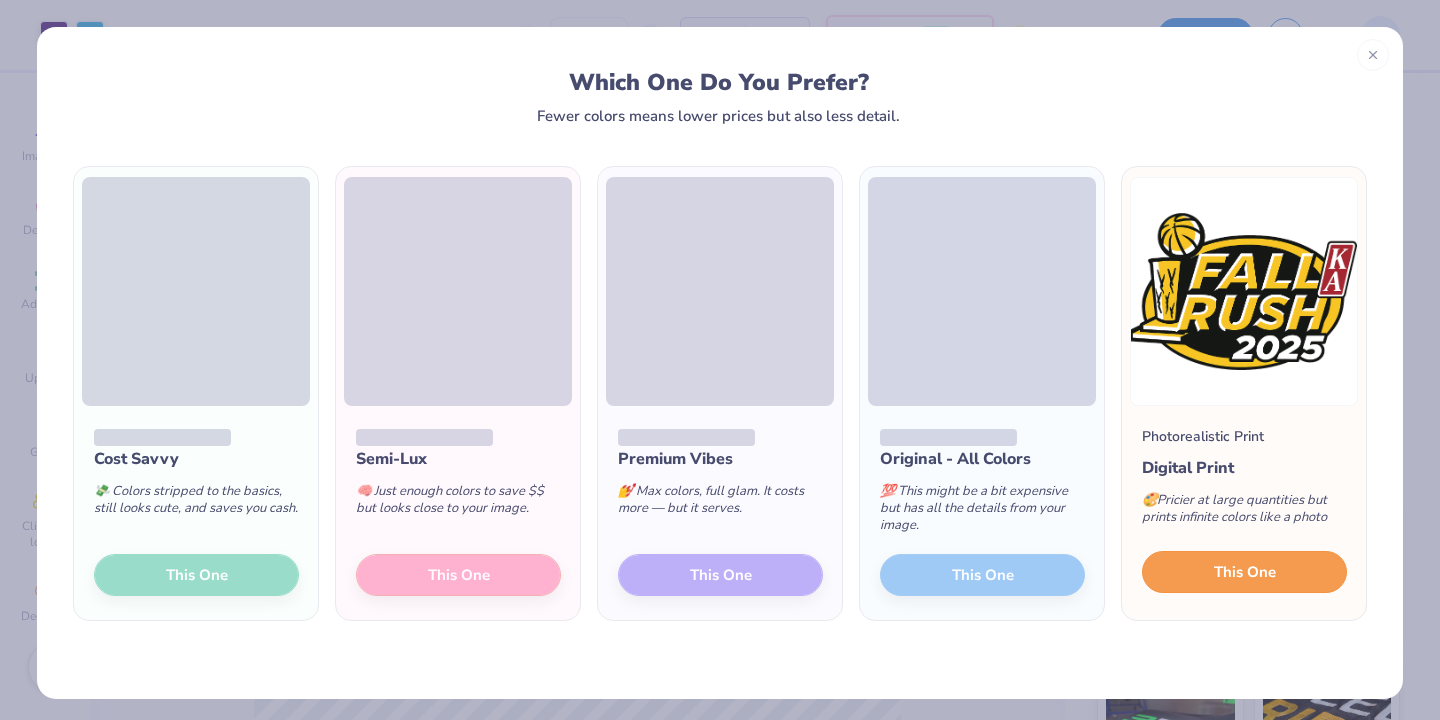 click on "This One" at bounding box center [1245, 572] 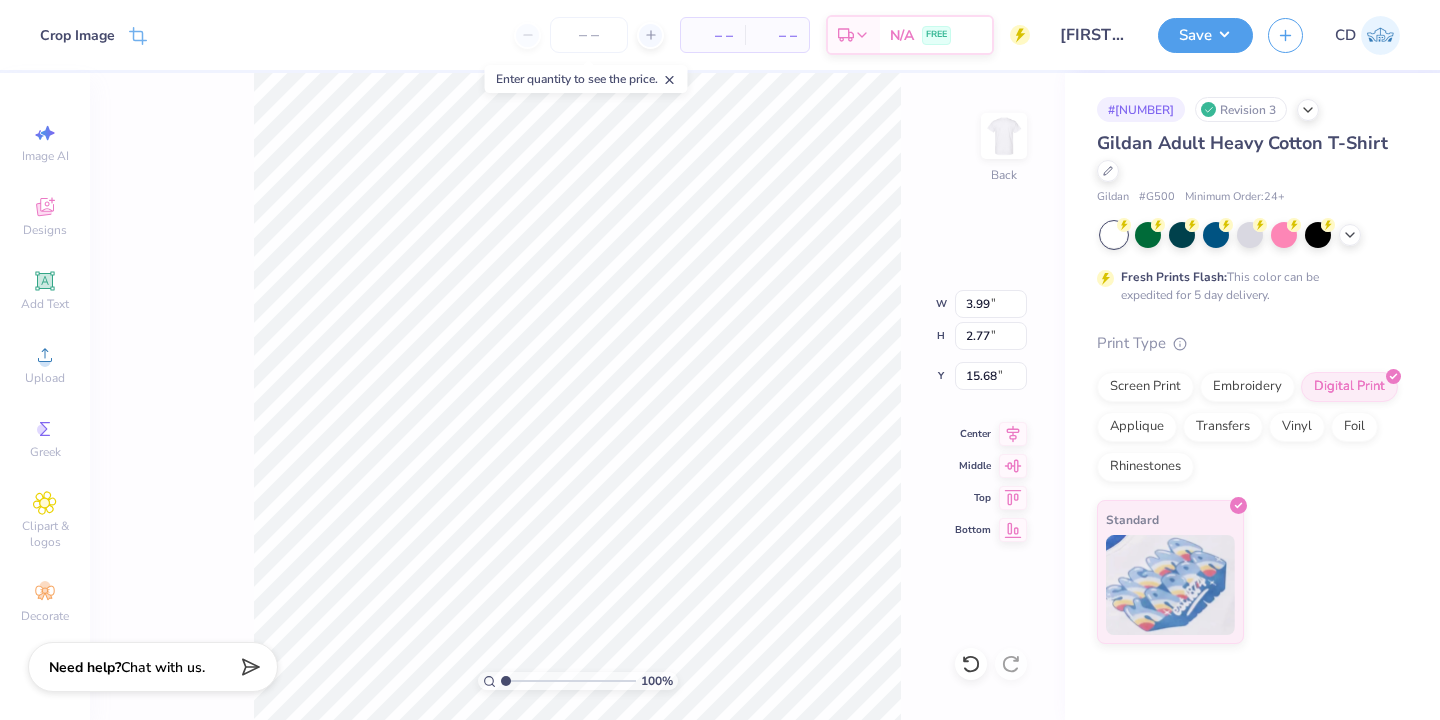 type on "3.99" 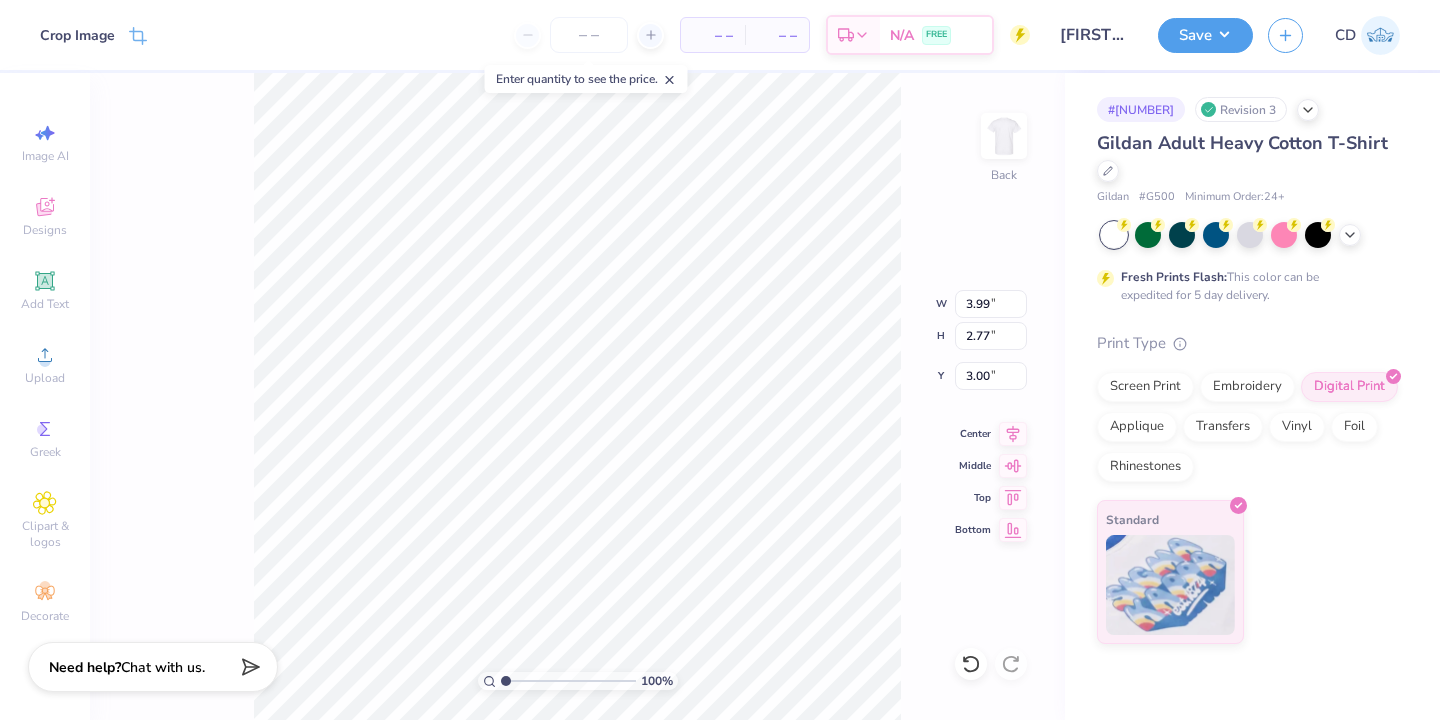 type on "2.50" 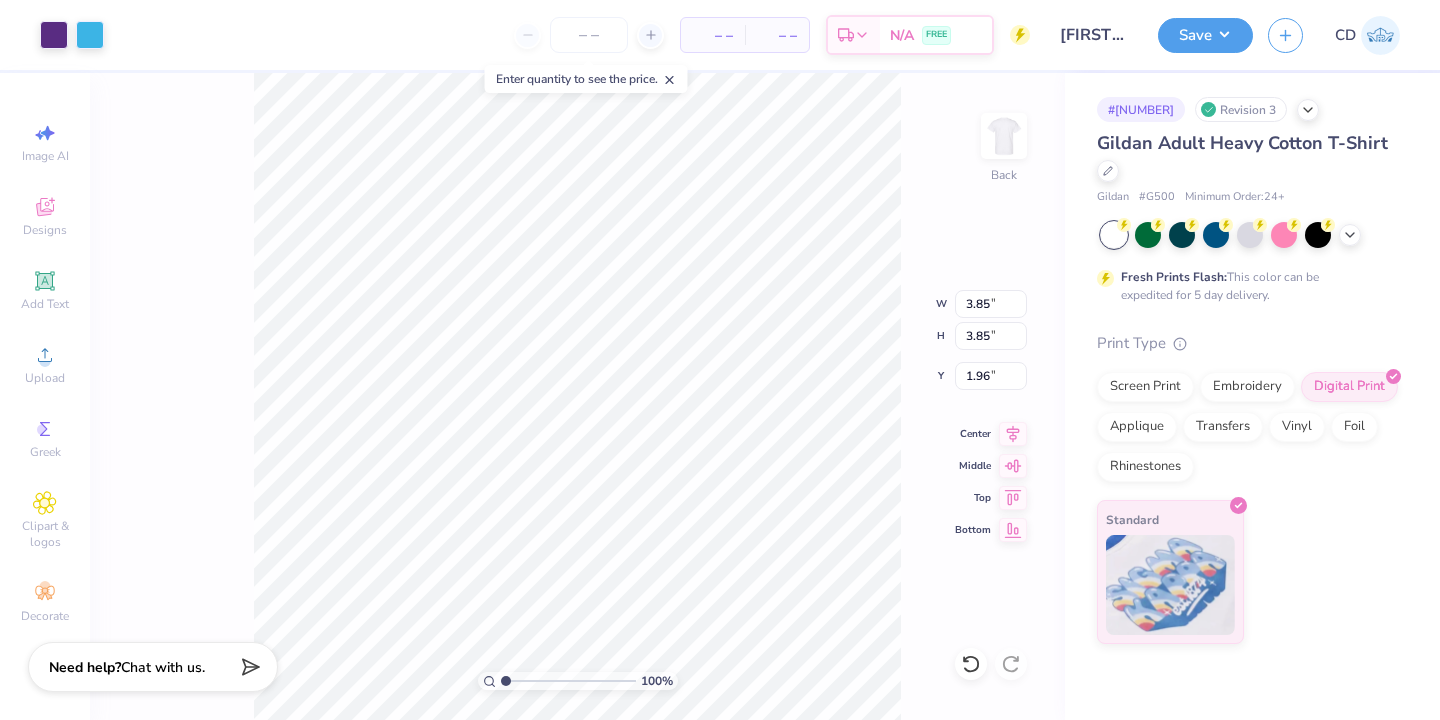 type on "1.68" 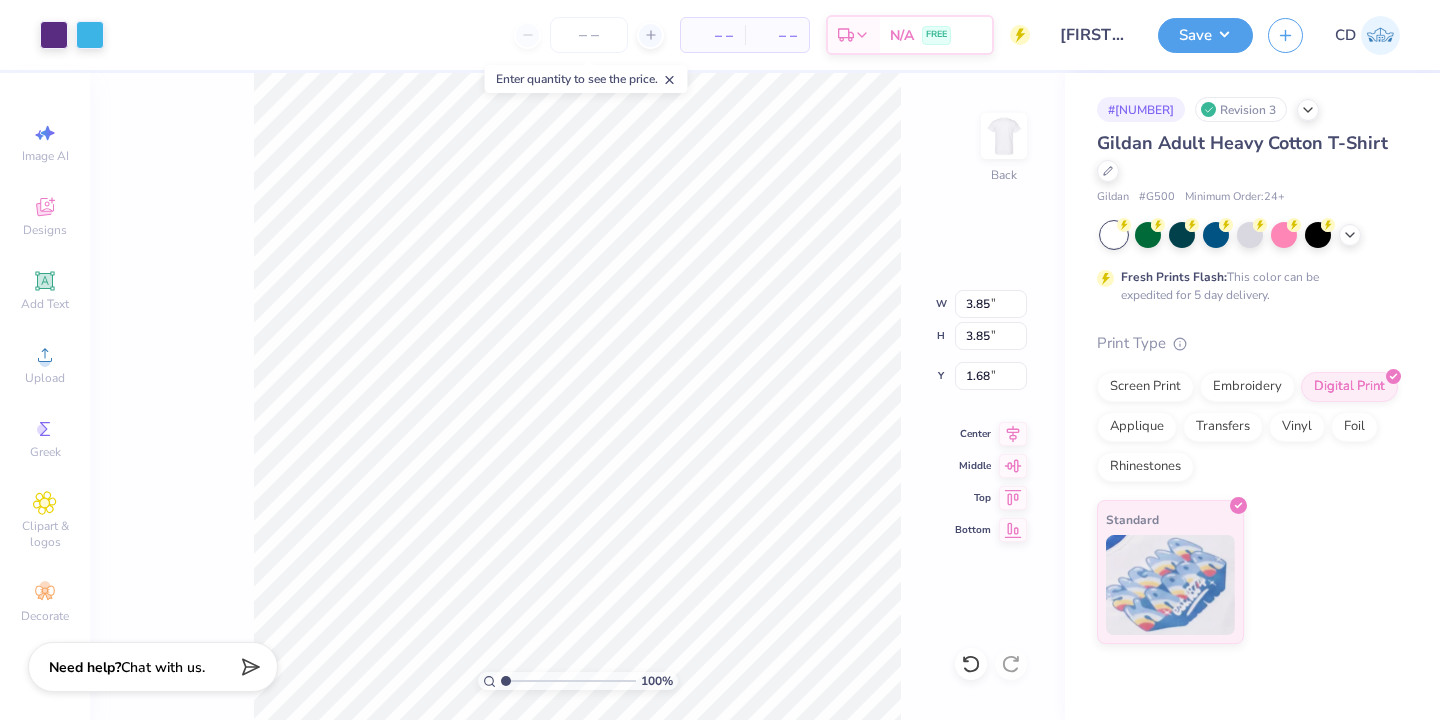 click on "100  % Back W 3.85 3.85 " H 3.85 3.85 " Y 1.68 1.68 " Center Middle Top Bottom" at bounding box center [577, 396] 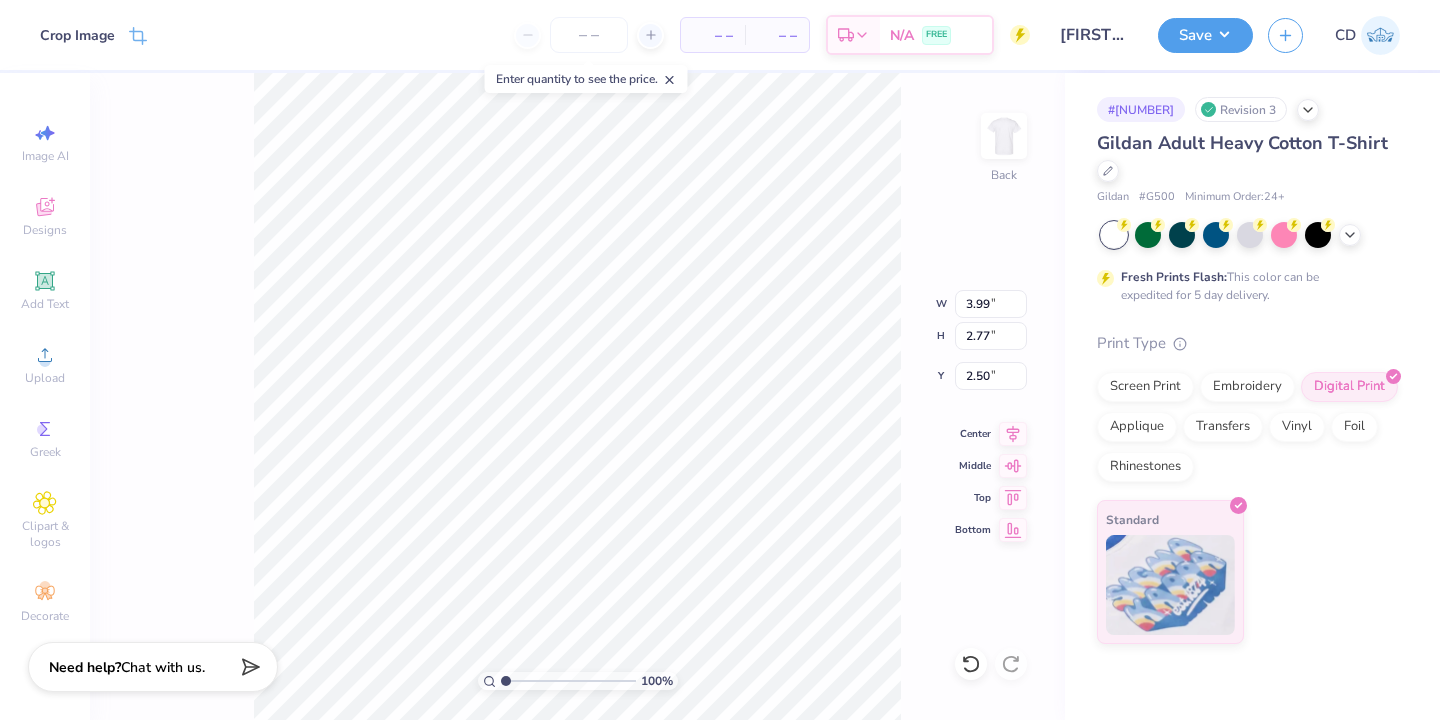type on "2.22" 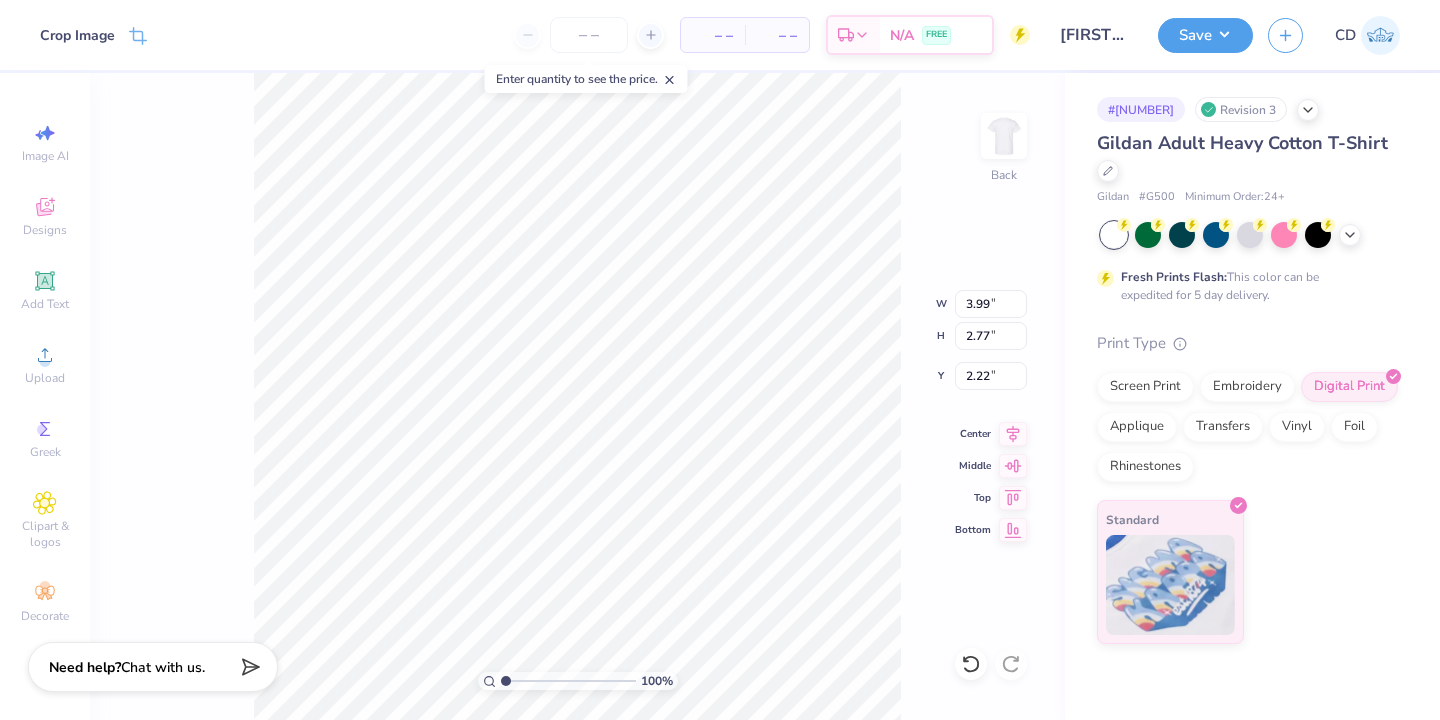 click on "100  % Back W 3.99 3.99 " H 2.77 2.77 " Y 2.22 2.22 " Center Middle Top Bottom" at bounding box center (577, 396) 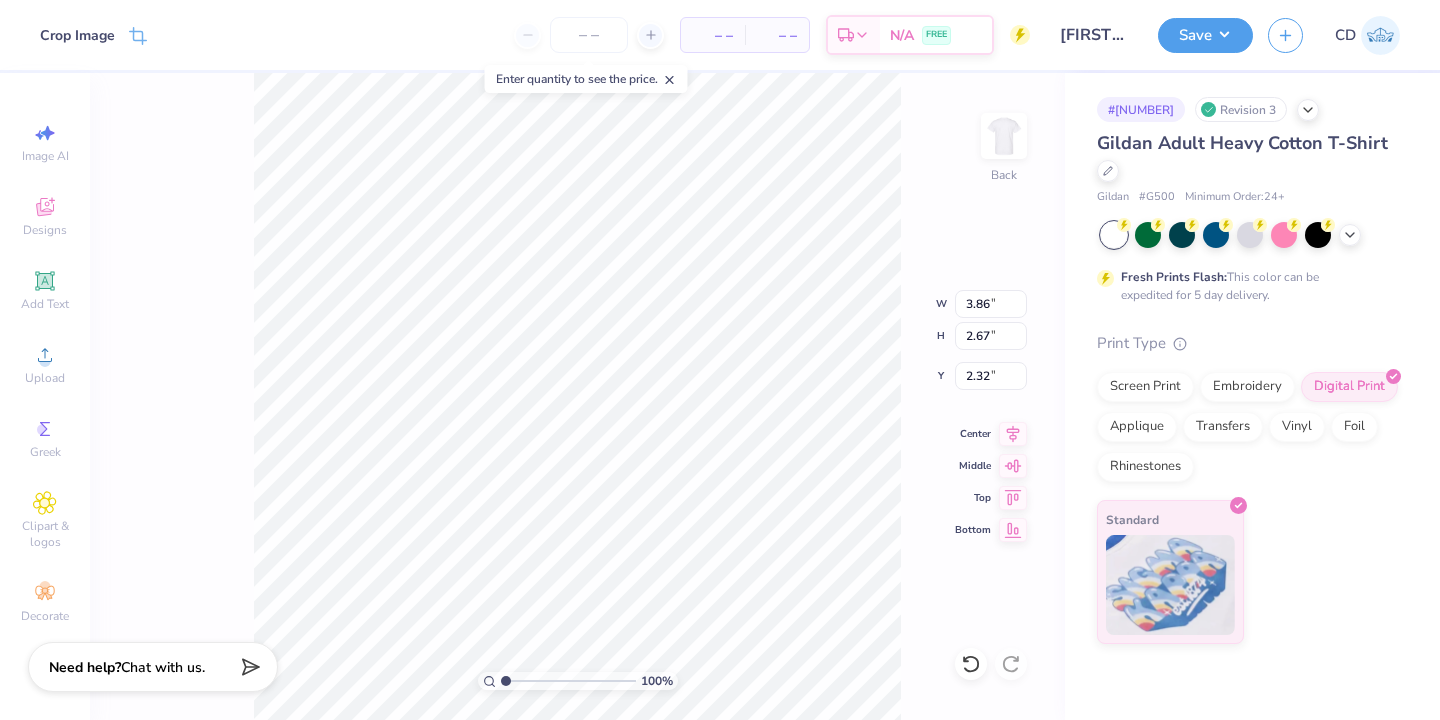 type on "2.27" 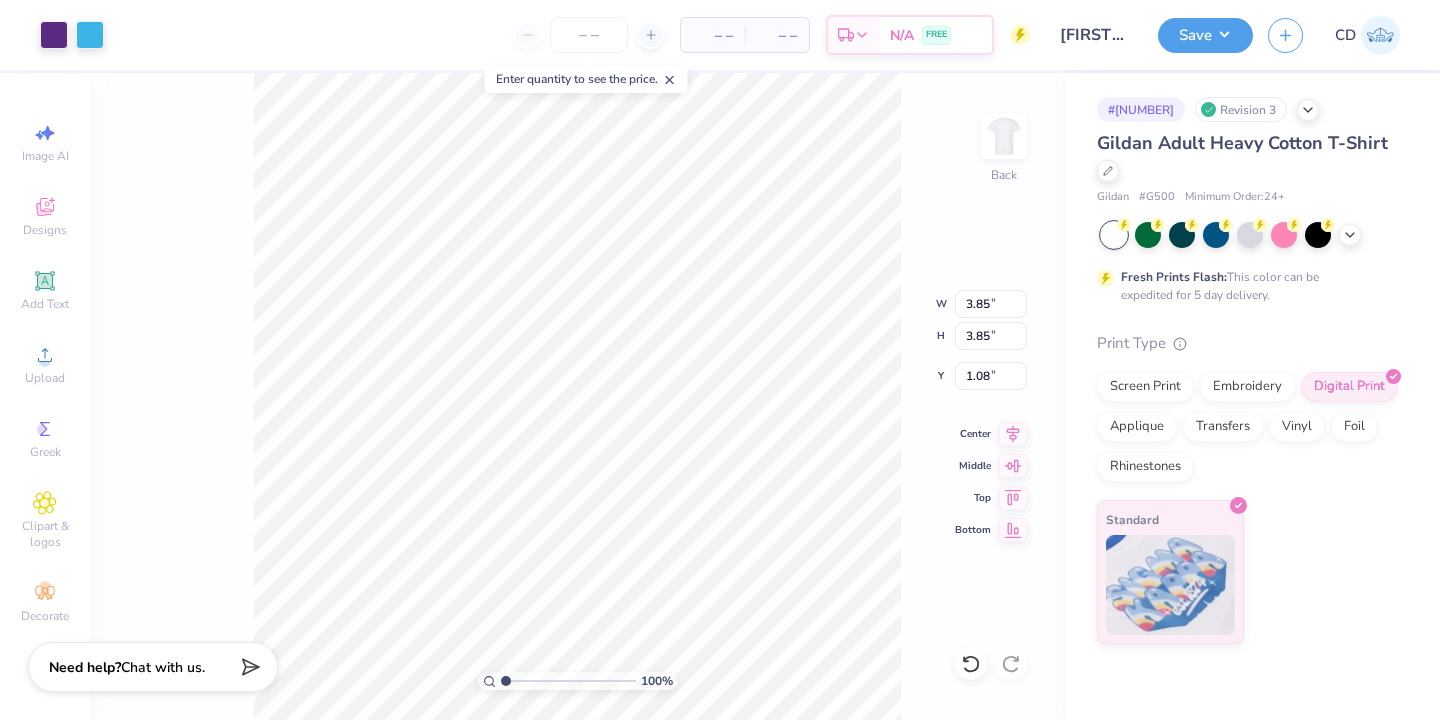 type on "1.08" 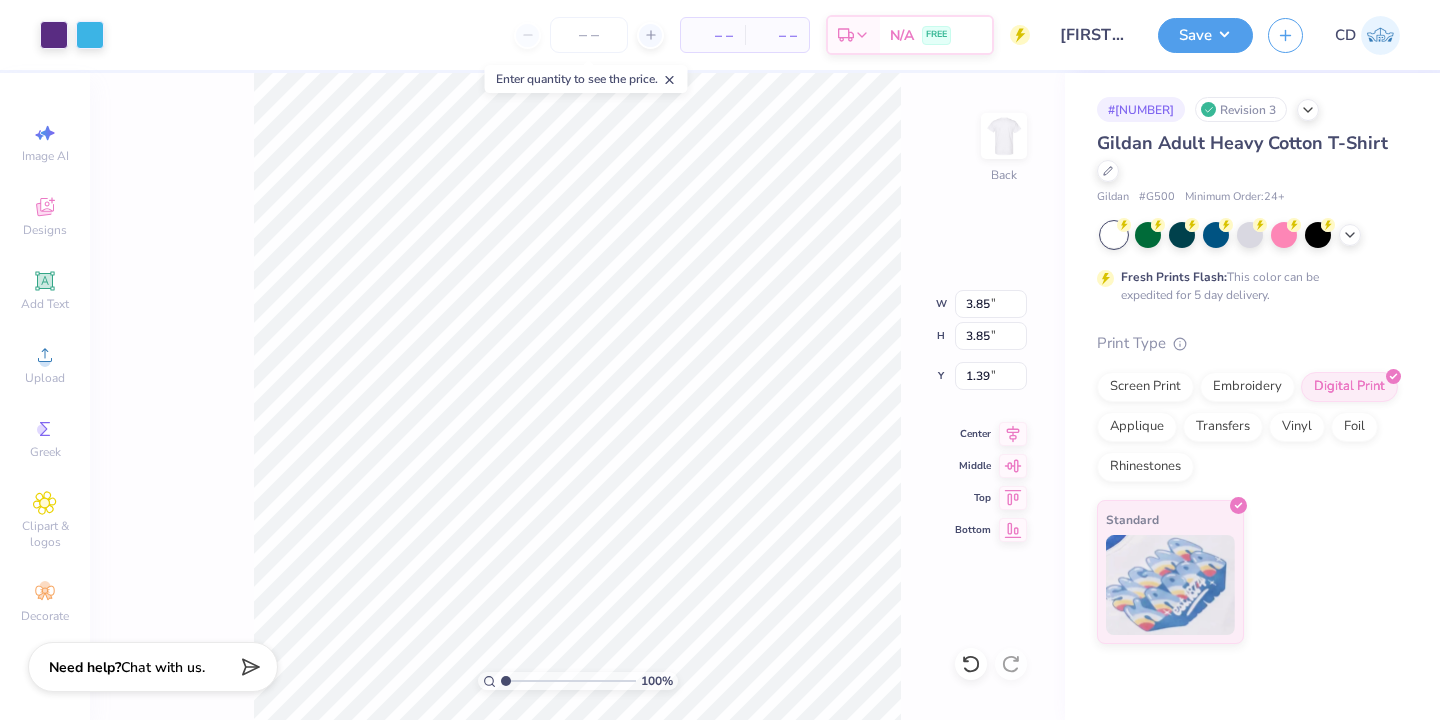 type on "3.86" 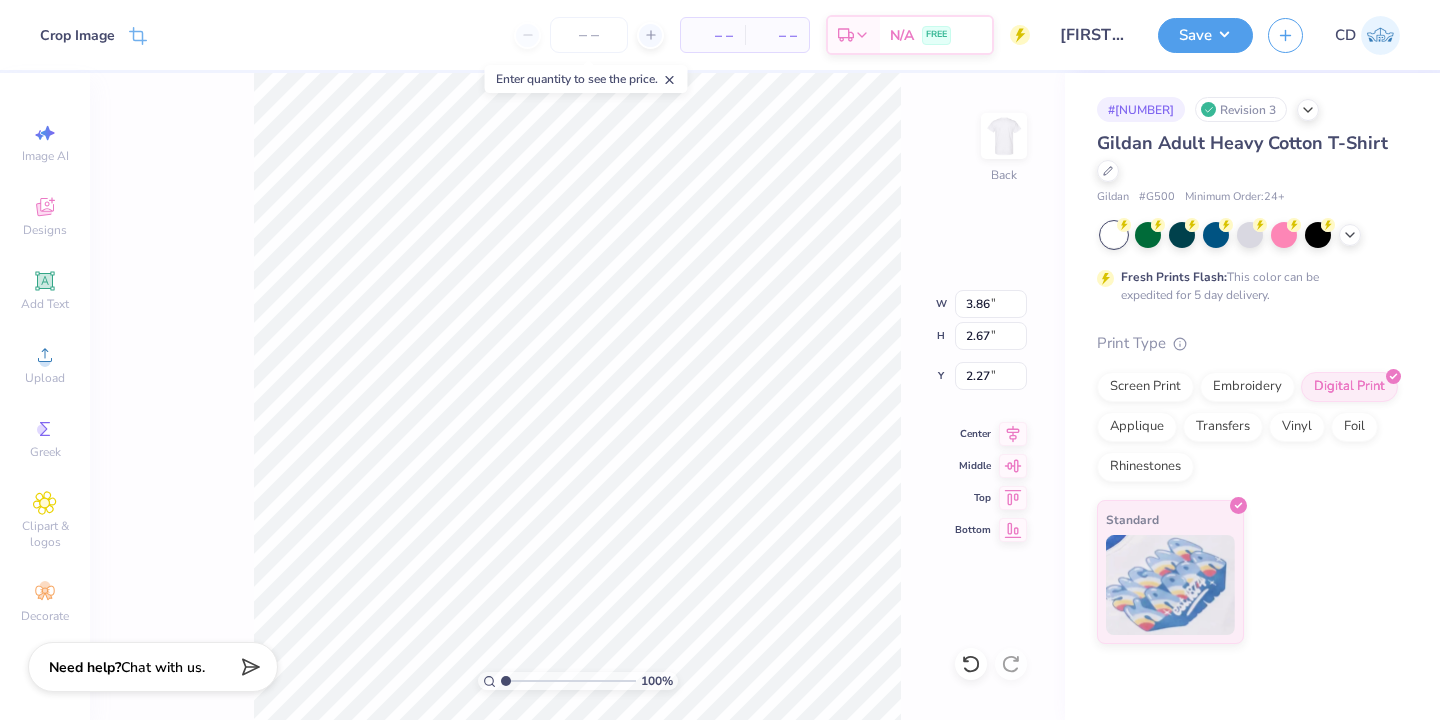 type on "1.98" 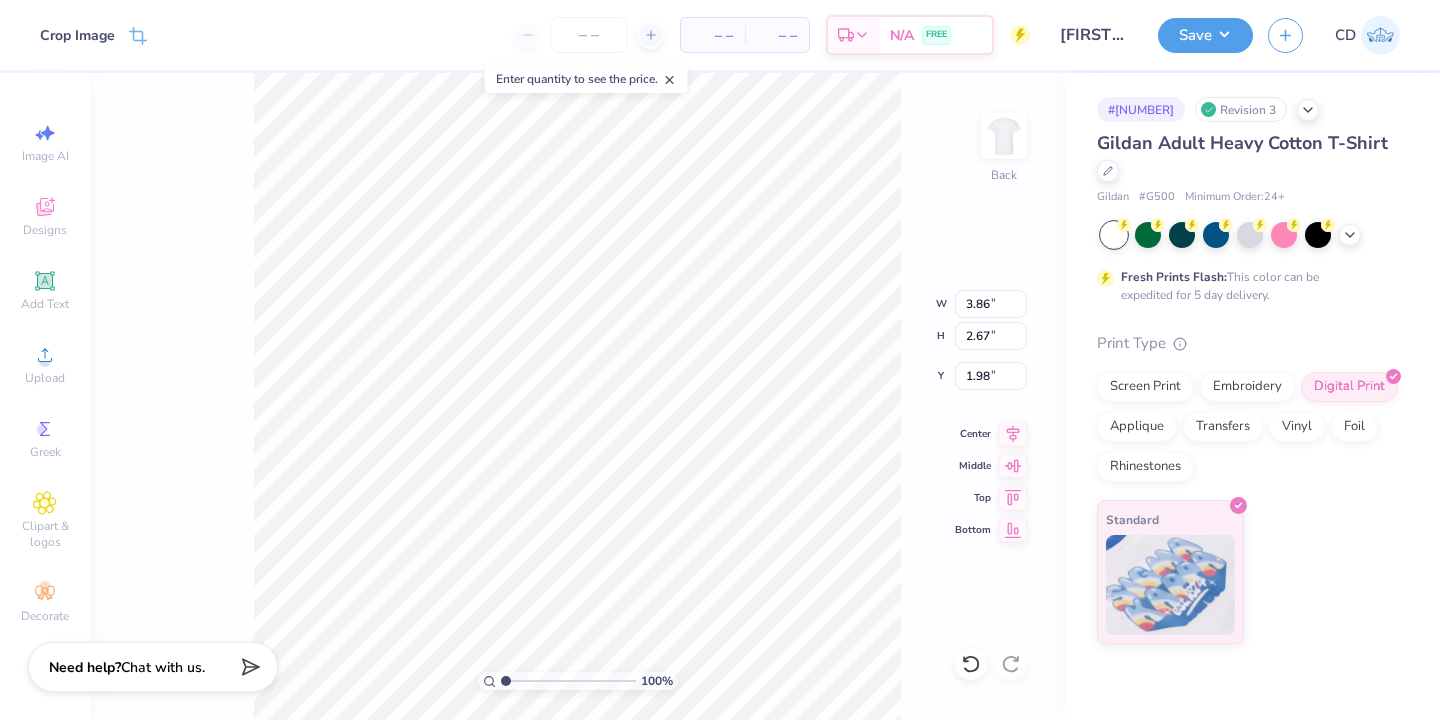 type on "3.72" 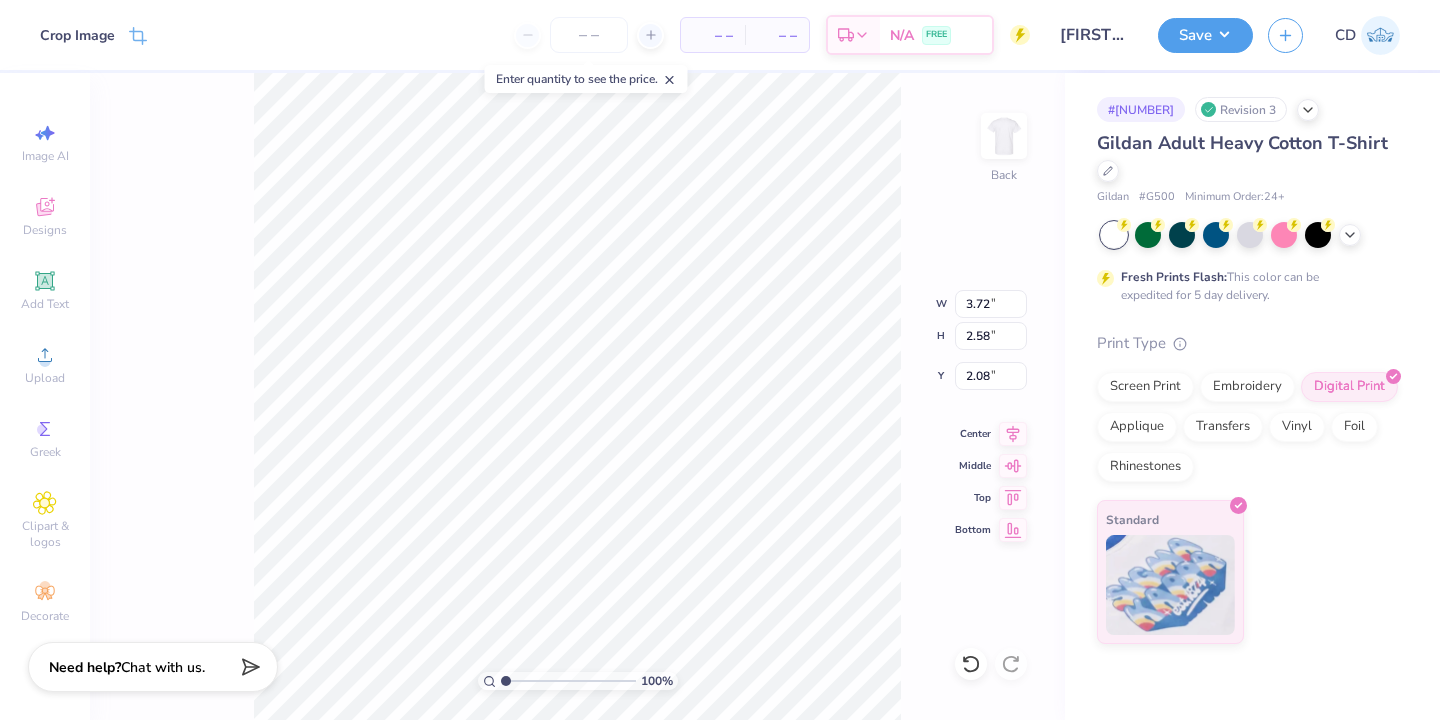 type on "2.03" 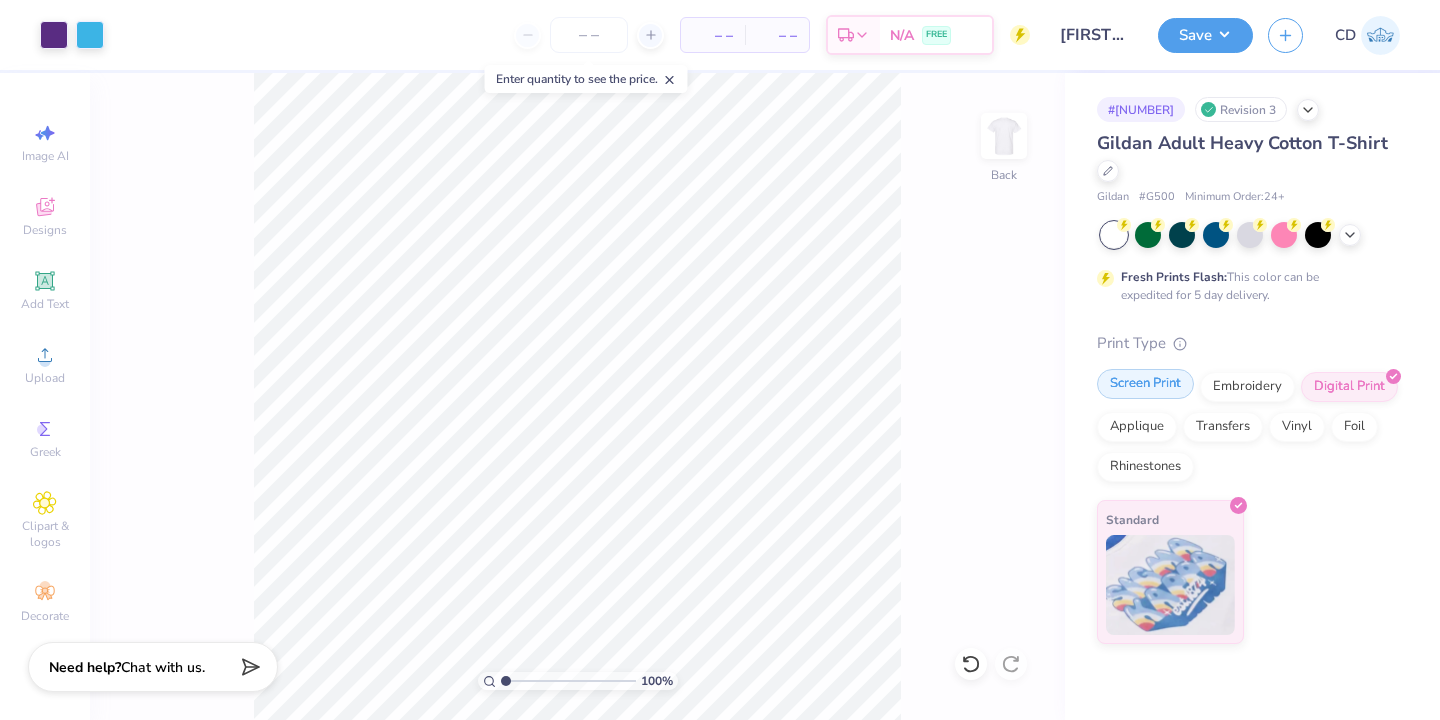 click on "Screen Print" at bounding box center [1145, 384] 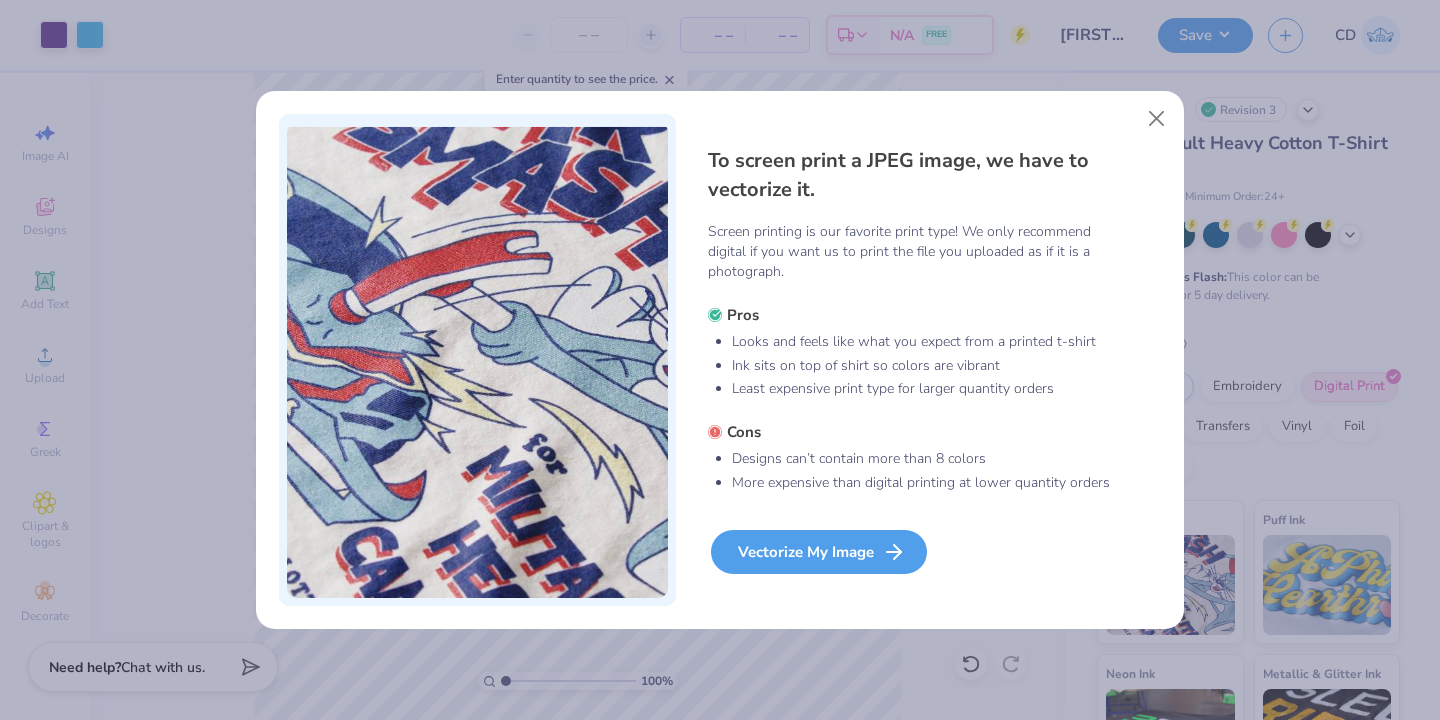 click on "Vectorize My Image" at bounding box center [819, 552] 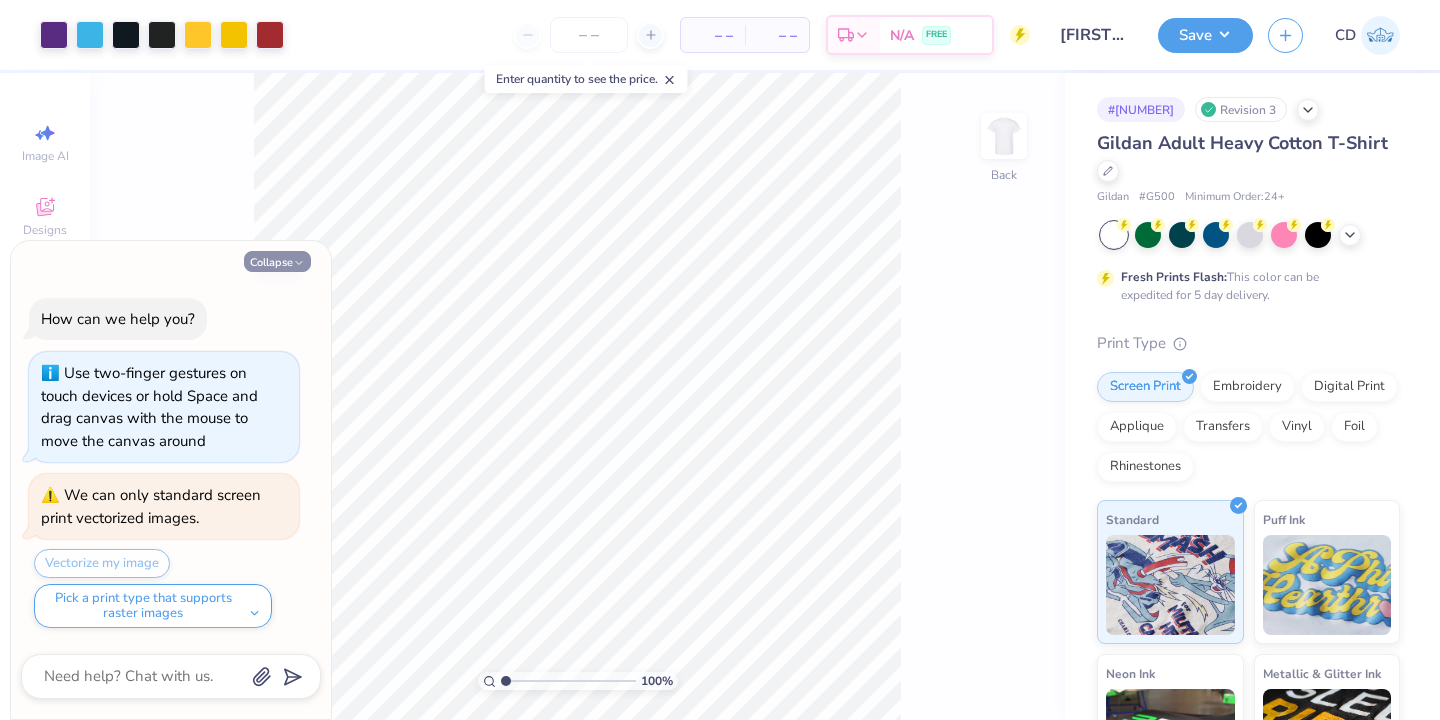click on "Collapse" at bounding box center [277, 261] 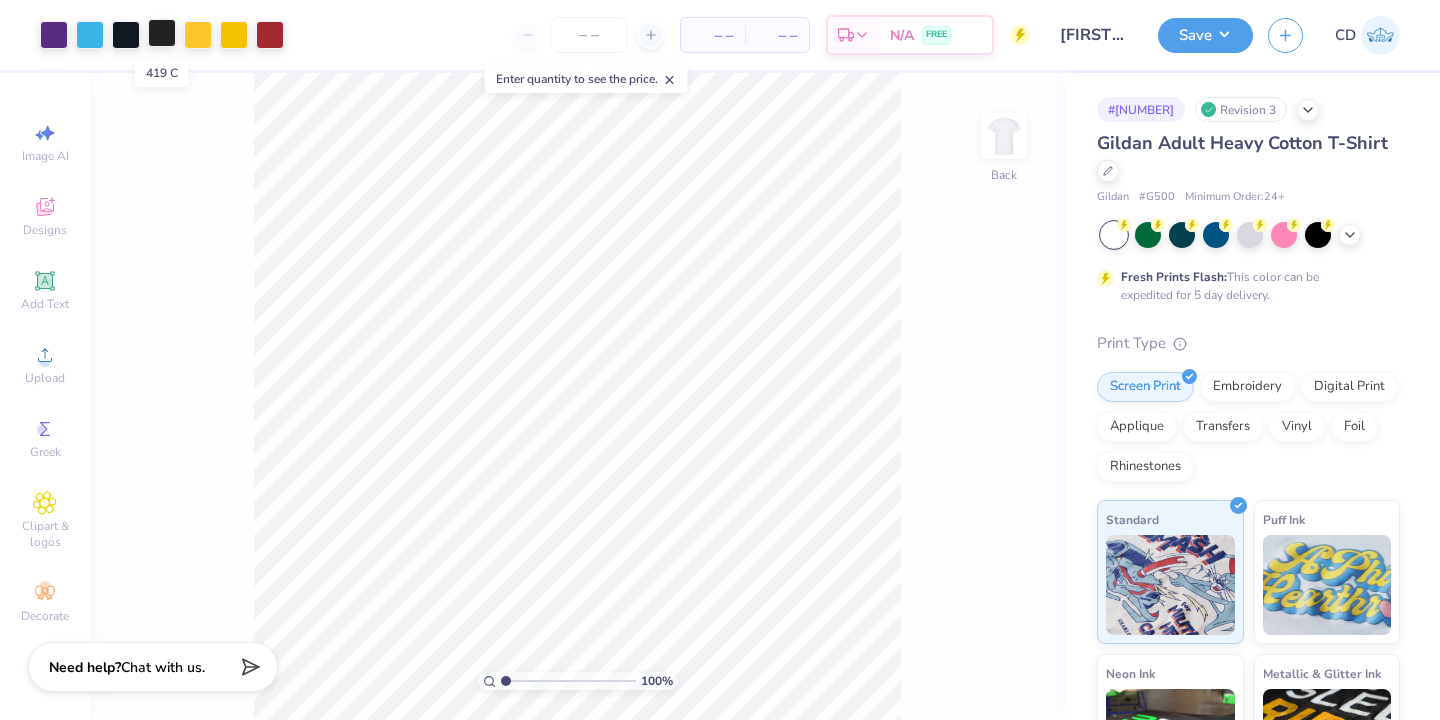 click at bounding box center [162, 33] 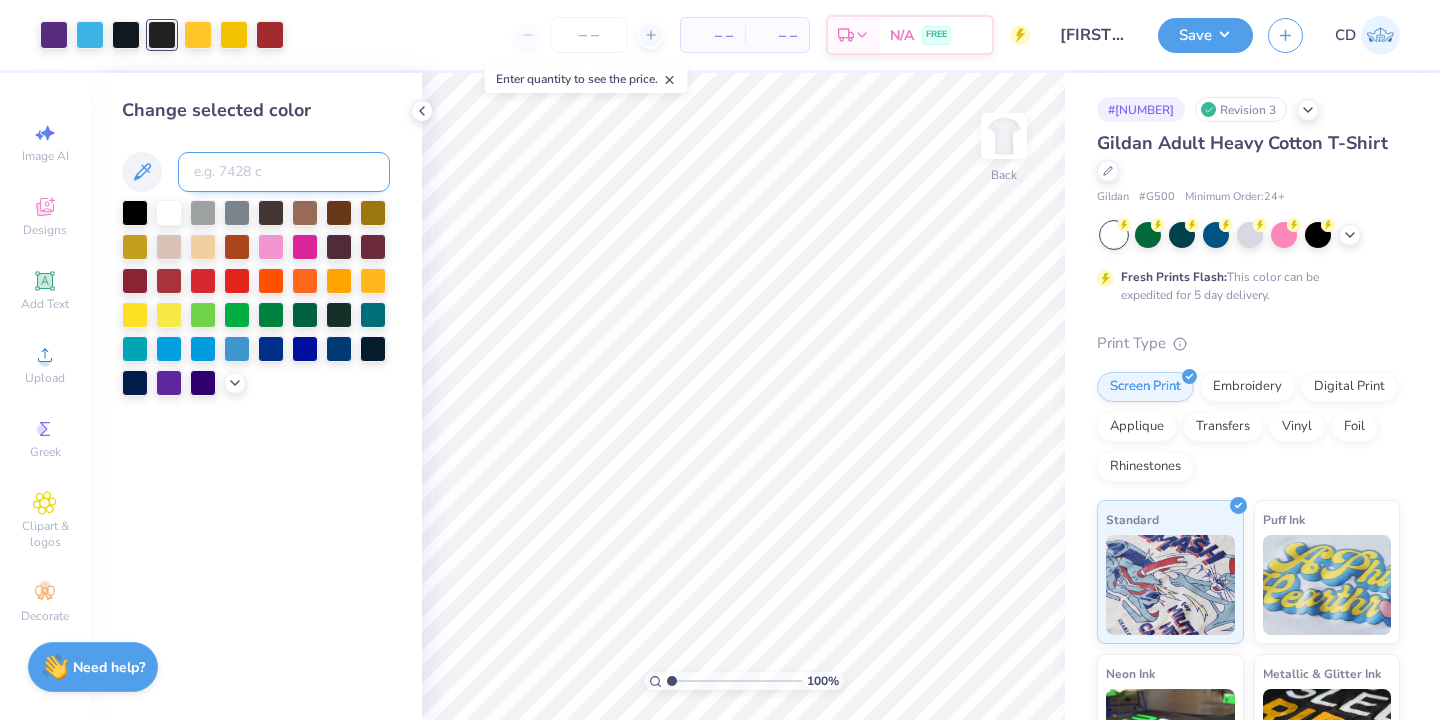 click at bounding box center [284, 172] 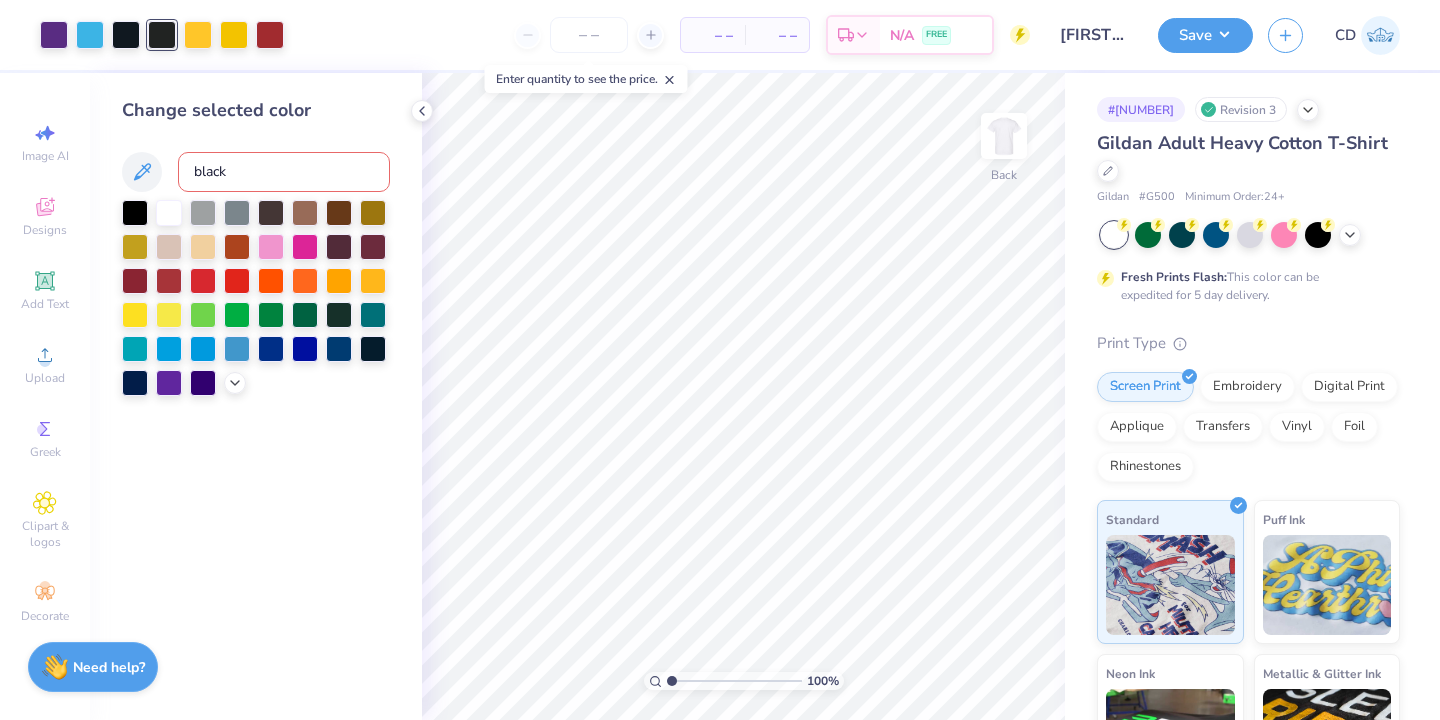 type on "black 6" 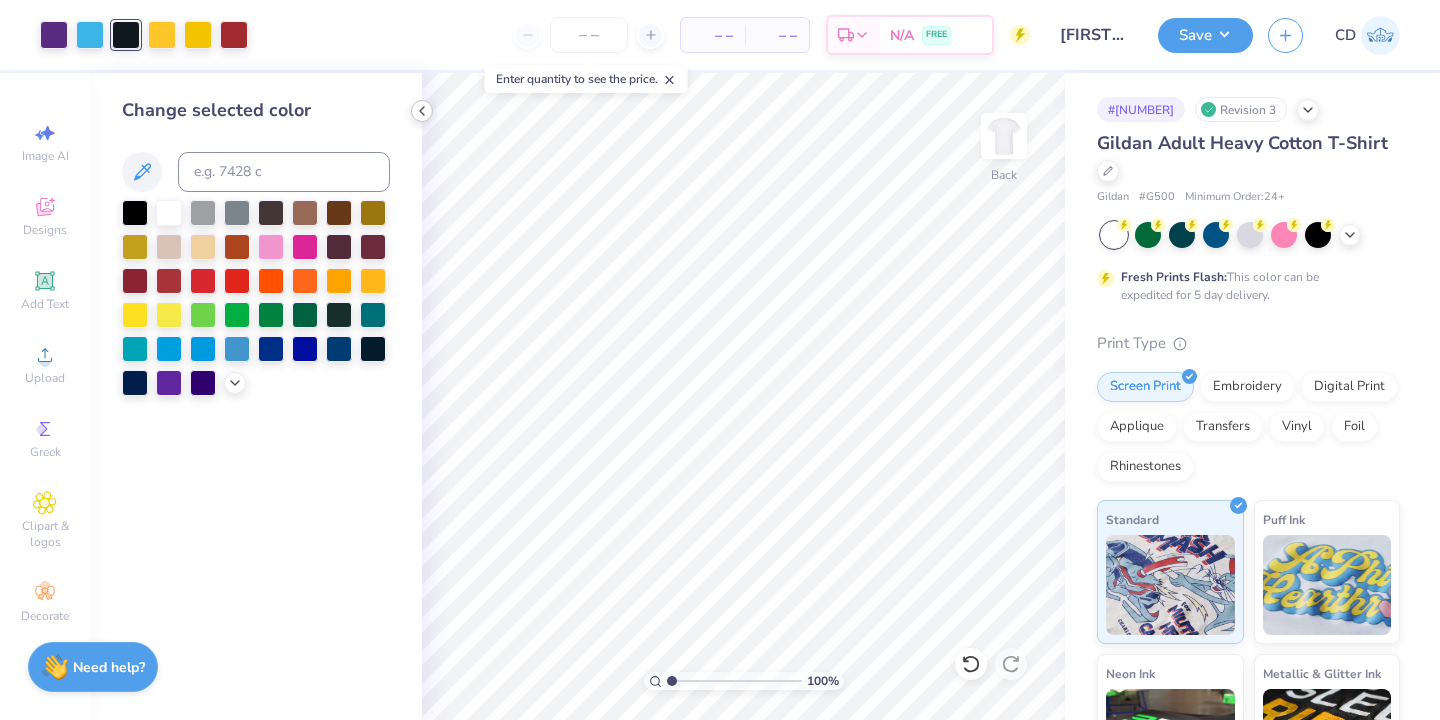 click 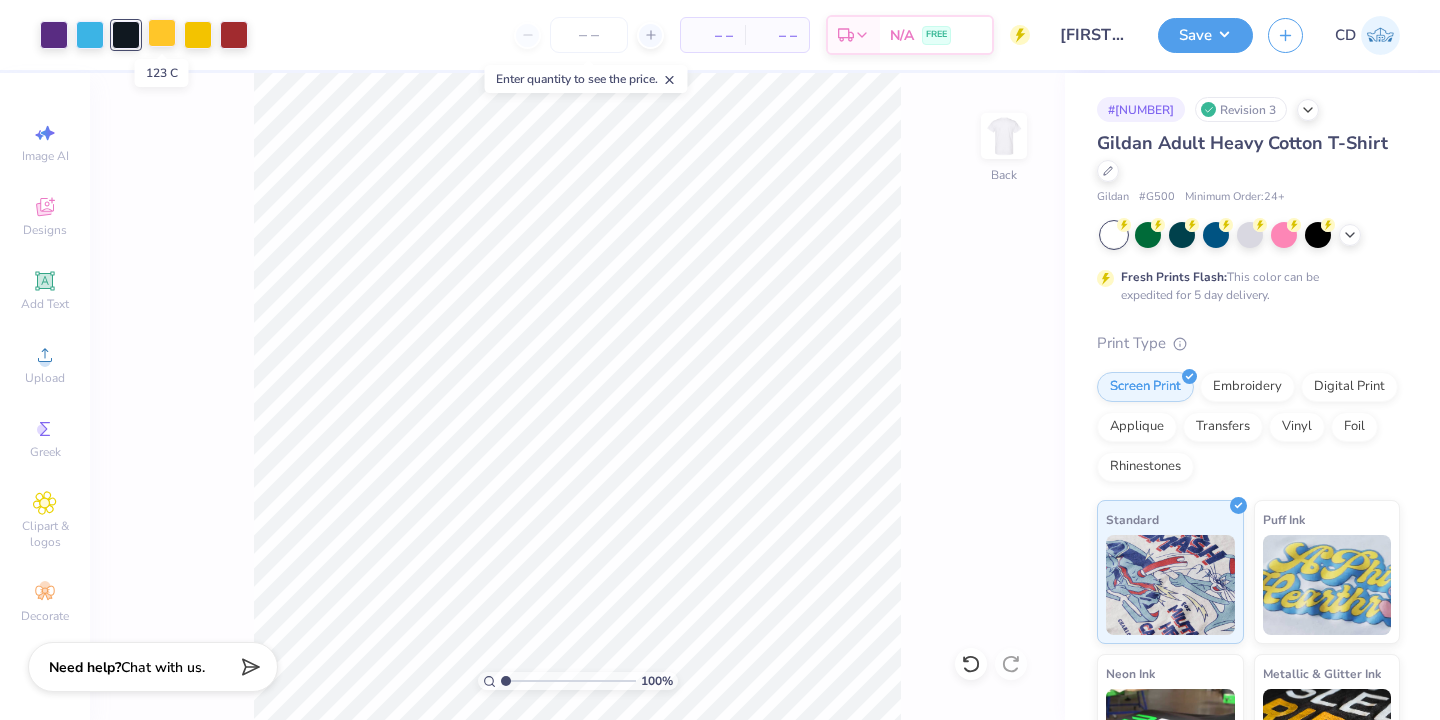 click at bounding box center (162, 33) 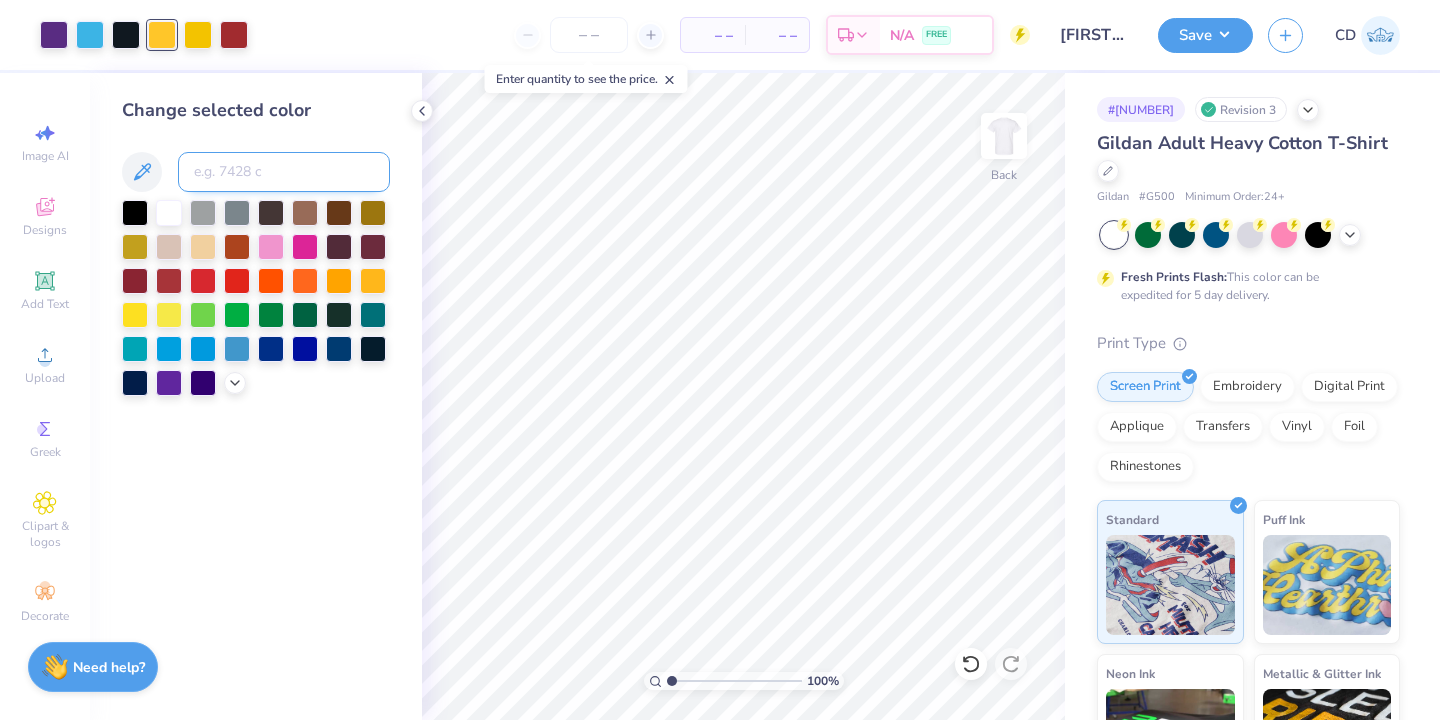 click at bounding box center (284, 172) 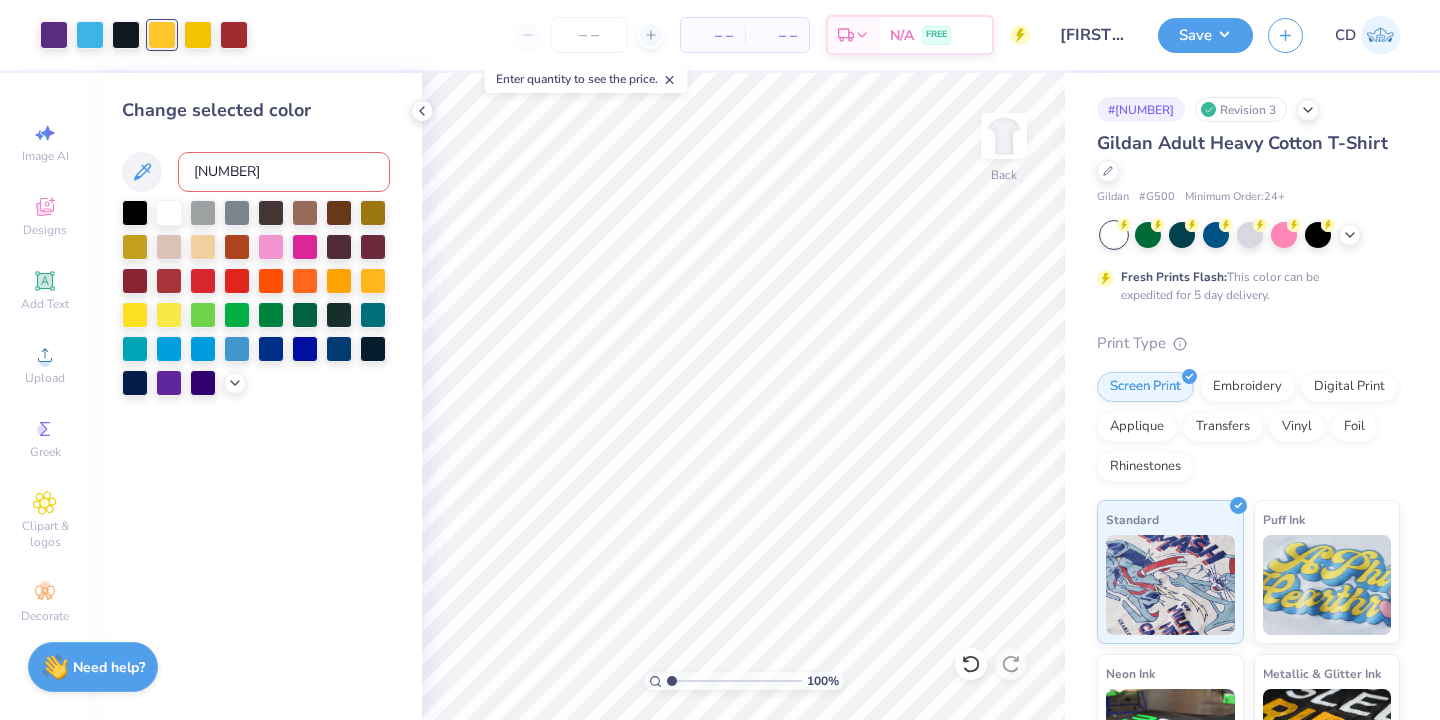 type on "7406" 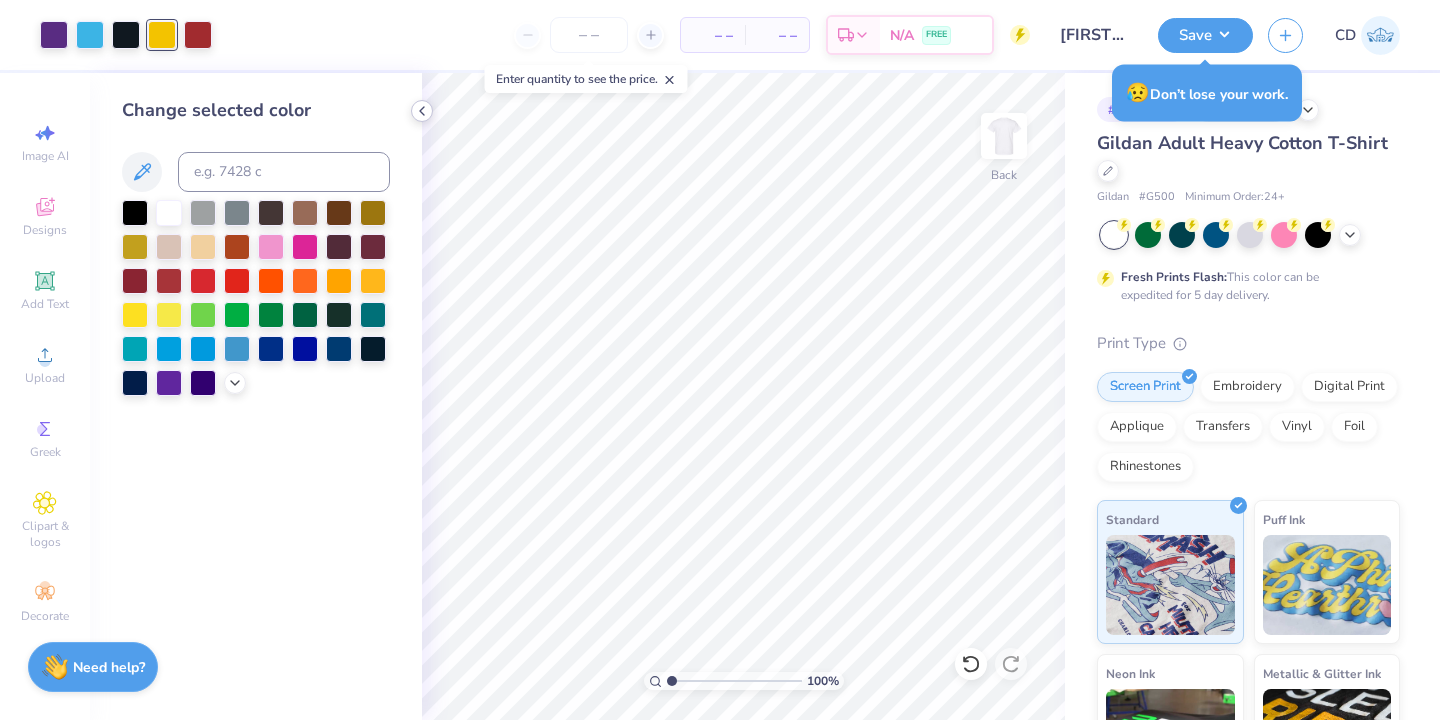 click 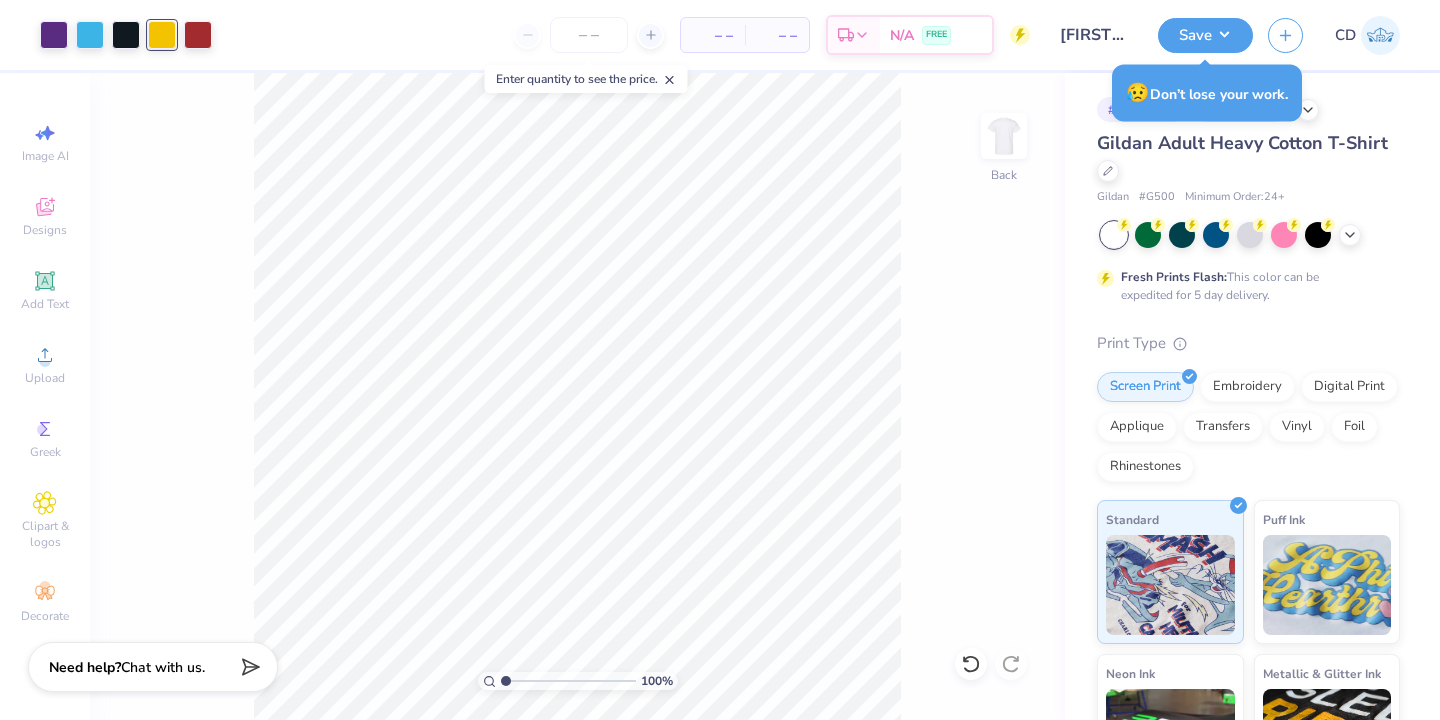 click on "100  % Back" at bounding box center [577, 396] 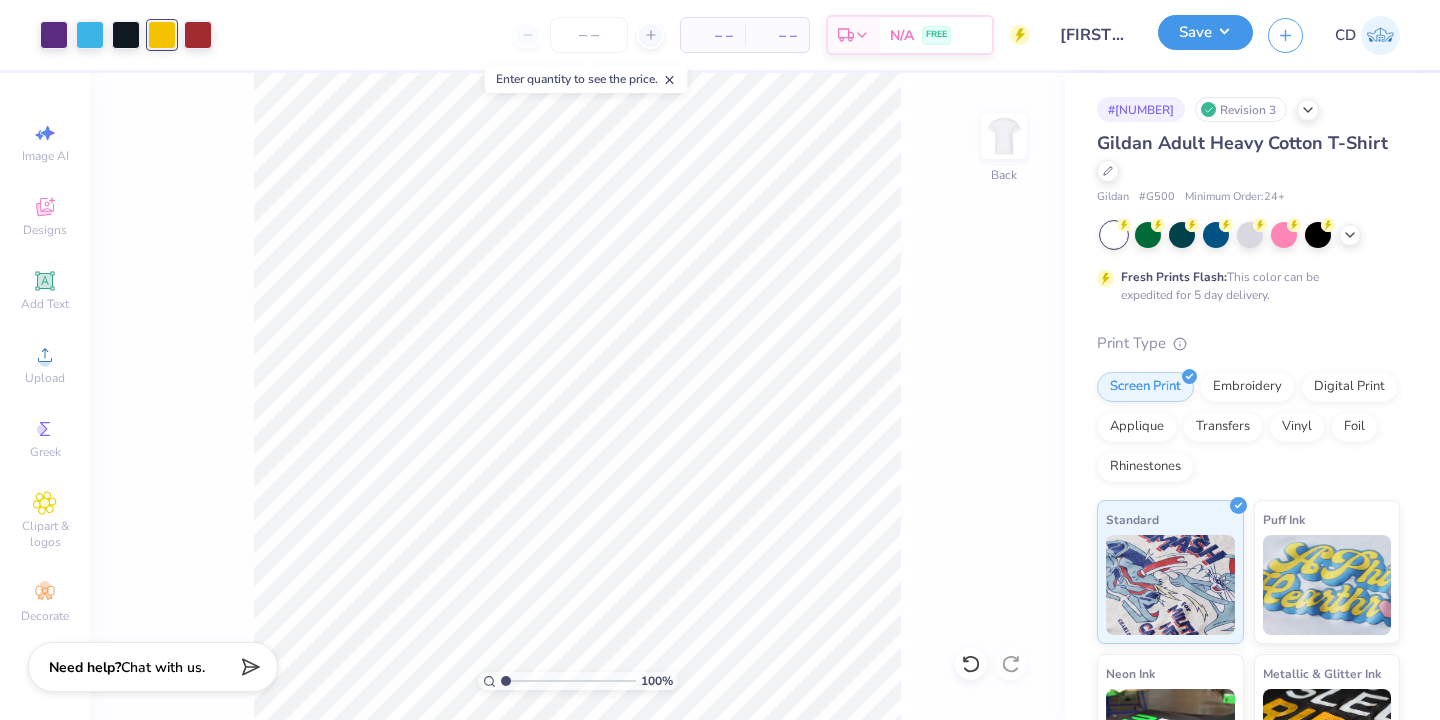 click on "Save" at bounding box center [1205, 32] 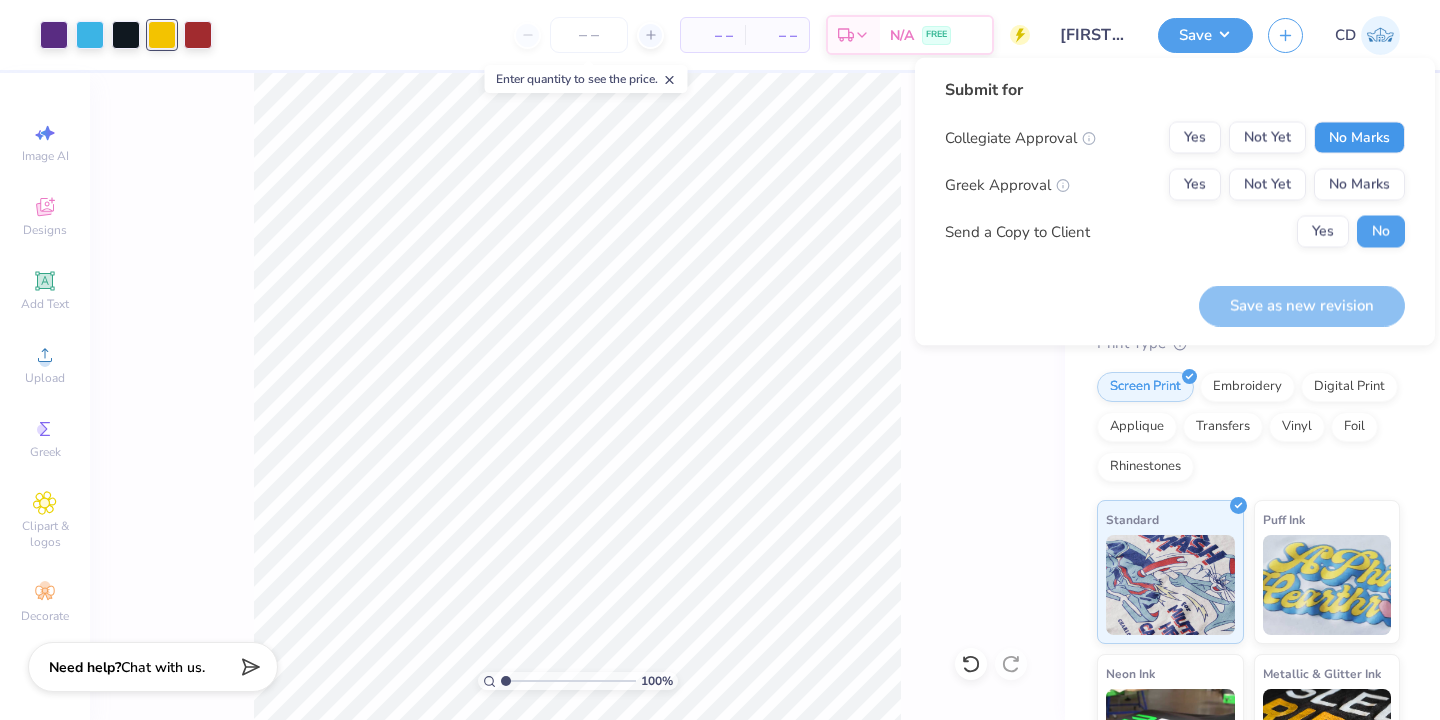 click on "No Marks" at bounding box center (1359, 138) 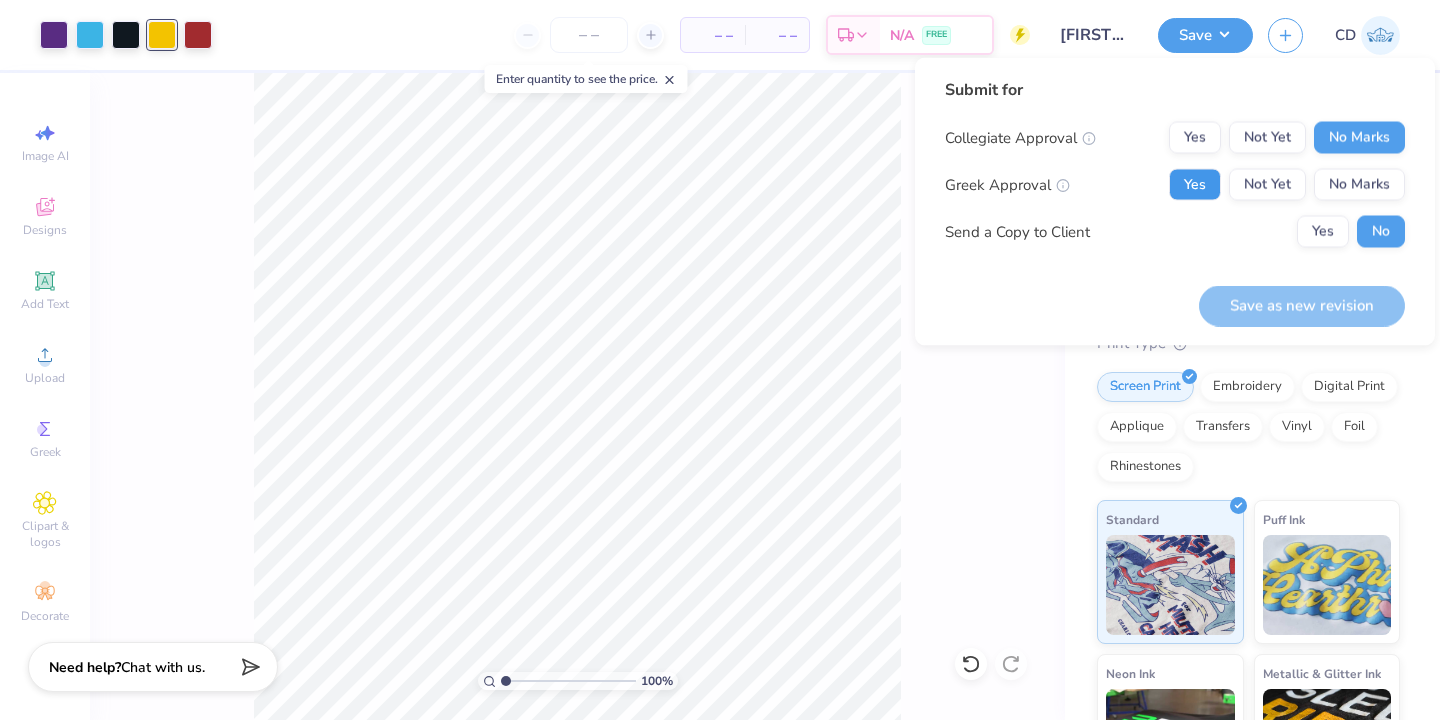 click on "Yes" at bounding box center (1195, 185) 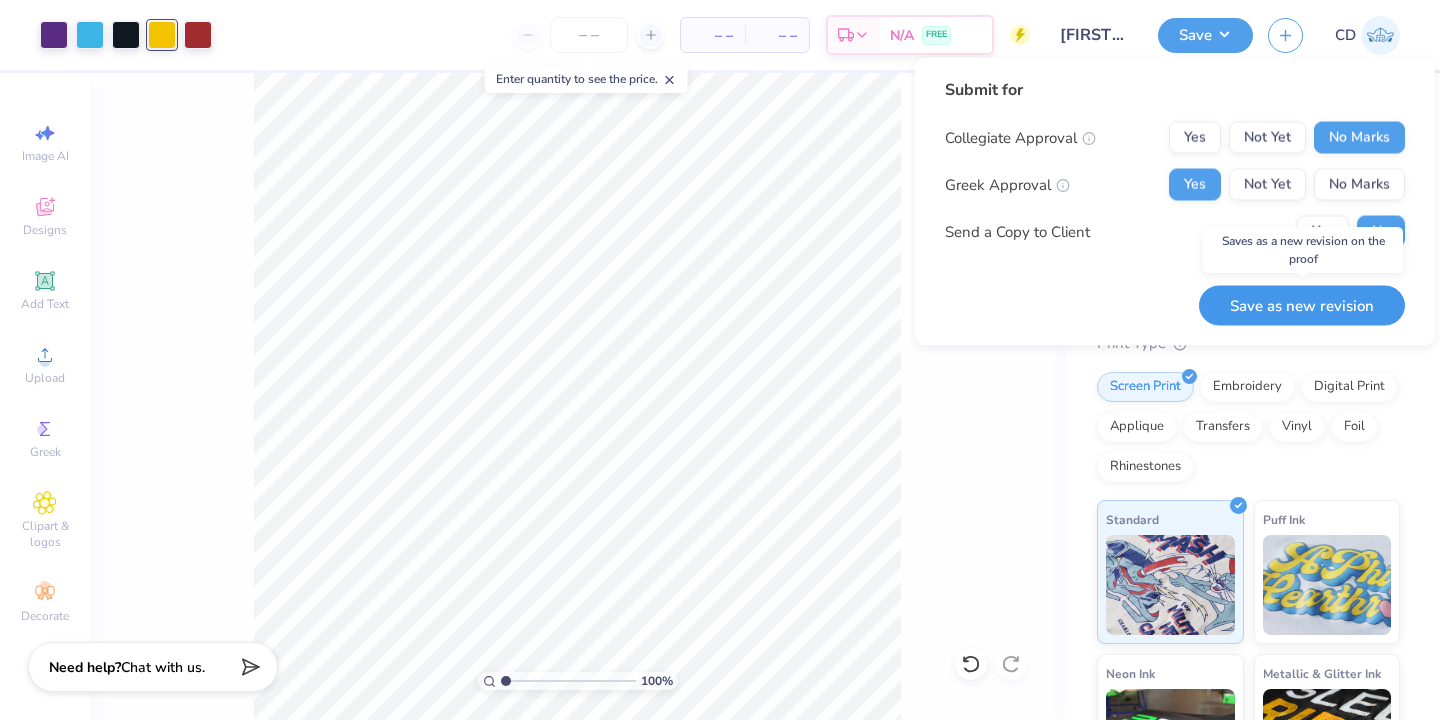 click on "Save as new revision" at bounding box center [1302, 305] 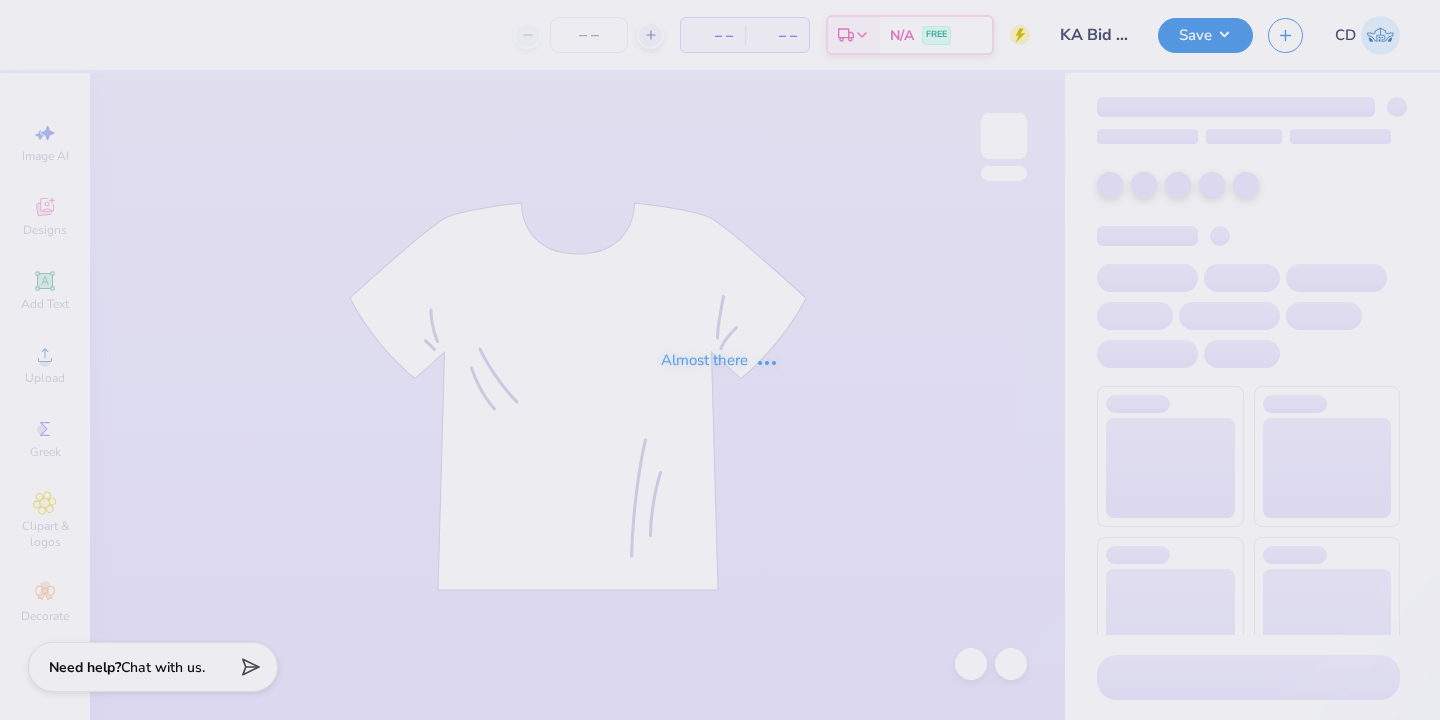 scroll, scrollTop: 0, scrollLeft: 0, axis: both 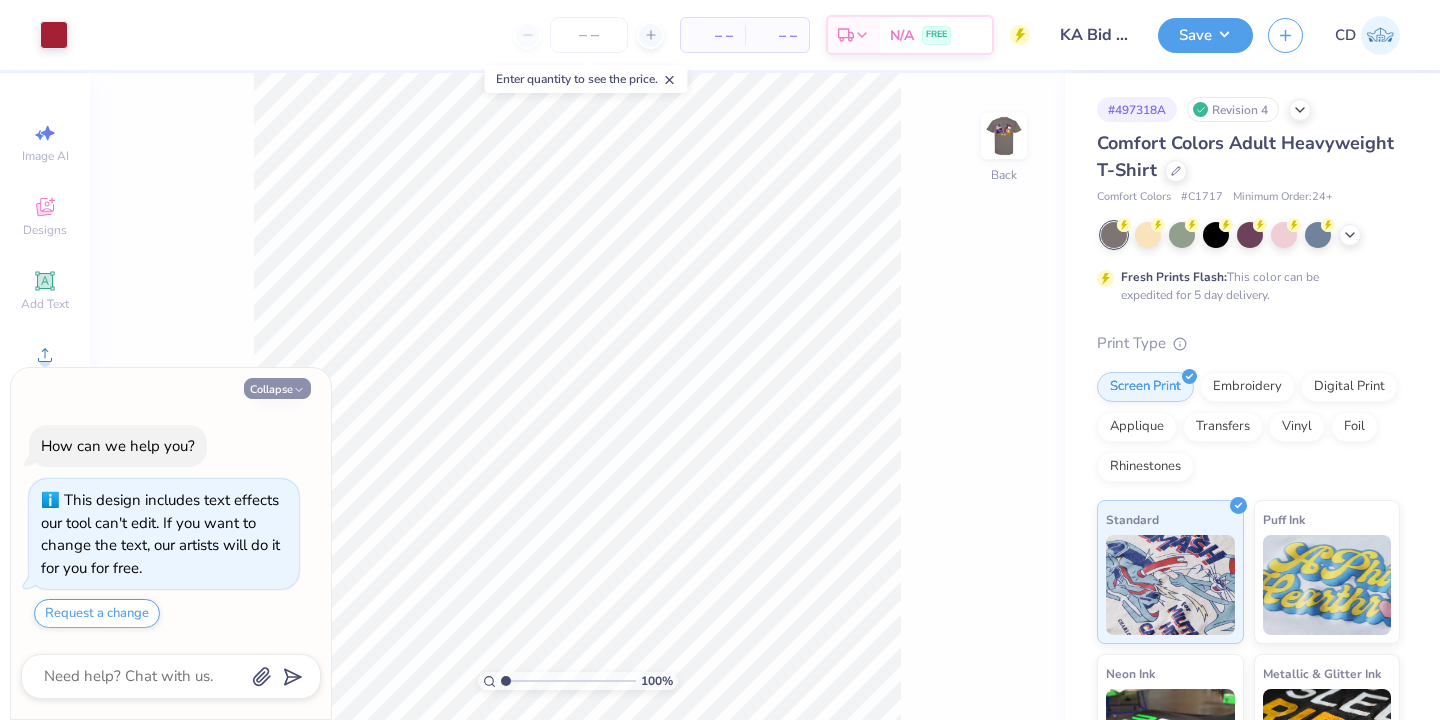 click on "Collapse" at bounding box center (277, 388) 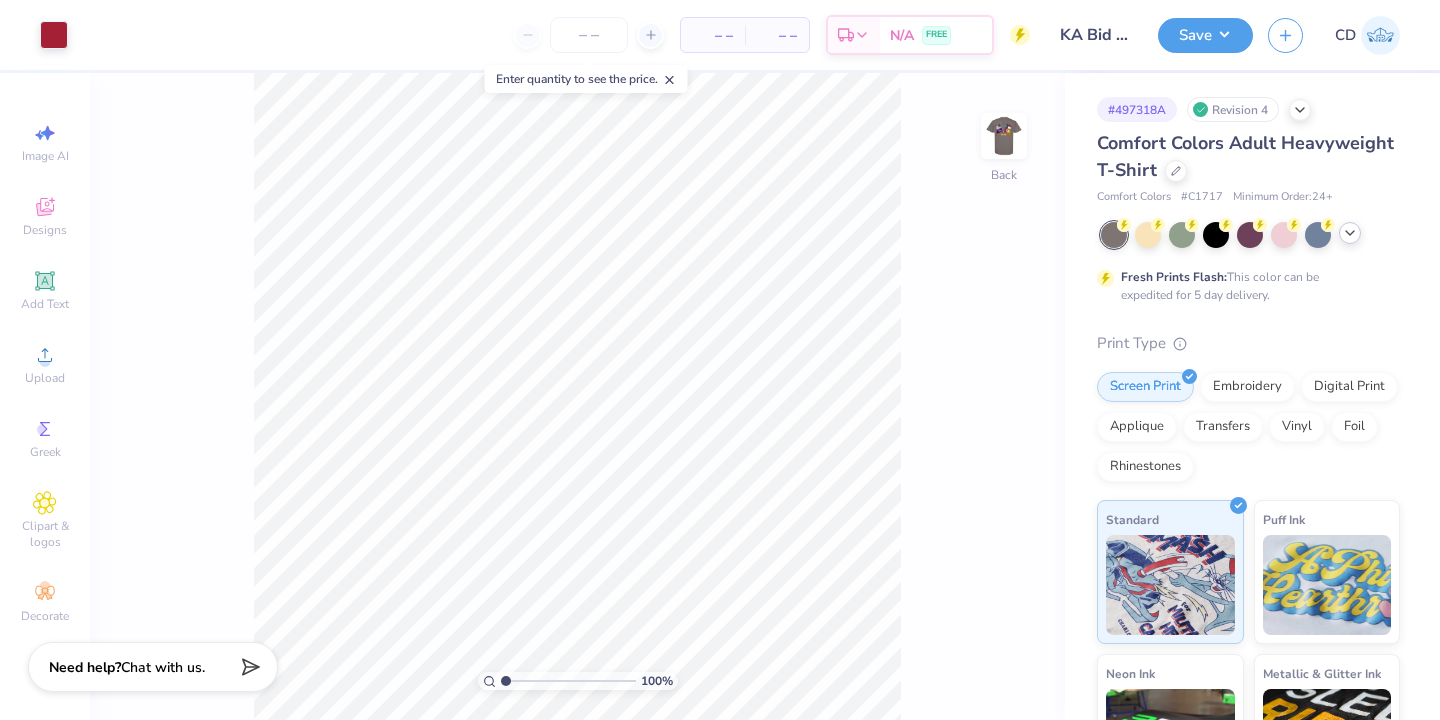 click 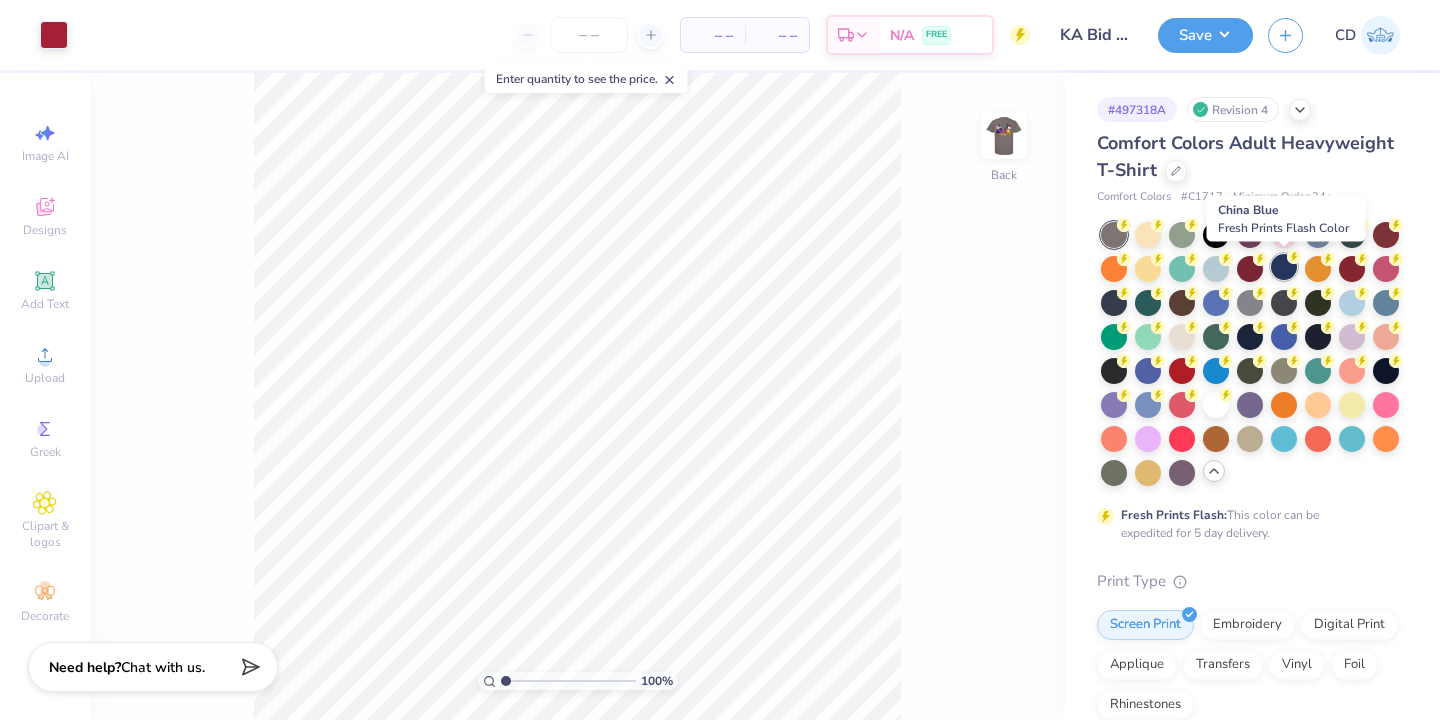 click at bounding box center [1284, 267] 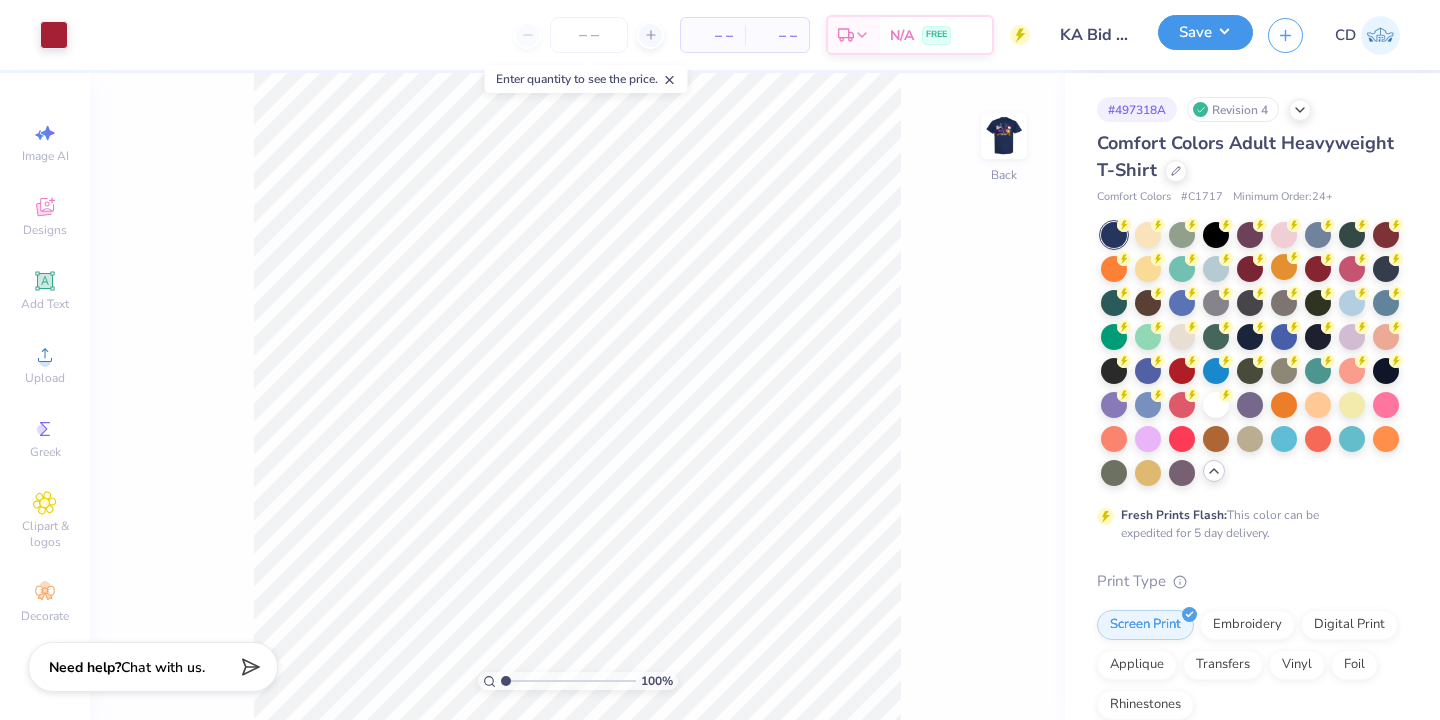 click on "Save" at bounding box center (1205, 32) 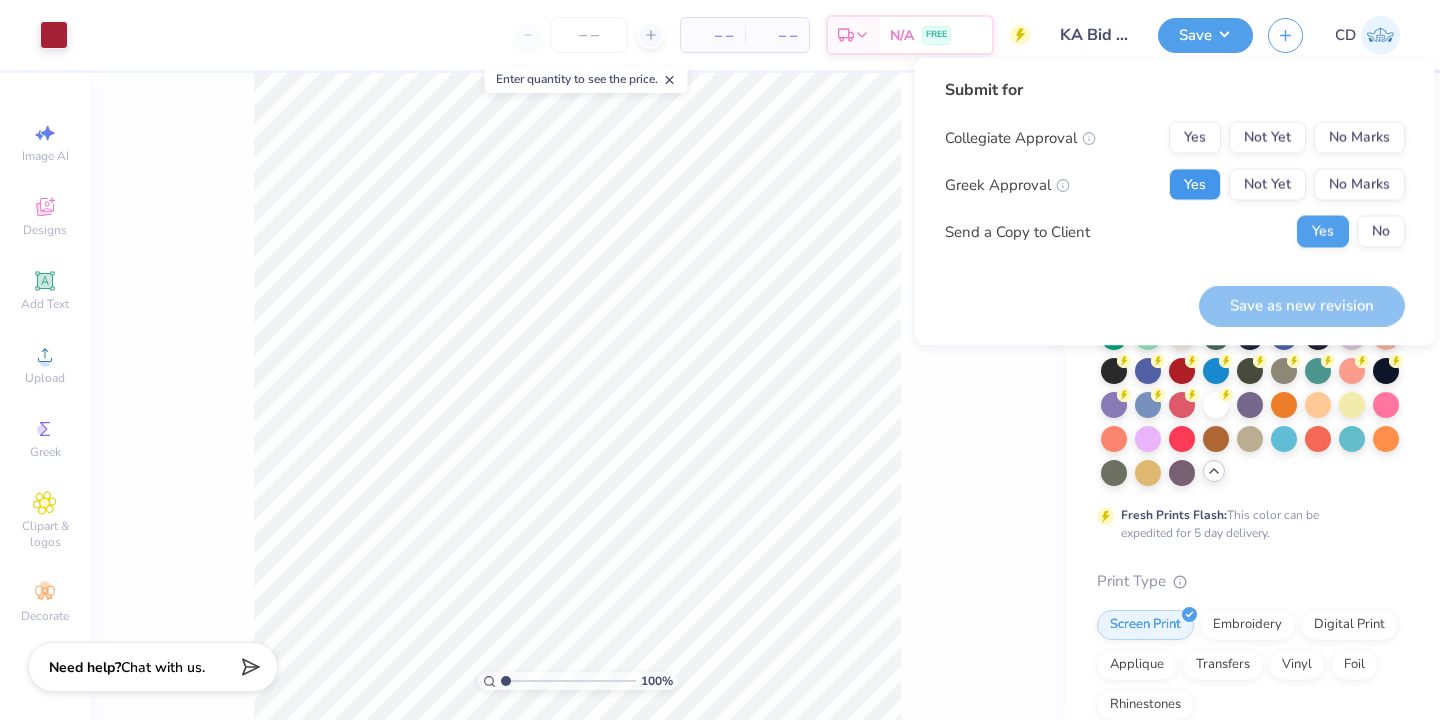 click on "Yes" at bounding box center [1195, 185] 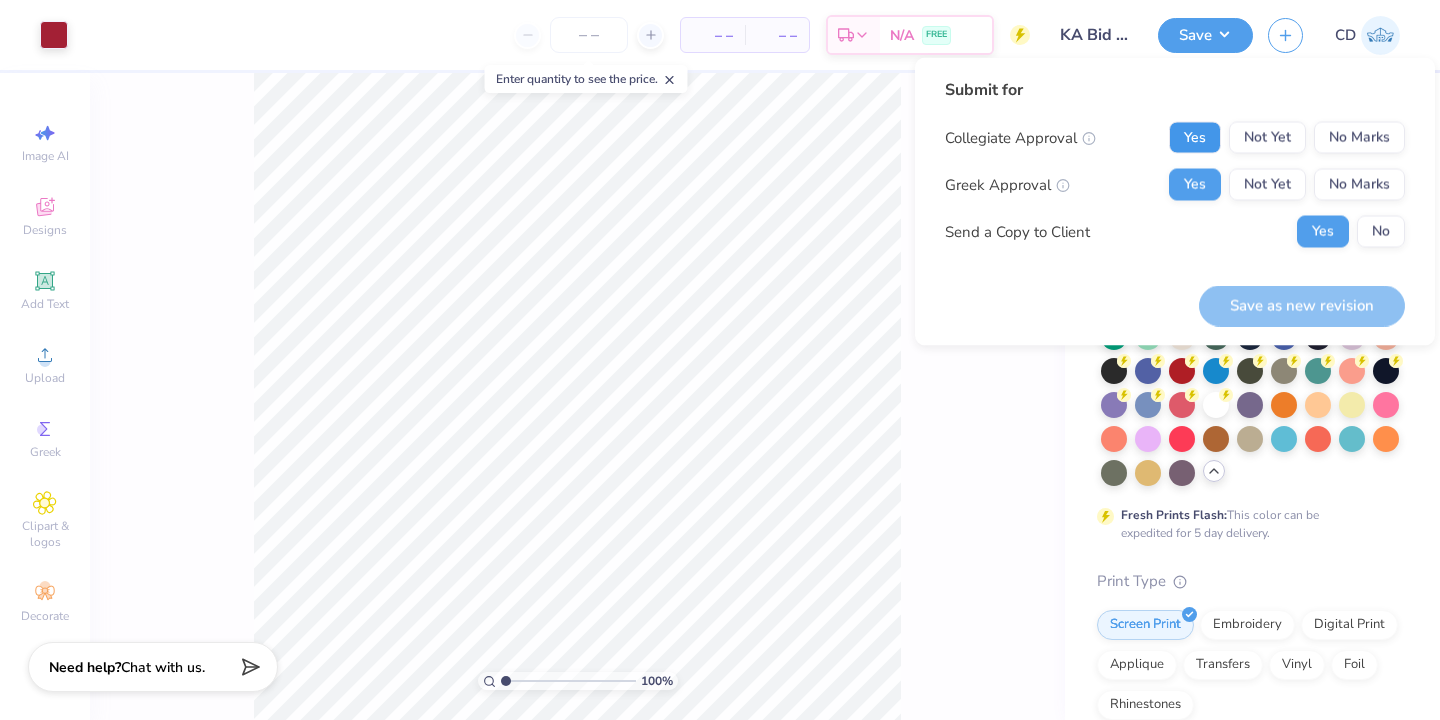 click on "Yes" at bounding box center (1195, 138) 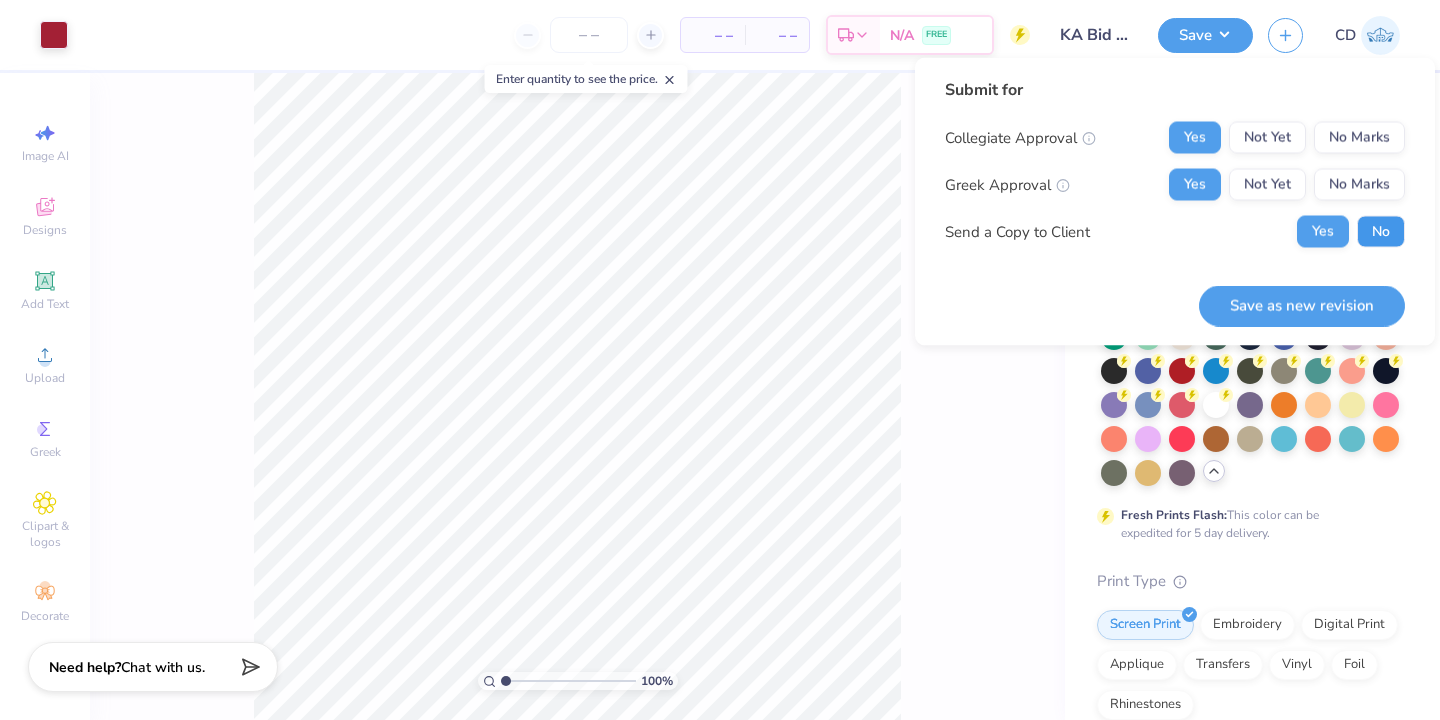 click on "No" at bounding box center [1381, 232] 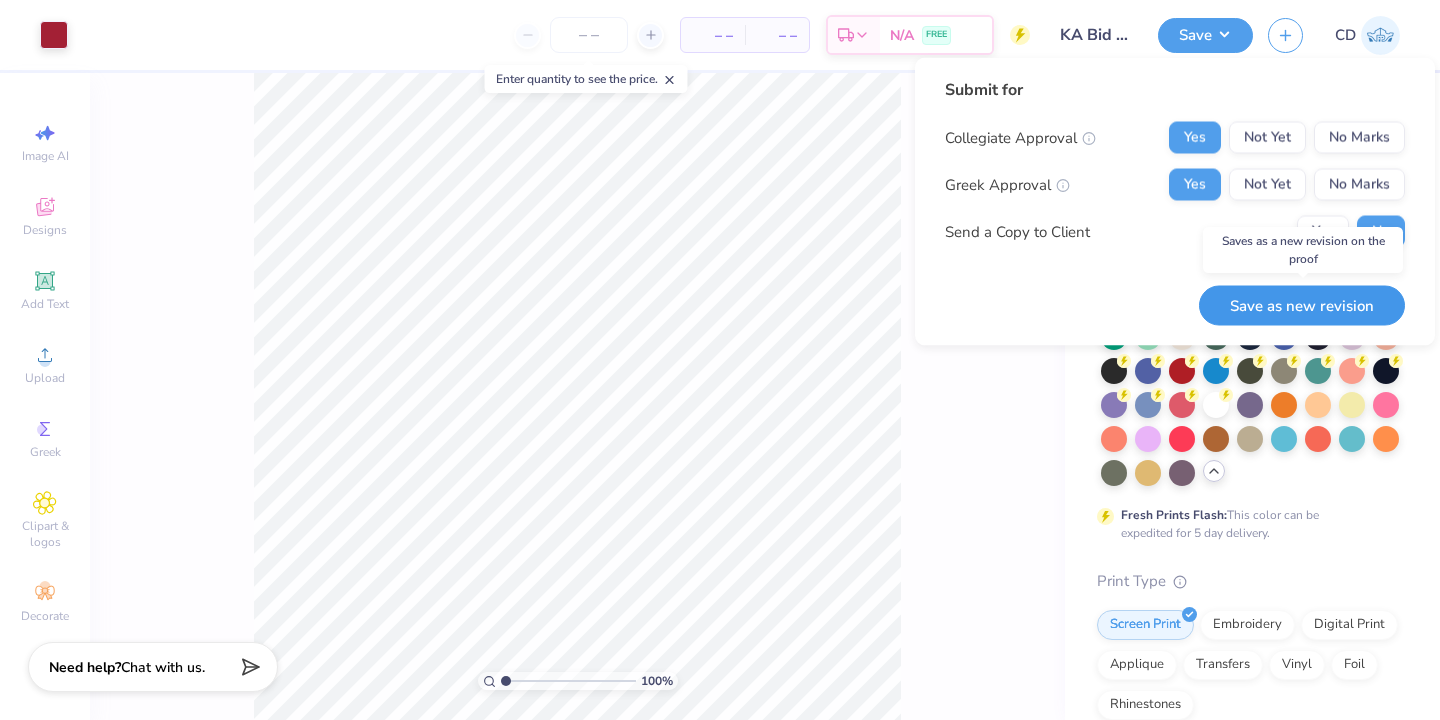 click on "Save as new revision" at bounding box center [1302, 305] 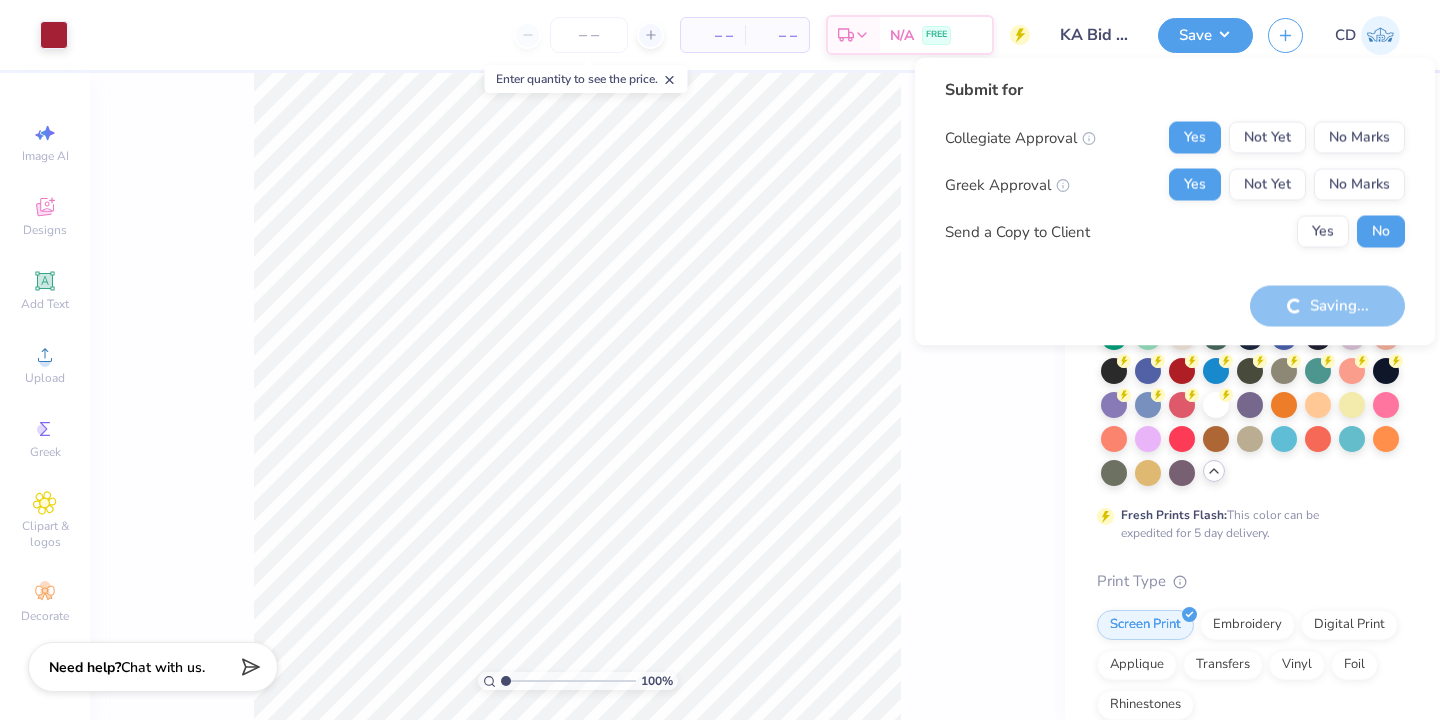 click on "100  % Back" at bounding box center [577, 396] 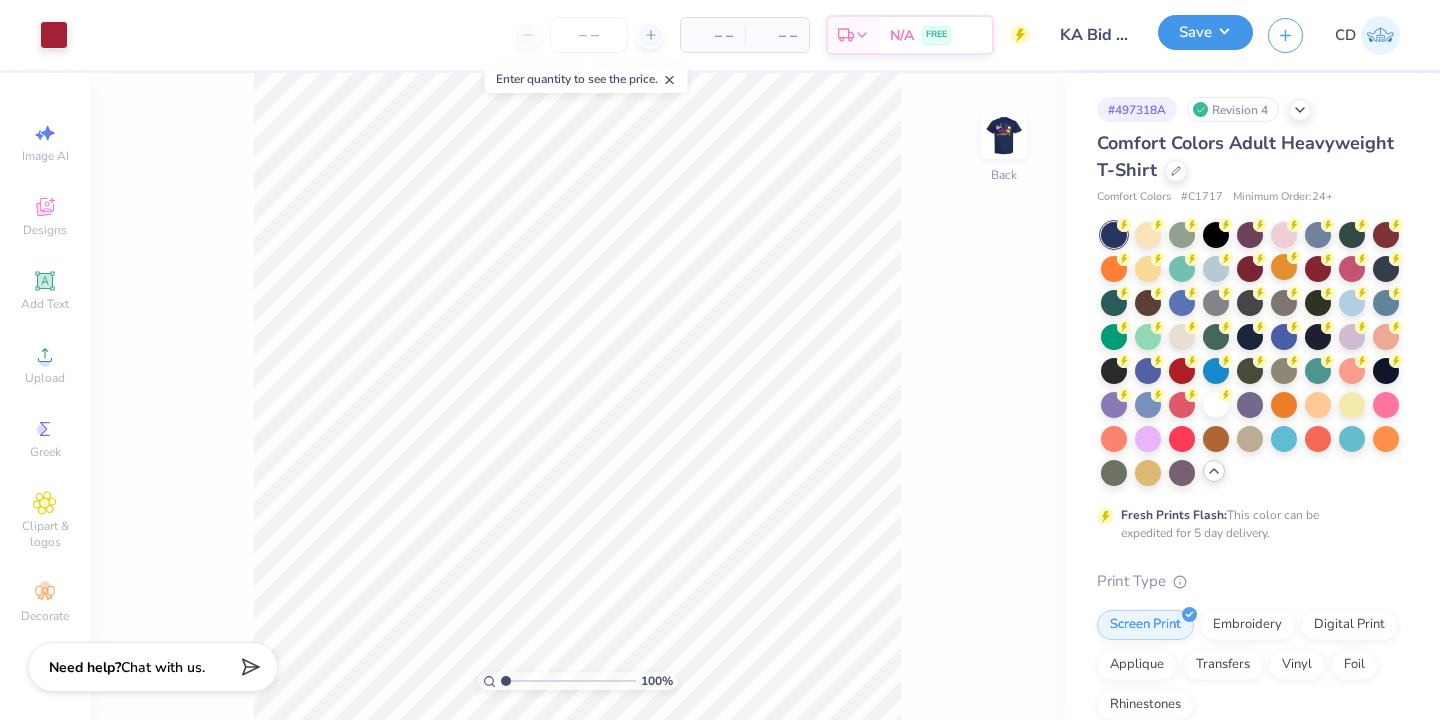 click on "Save" at bounding box center [1205, 32] 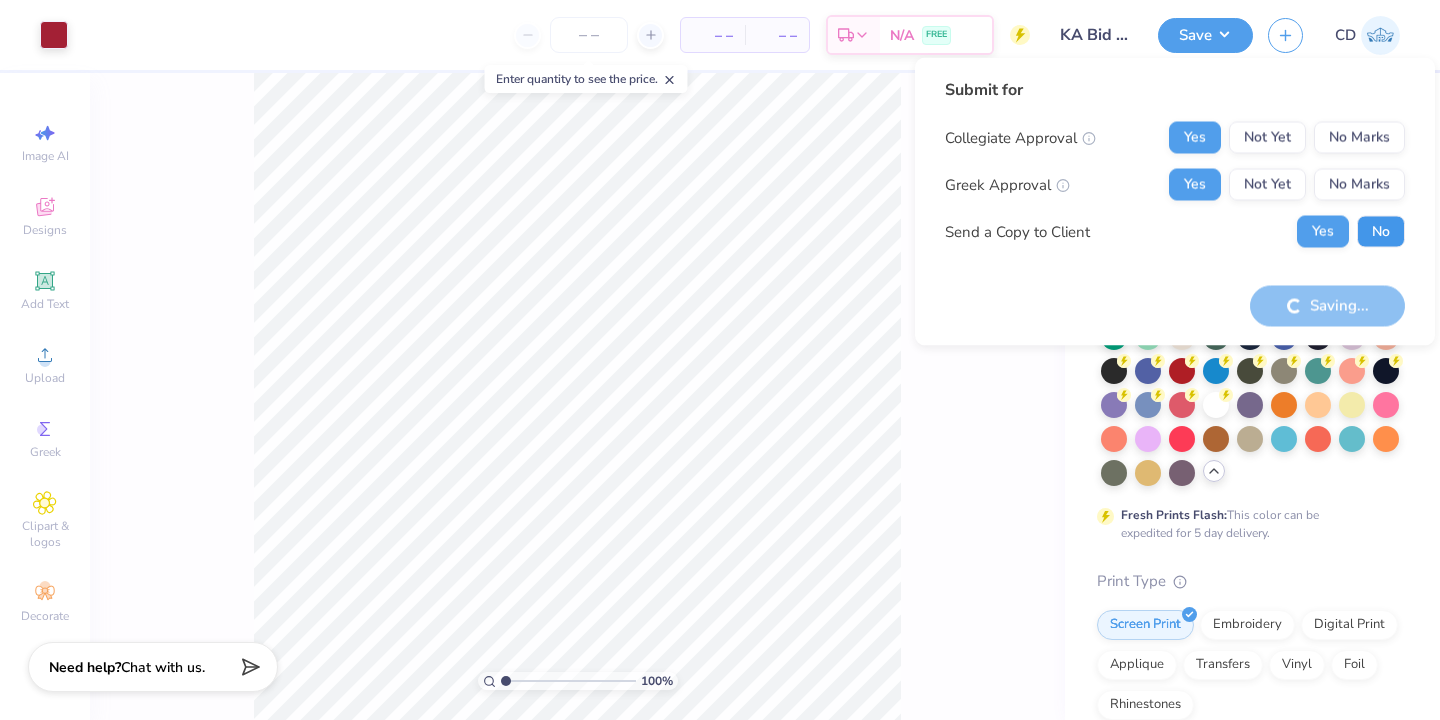 click on "No" at bounding box center (1381, 232) 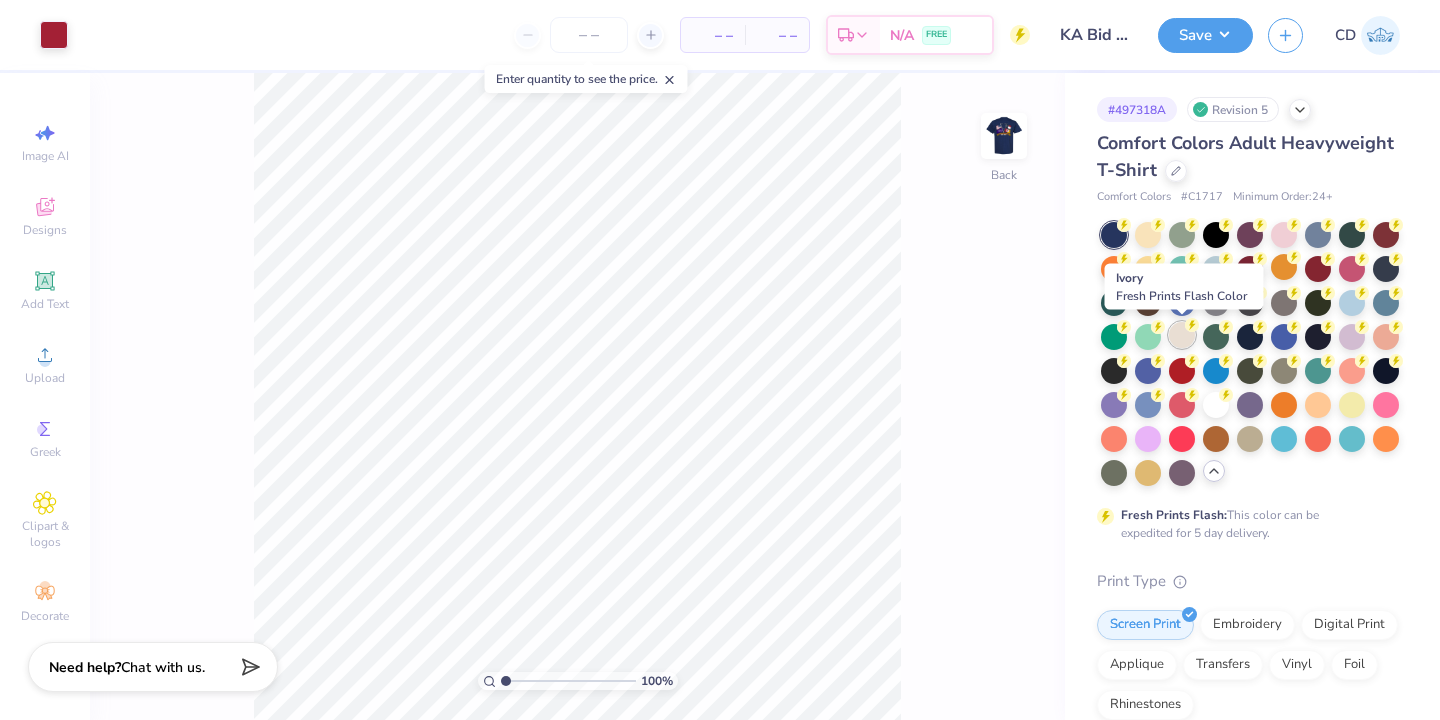 click at bounding box center (1182, 335) 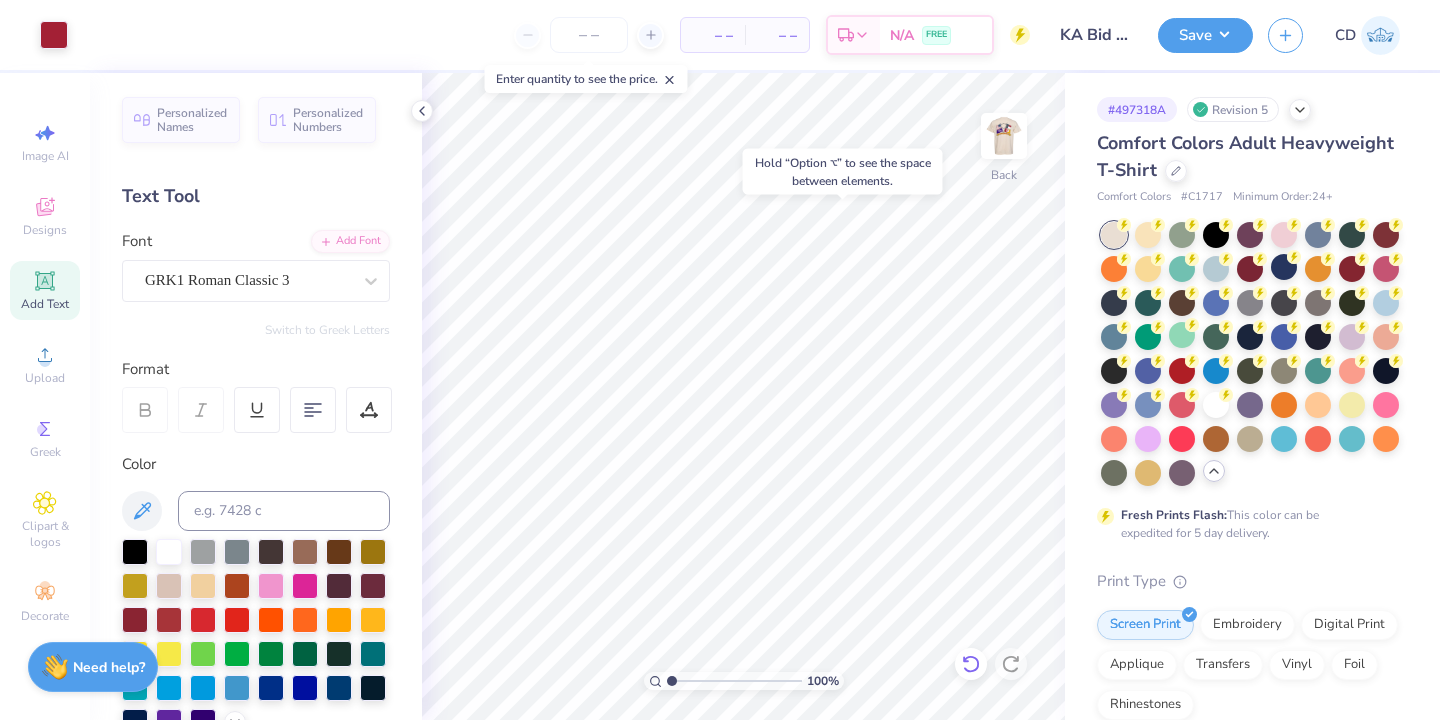 click 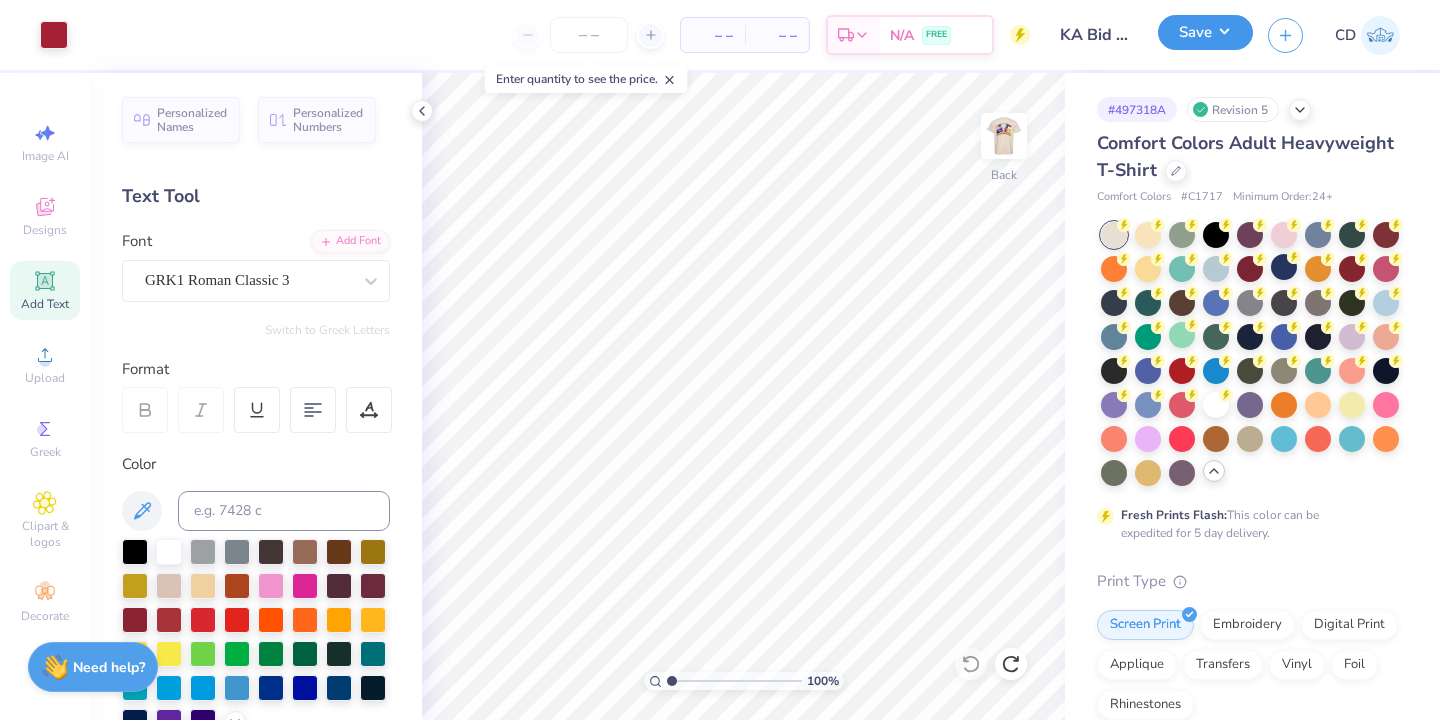 click on "Save" at bounding box center [1205, 32] 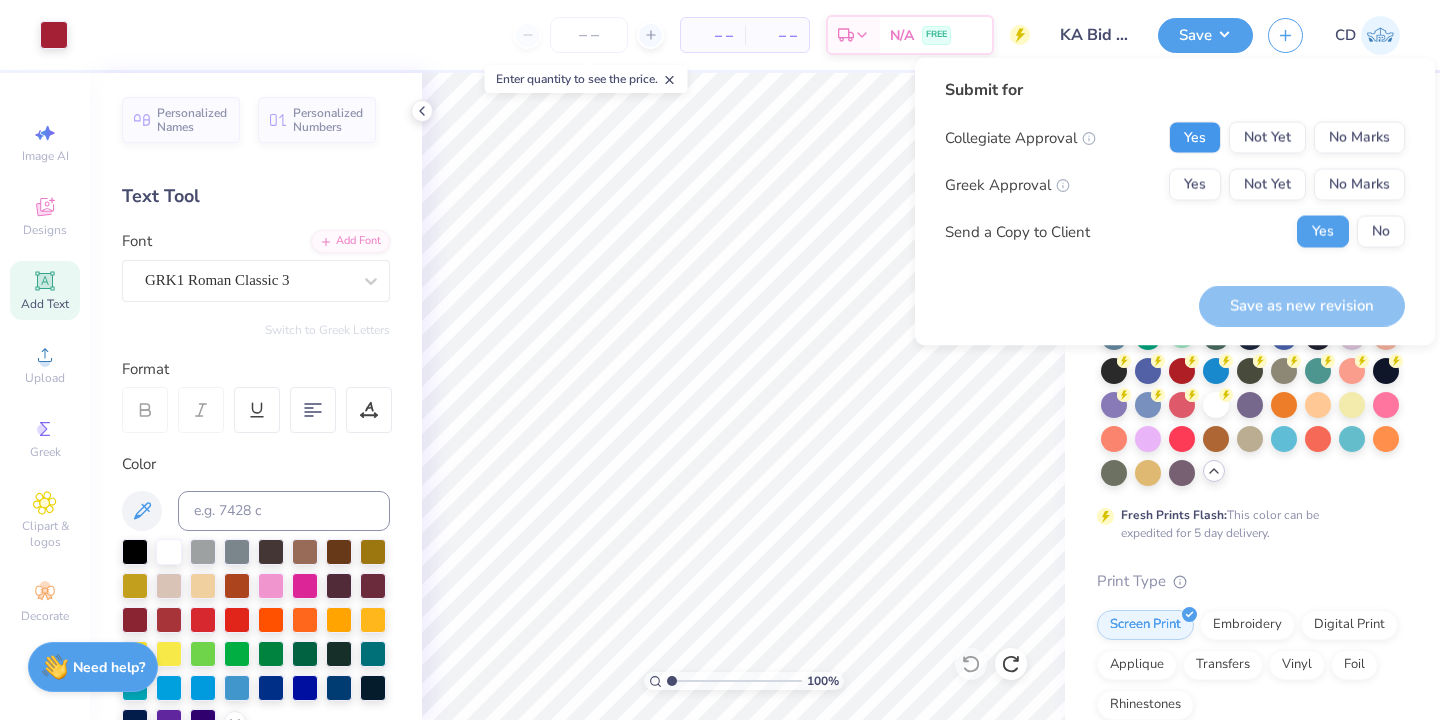 click on "Yes" at bounding box center [1195, 138] 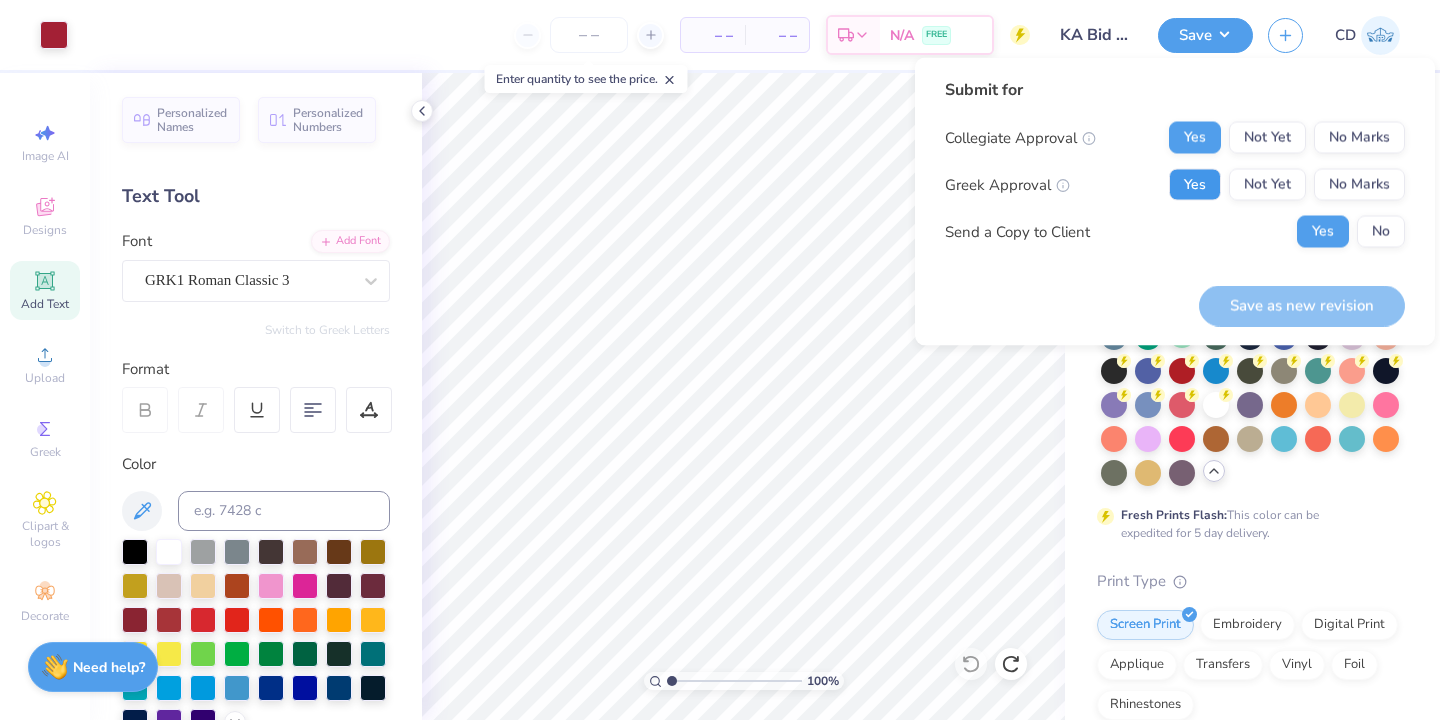 click on "Yes" at bounding box center (1195, 185) 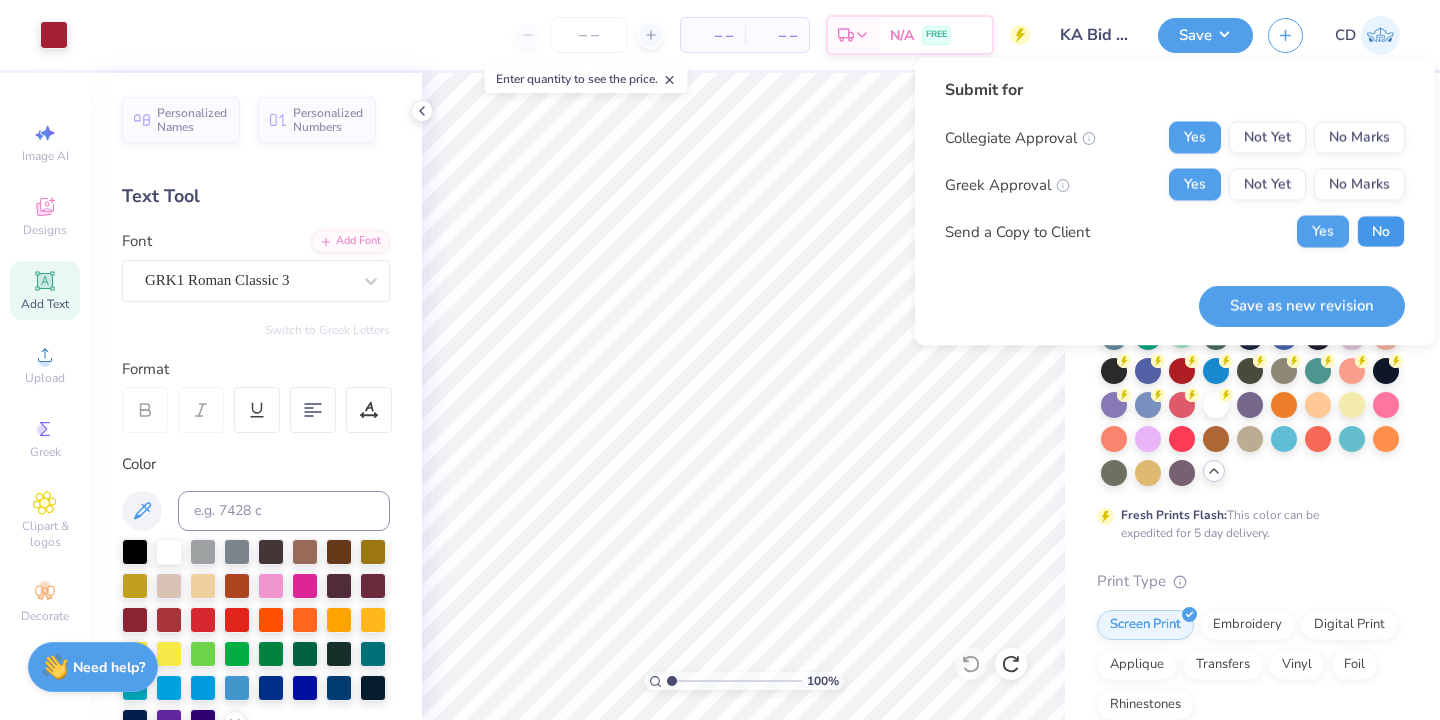 click on "No" at bounding box center [1381, 232] 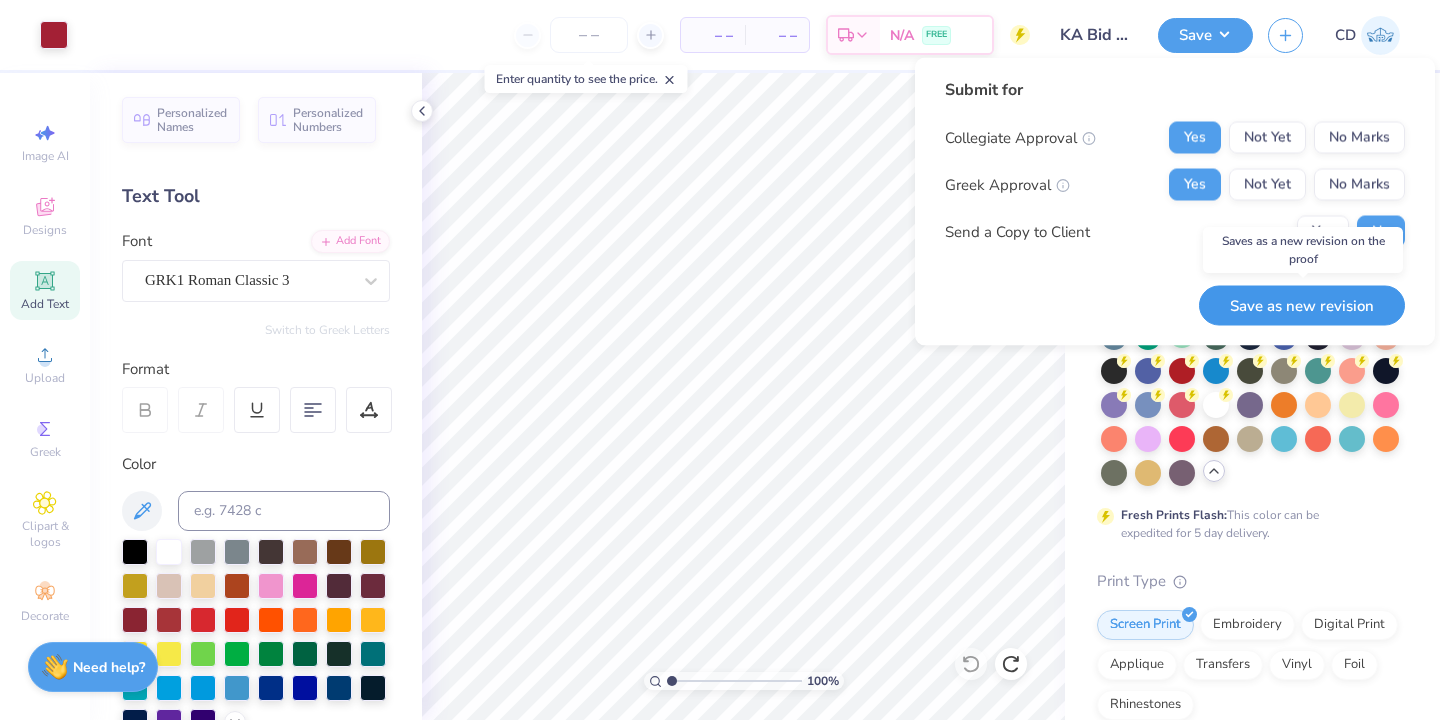 click on "Save as new revision" at bounding box center (1302, 305) 